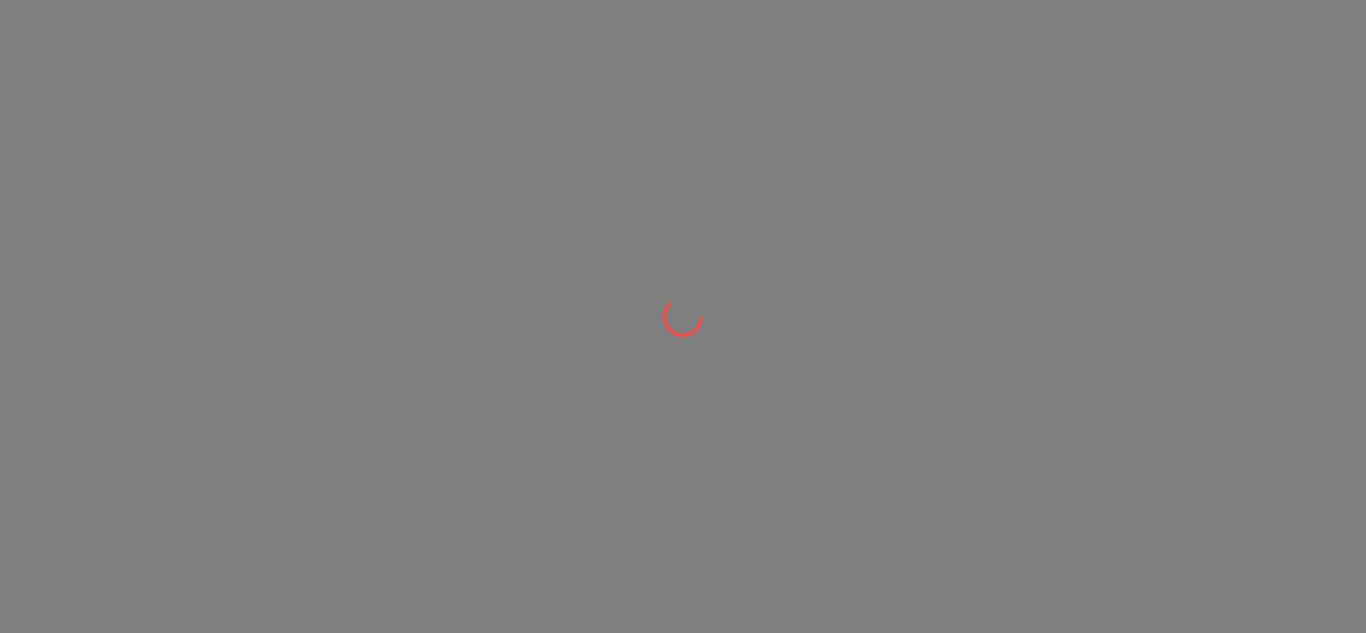 scroll, scrollTop: 0, scrollLeft: 0, axis: both 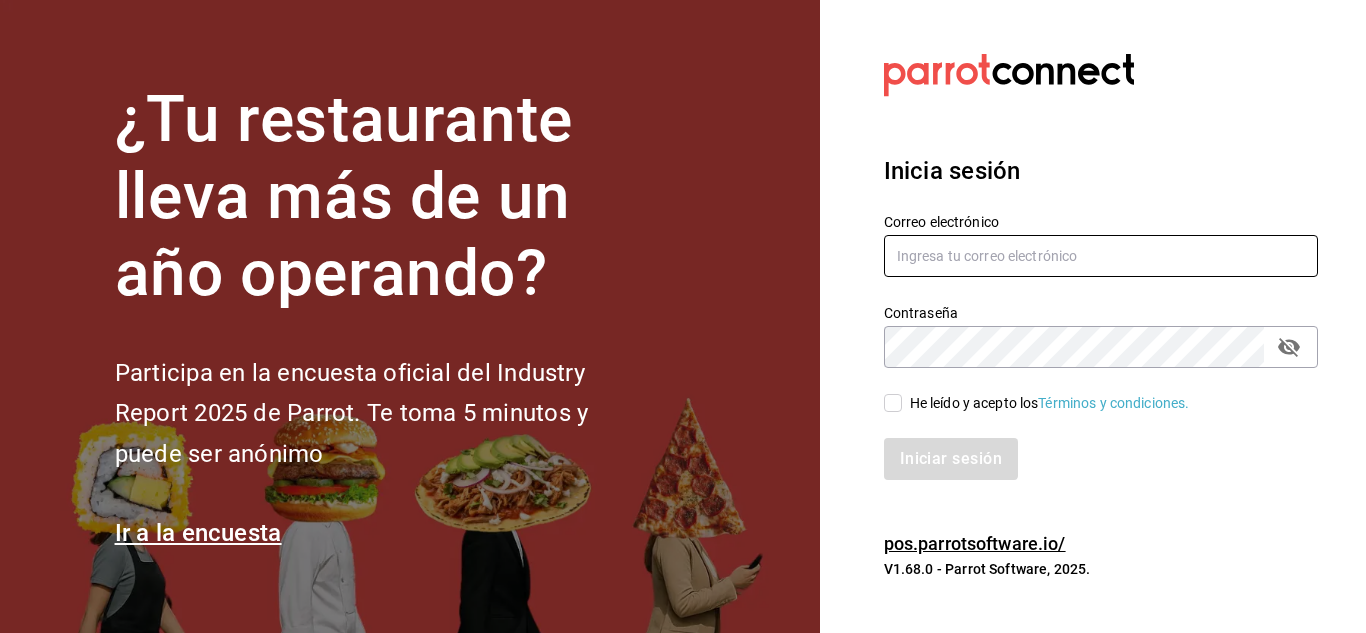 click at bounding box center [1101, 256] 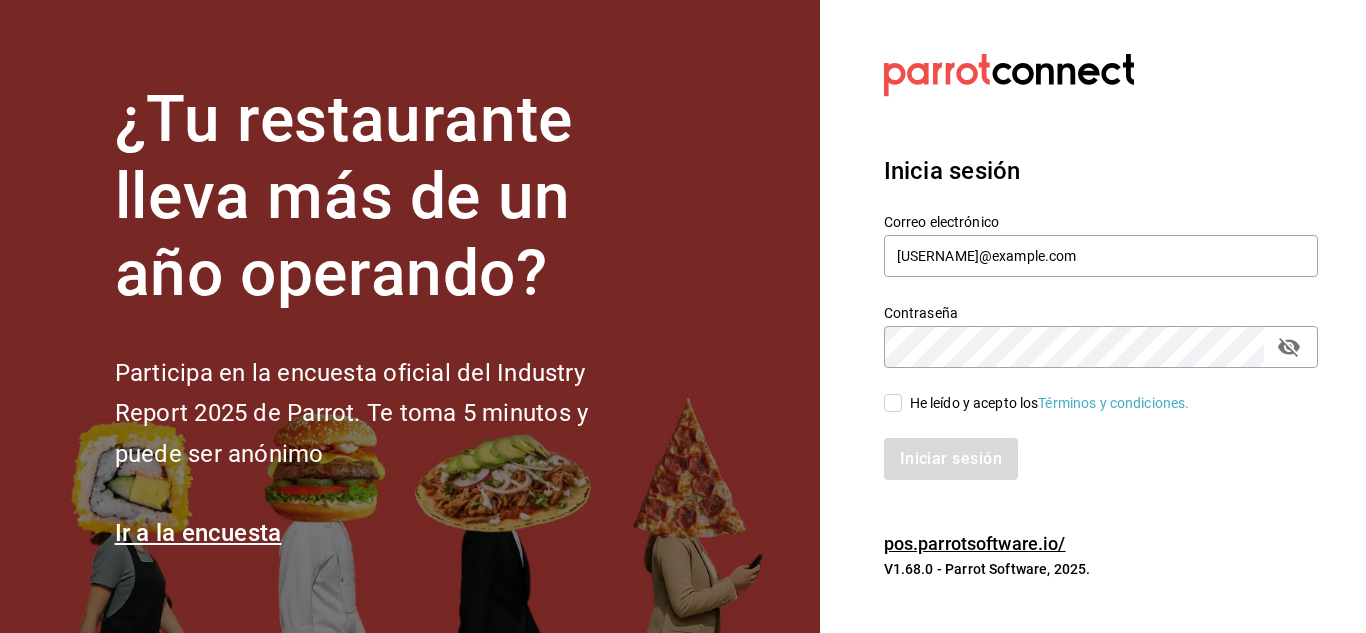click on "He leído y acepto los  Términos y condiciones." at bounding box center [1046, 403] 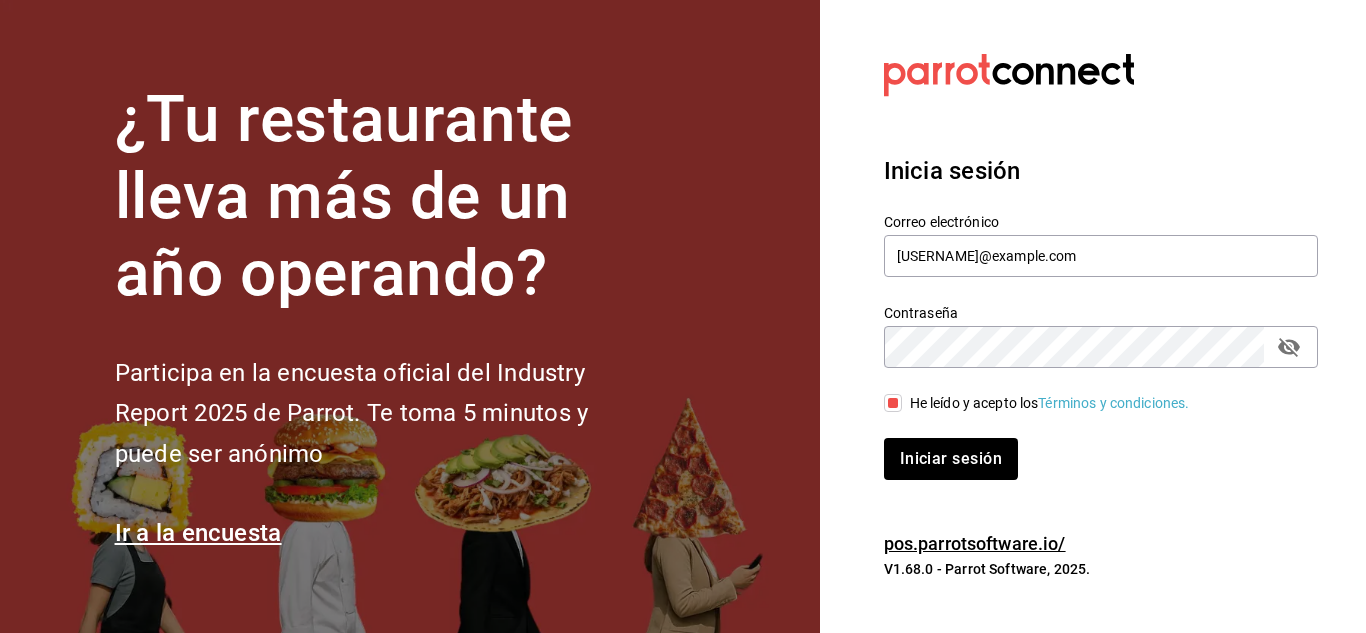 click on "Iniciar sesión" at bounding box center (1089, 447) 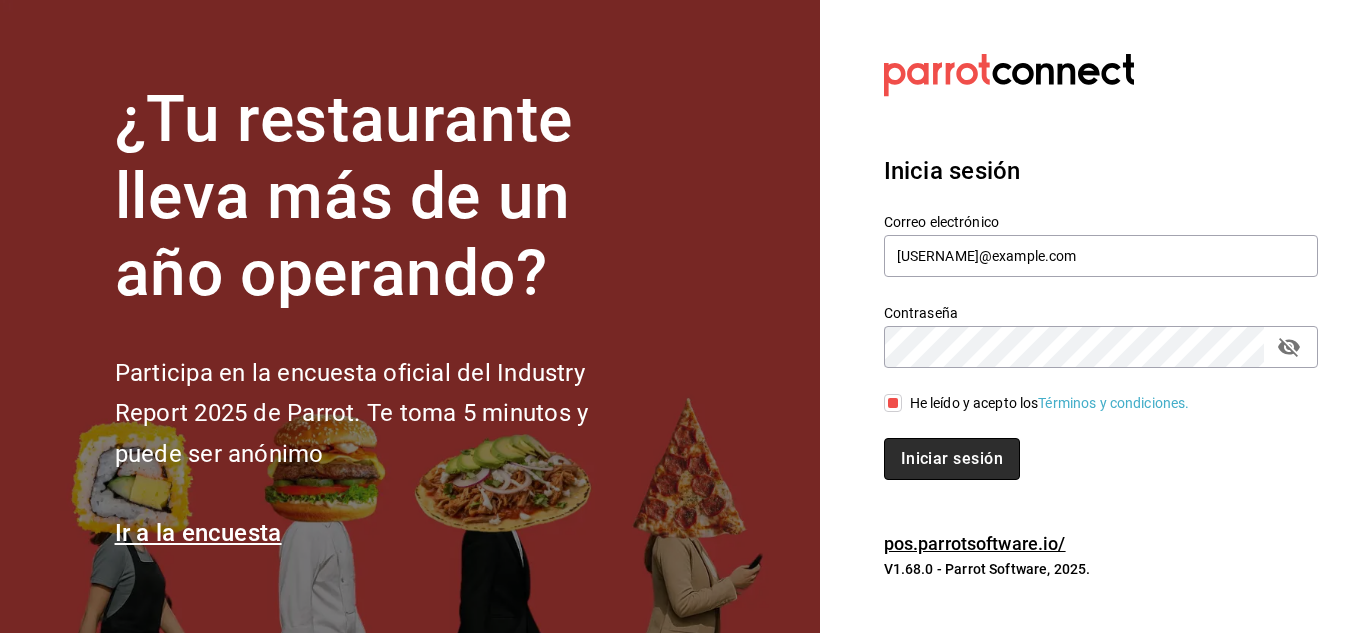 click on "Iniciar sesión" at bounding box center [952, 459] 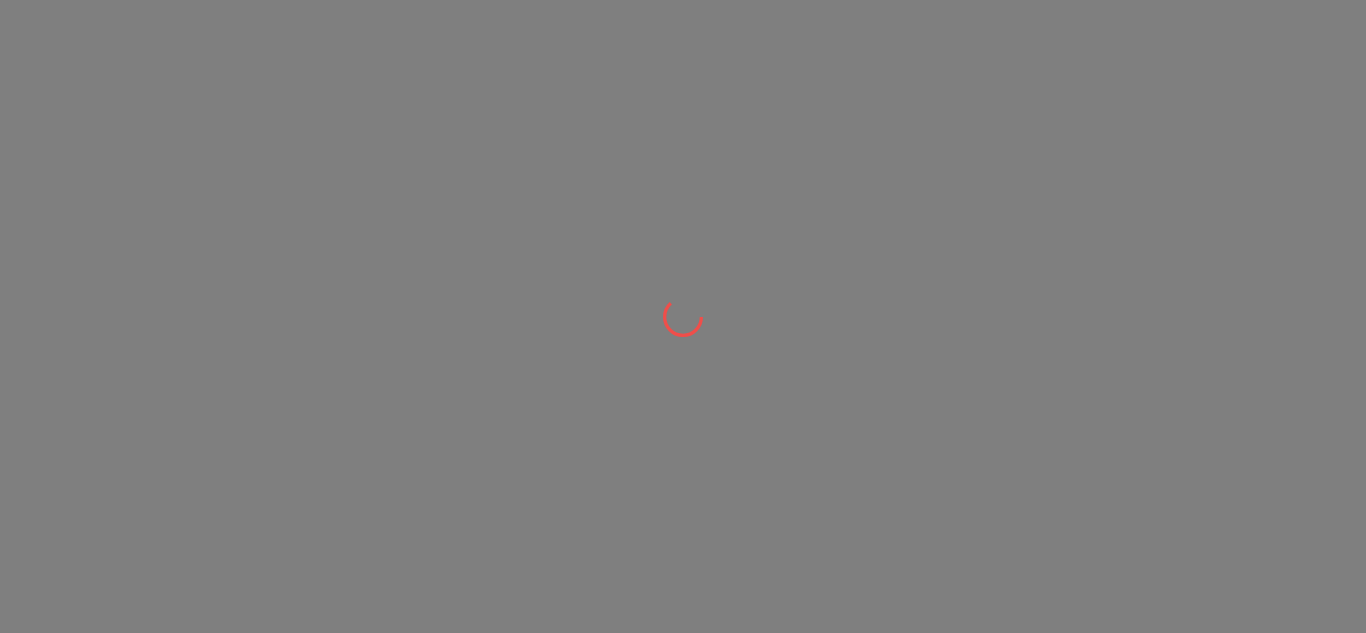 scroll, scrollTop: 0, scrollLeft: 0, axis: both 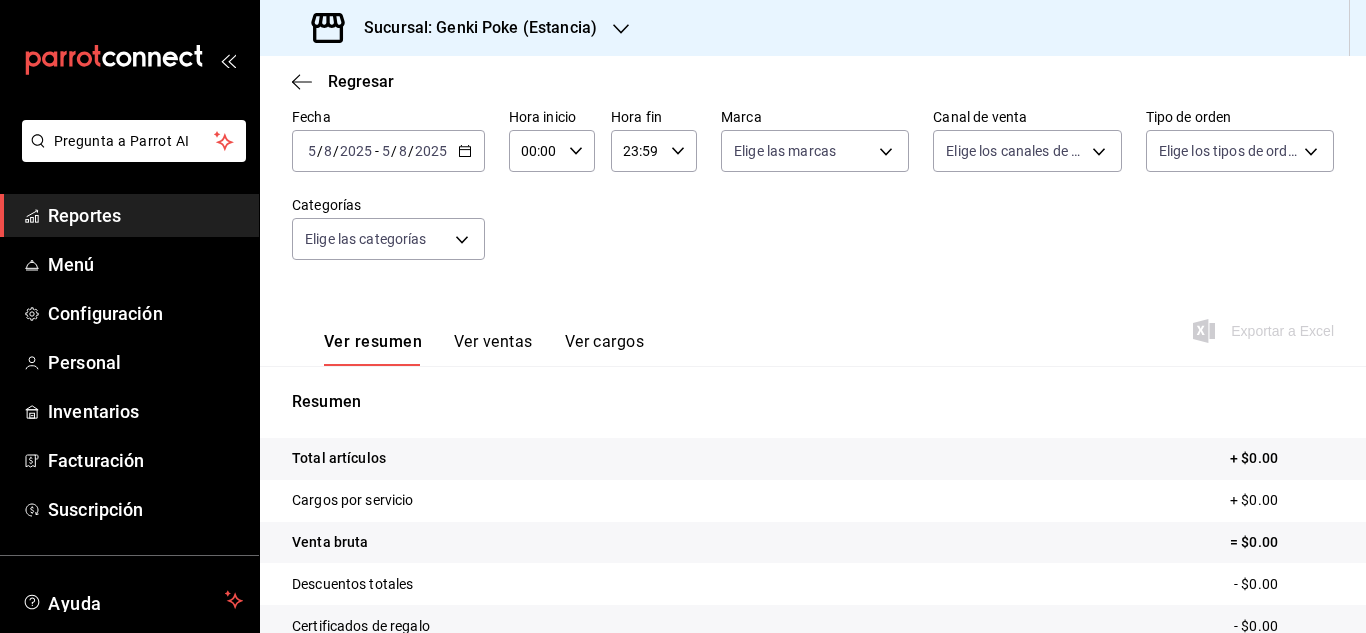 click on "Sucursal: Genki Poke (Estancia)" at bounding box center (456, 28) 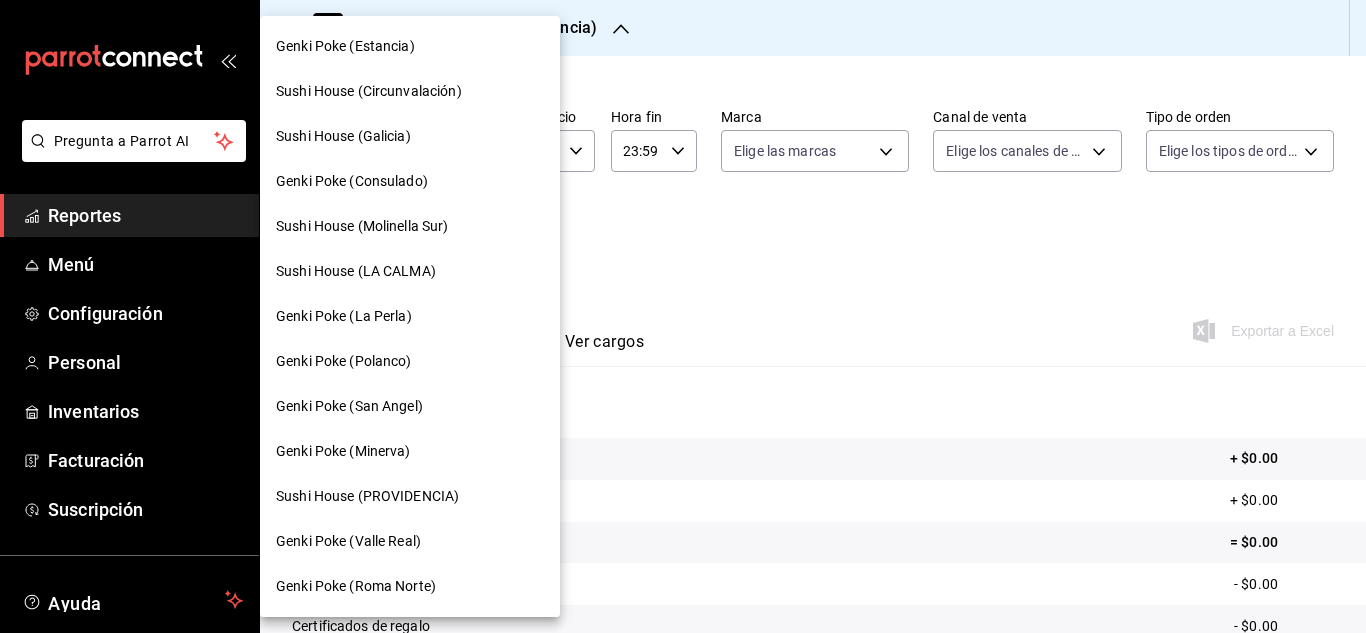 click on "Genki Poke (La Perla)" at bounding box center (344, 316) 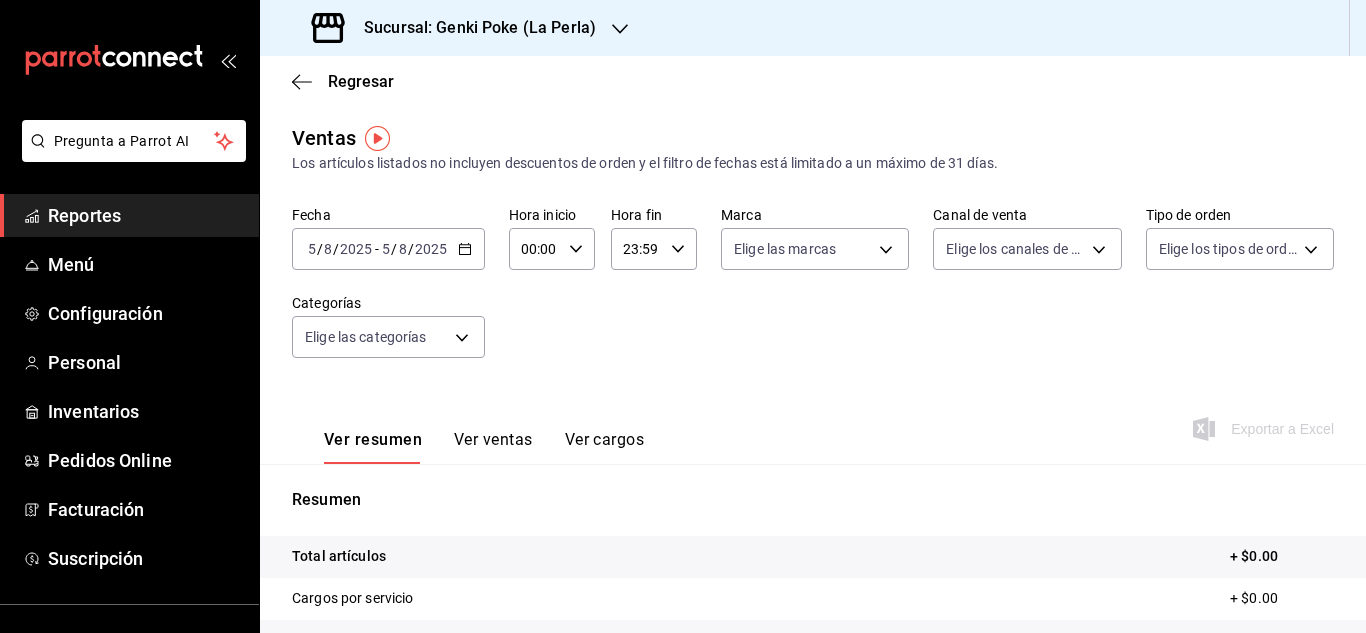 click on "Ventas Los artículos listados no incluyen descuentos de orden y el filtro de fechas está limitado a un máximo de 31 días." at bounding box center [813, 148] 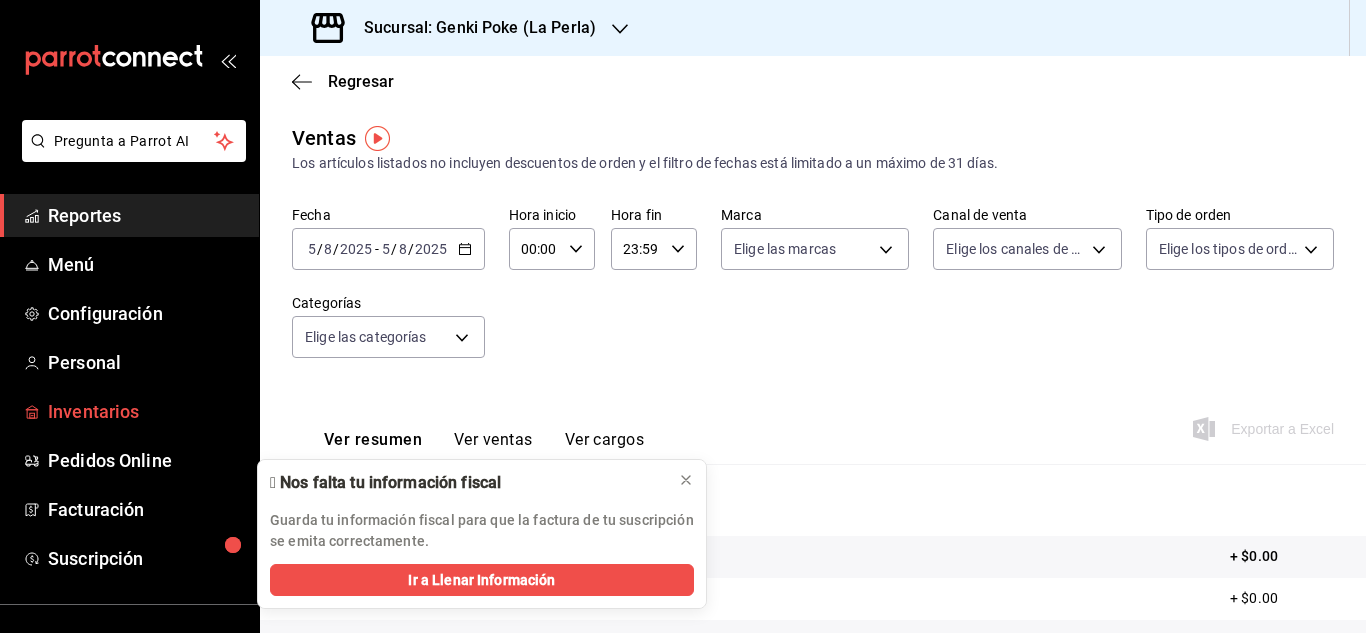 click on "Inventarios" at bounding box center [145, 411] 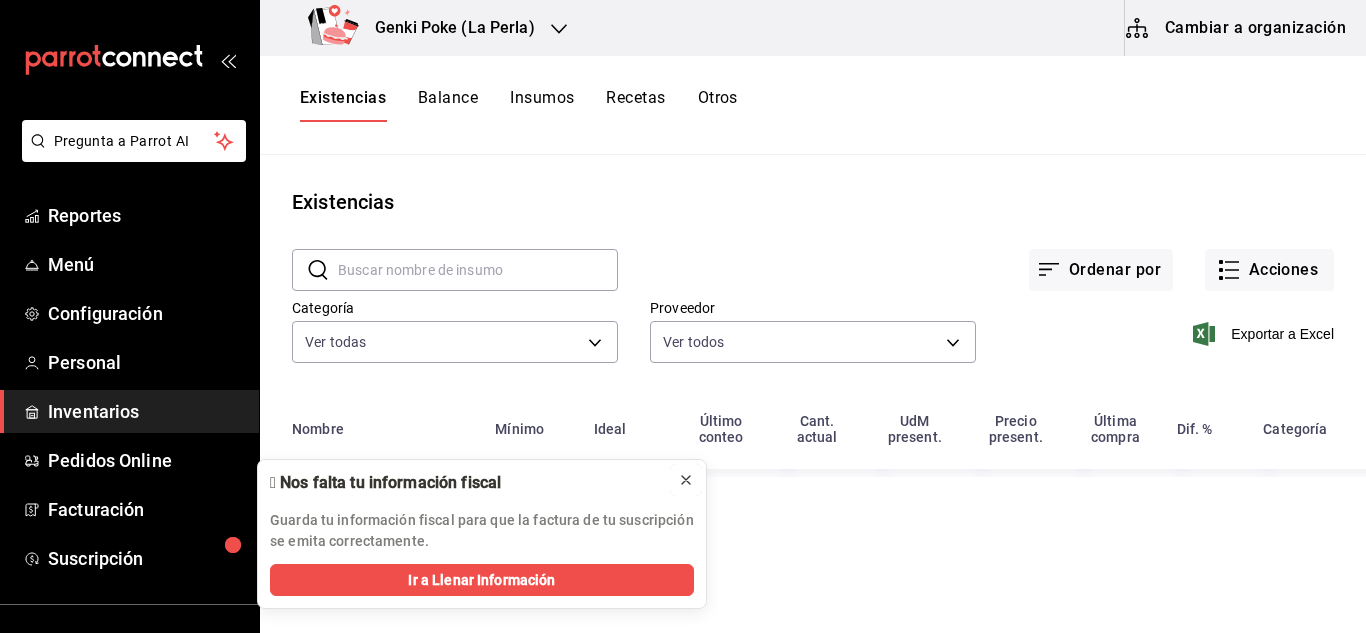click 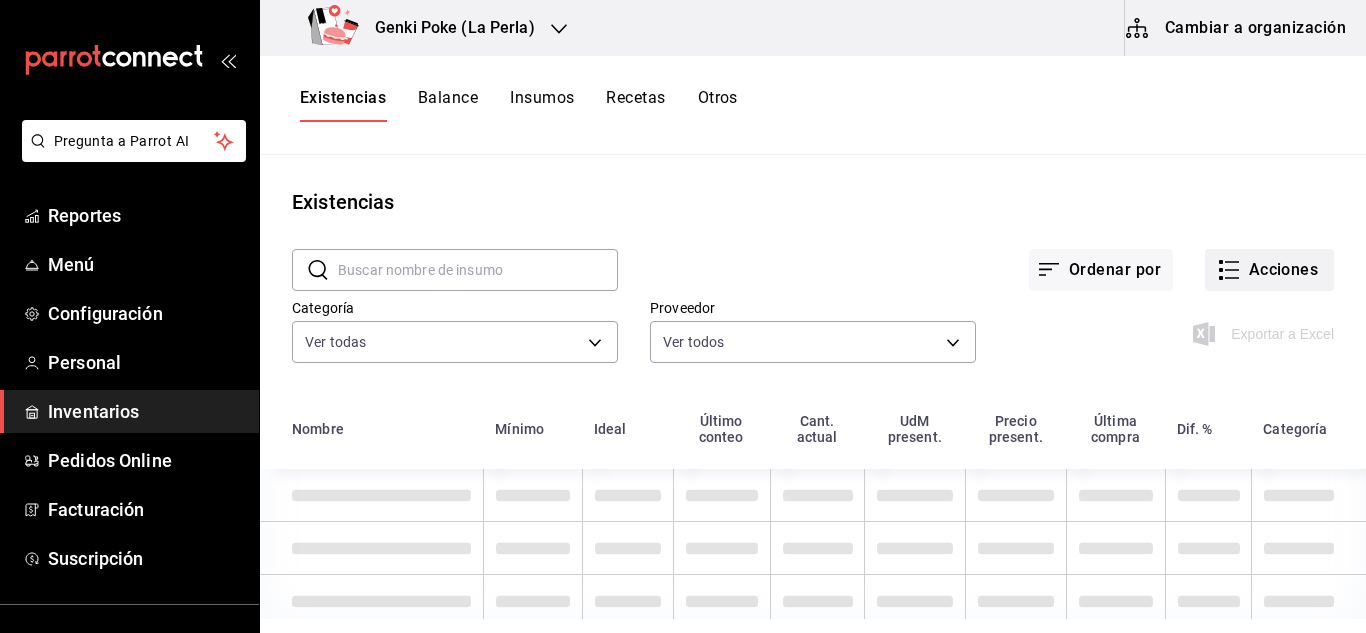 click 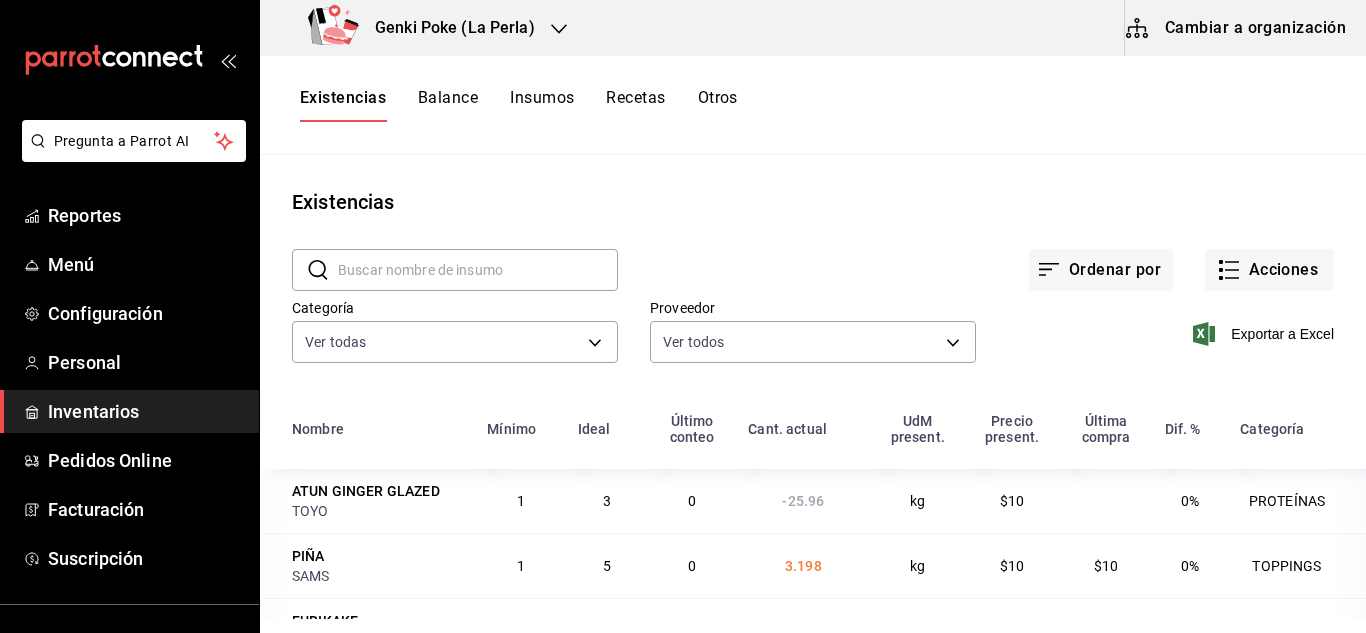 click at bounding box center [683, 316] 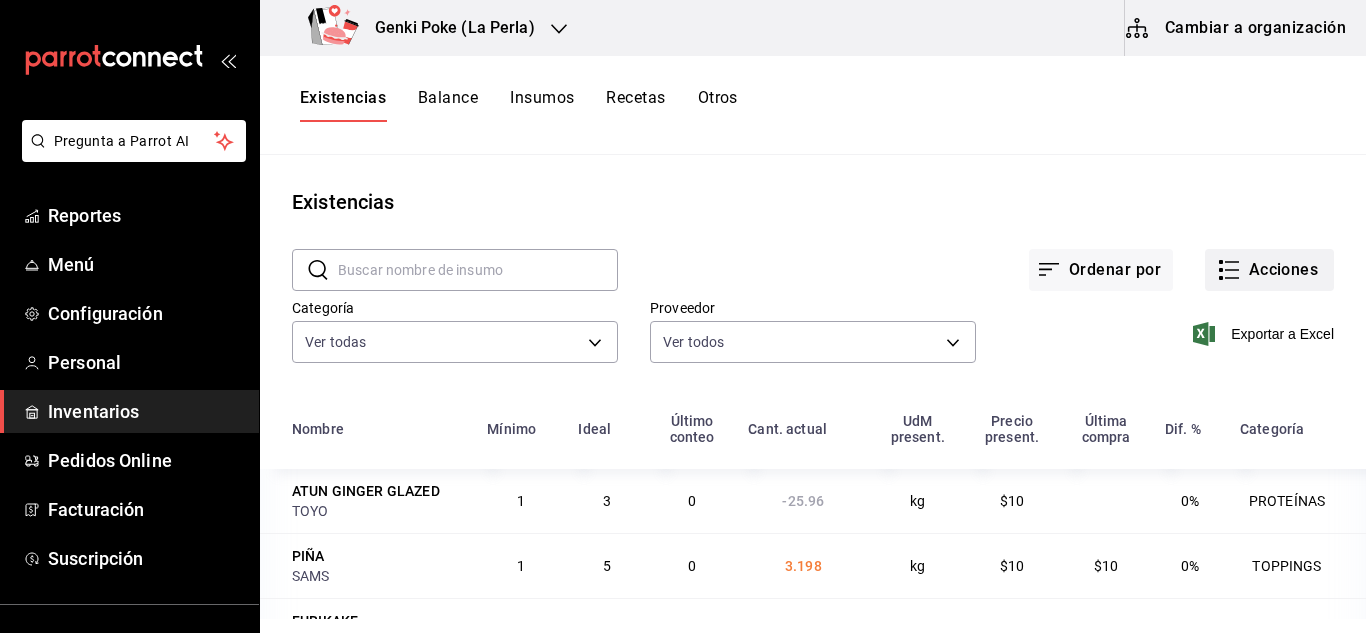 click on "Acciones" at bounding box center [1269, 270] 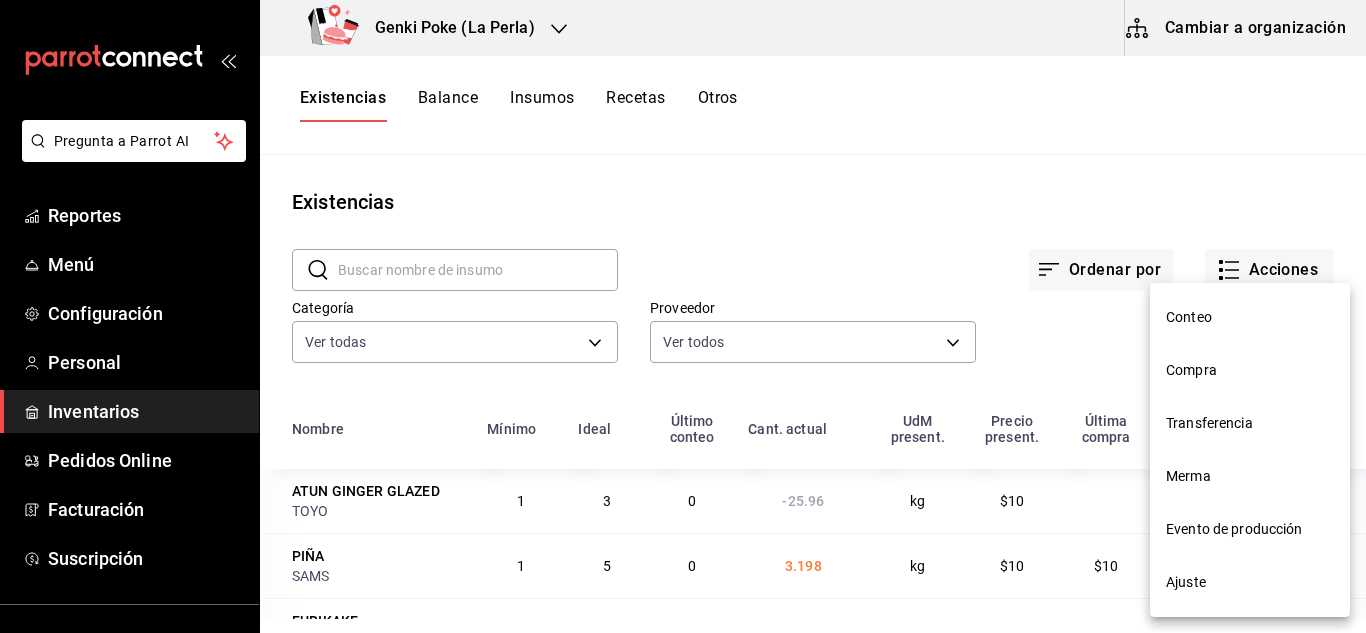 click on "Compra" at bounding box center [1250, 370] 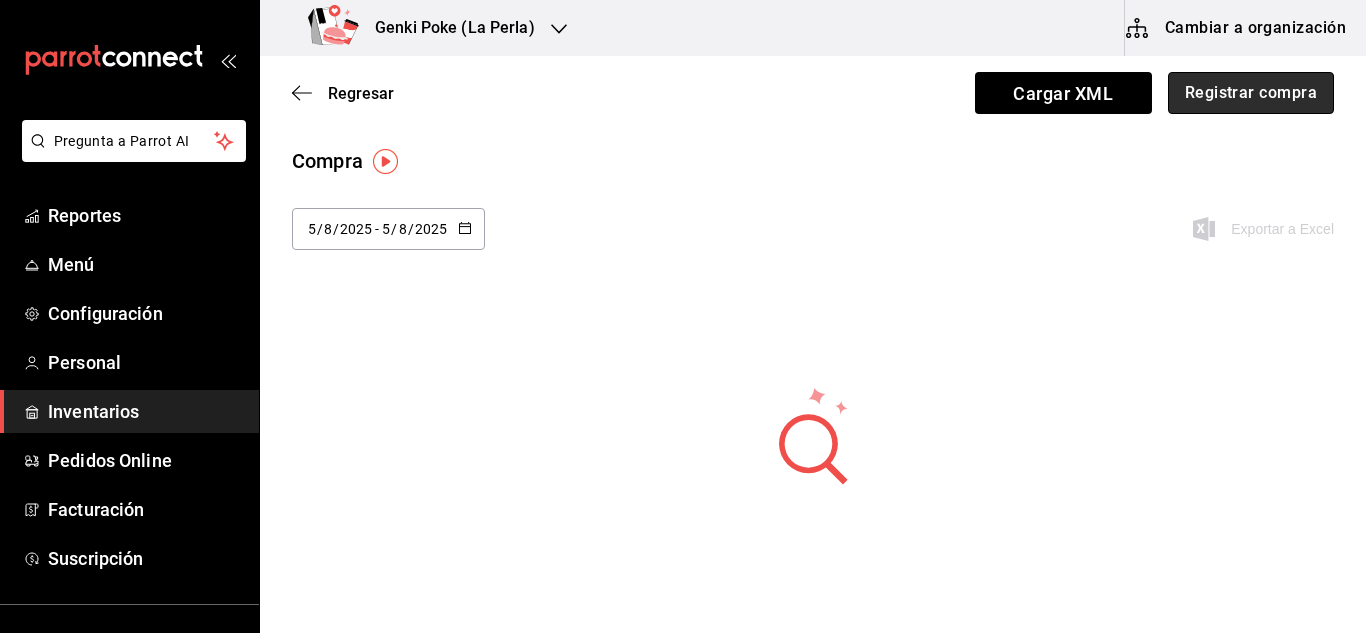 click on "Registrar compra" at bounding box center [1251, 93] 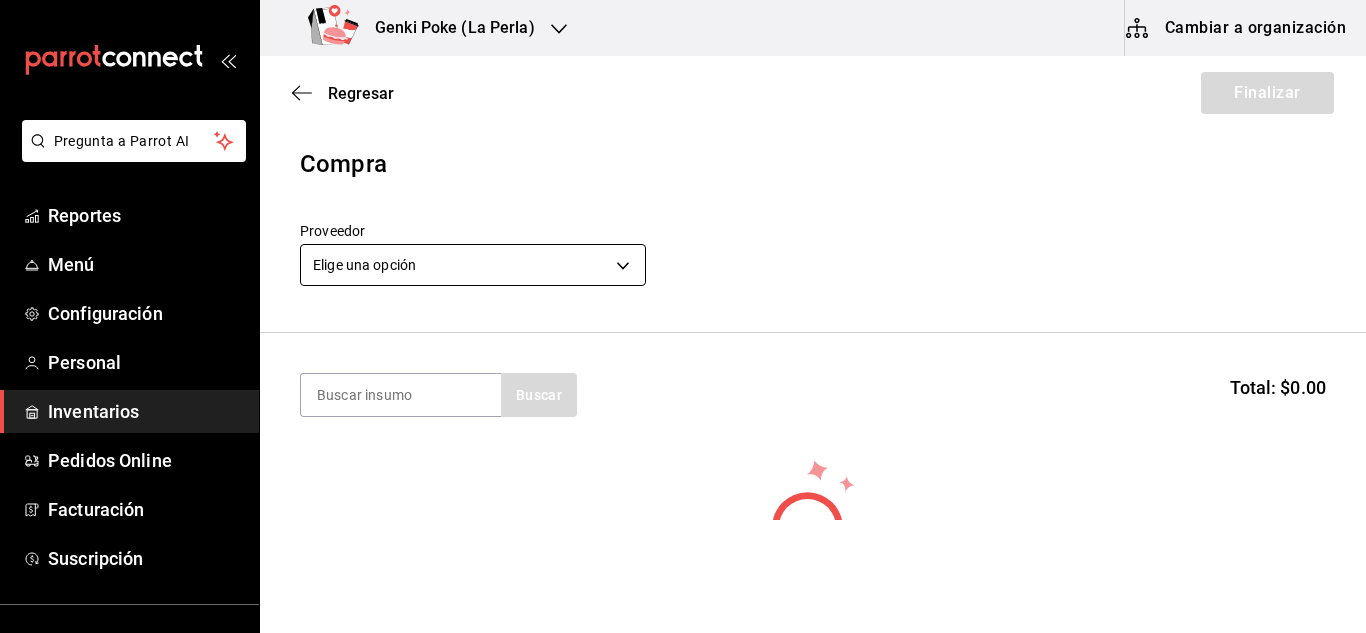click on "Pregunta a Parrot AI Reportes   Menú   Configuración   Personal   Inventarios   Pedidos Online   Facturación   Suscripción   Ayuda Recomienda Parrot   Multi User Sushi Express   Sugerir nueva función   Genki Poke (La Perla) Cambiar a organización Regresar Finalizar Compra Proveedor Elige una opción default Buscar Total: $0.00 No hay insumos a mostrar. Busca un insumo para agregarlo a la lista GANA 1 MES GRATIS EN TU SUSCRIPCIÓN AQUÍ ¿Recuerdas cómo empezó tu restaurante?
Hoy puedes ayudar a un colega a tener el mismo cambio que tú viviste.
Recomienda Parrot directamente desde tu Portal Administrador.
Es fácil y rápido.
🎁 Por cada restaurante que se una, ganas 1 mes gratis. Ver video tutorial Ir a video Pregunta a Parrot AI Reportes   Menú   Configuración   Personal   Inventarios   Pedidos Online   Facturación   Suscripción   Ayuda Recomienda Parrot   Multi User Sushi Express   Sugerir nueva función   Editar Eliminar Visitar centro de ayuda (81) 2046 6363 soporte@parrotsoftware.io" at bounding box center [683, 260] 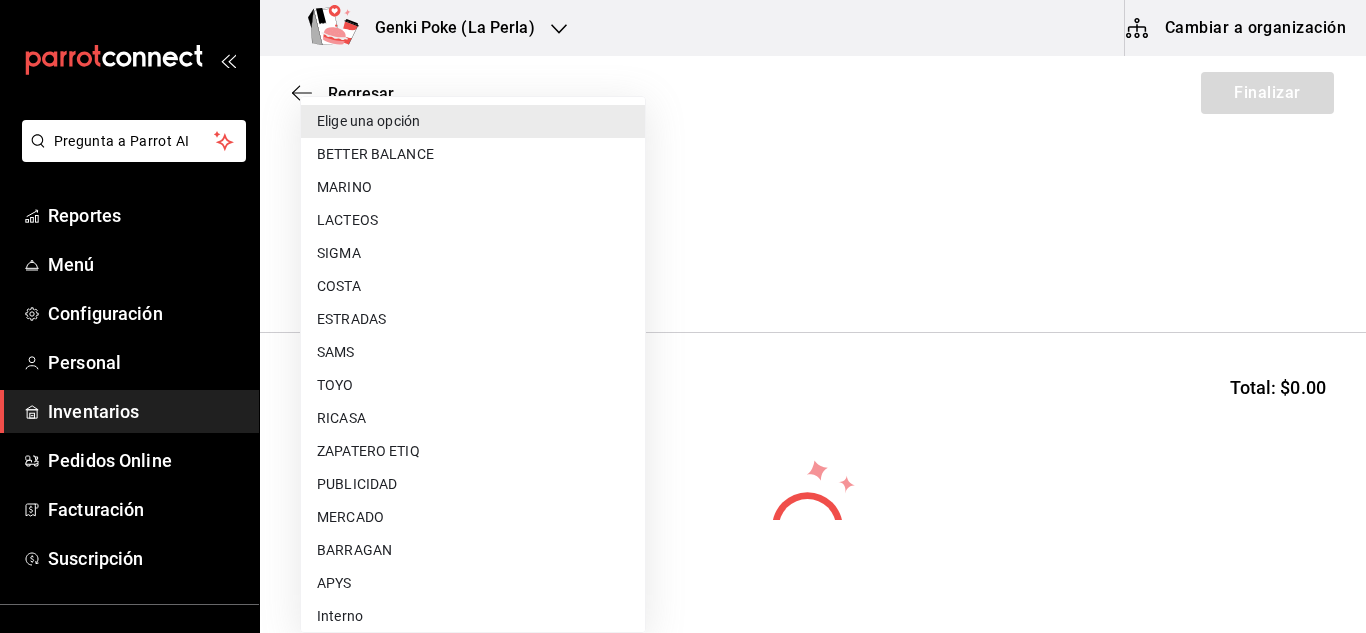 click on "MARINO" at bounding box center [473, 187] 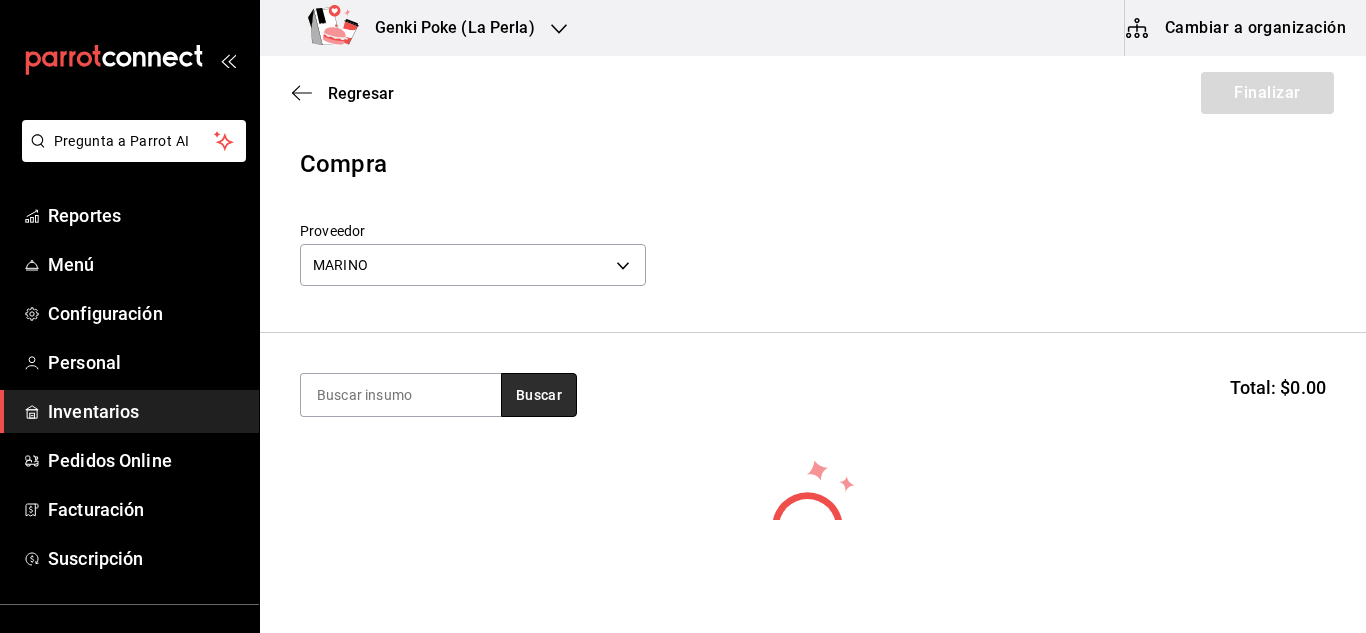 click on "Buscar" at bounding box center (539, 395) 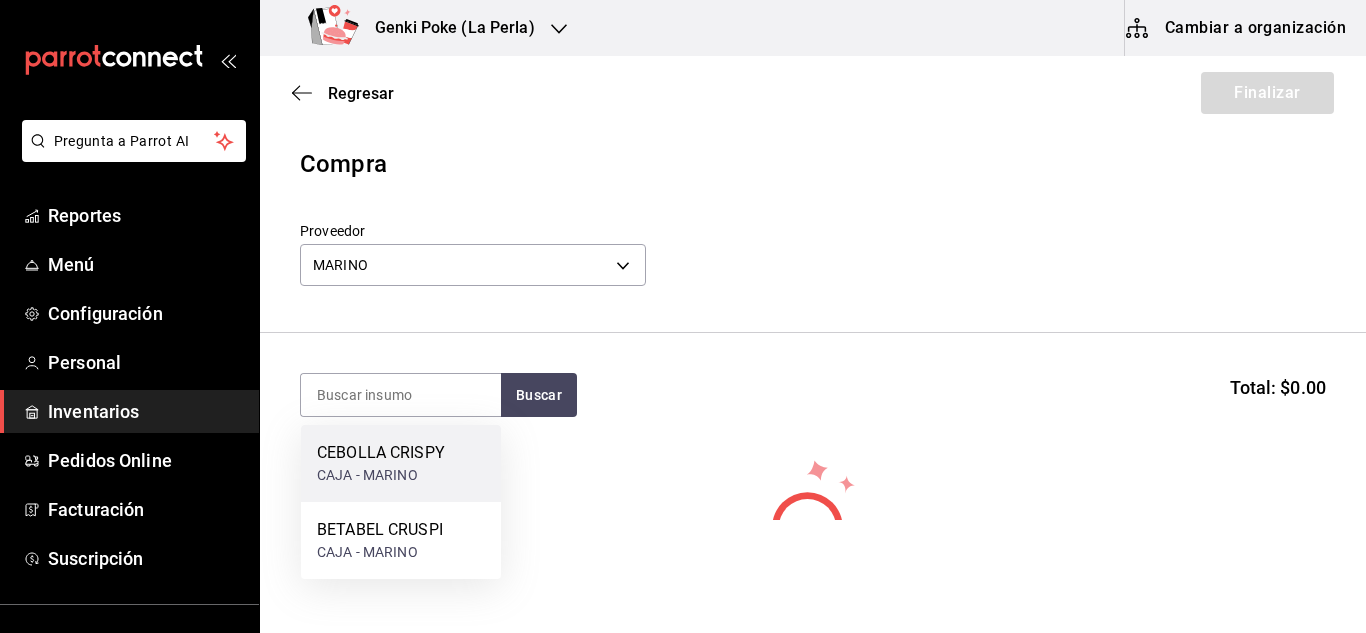 click on "CAJA - MARINO" at bounding box center (381, 475) 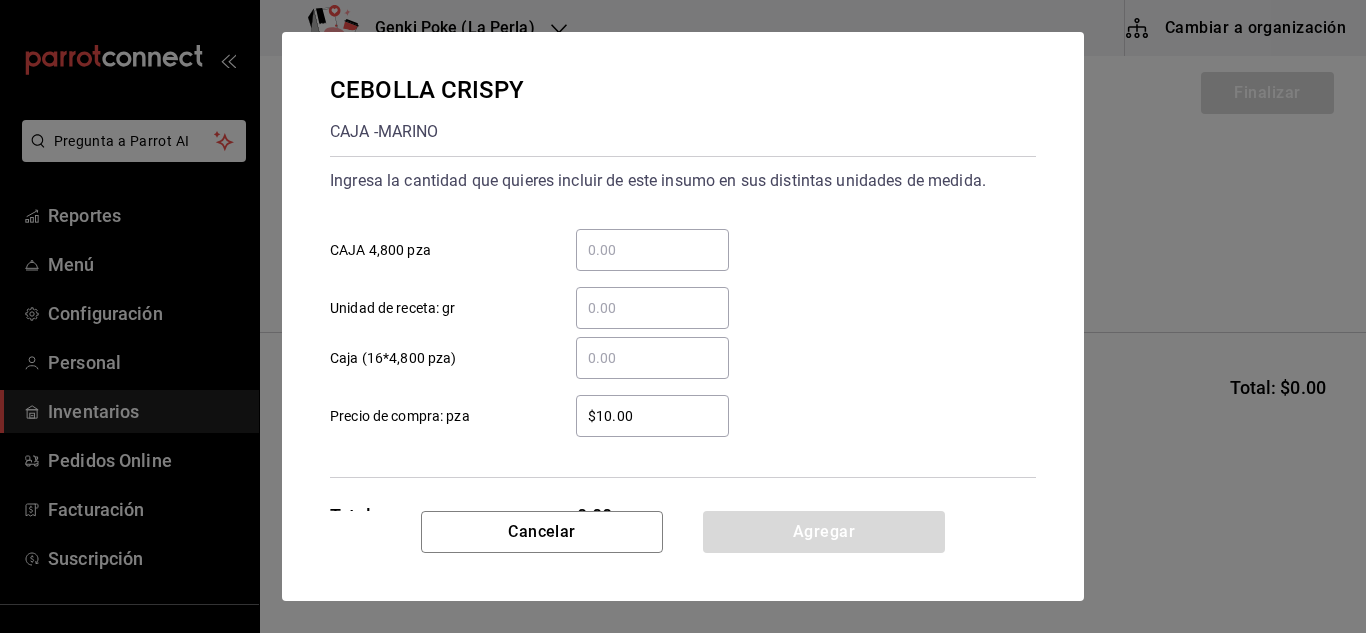 click on "​" at bounding box center (652, 308) 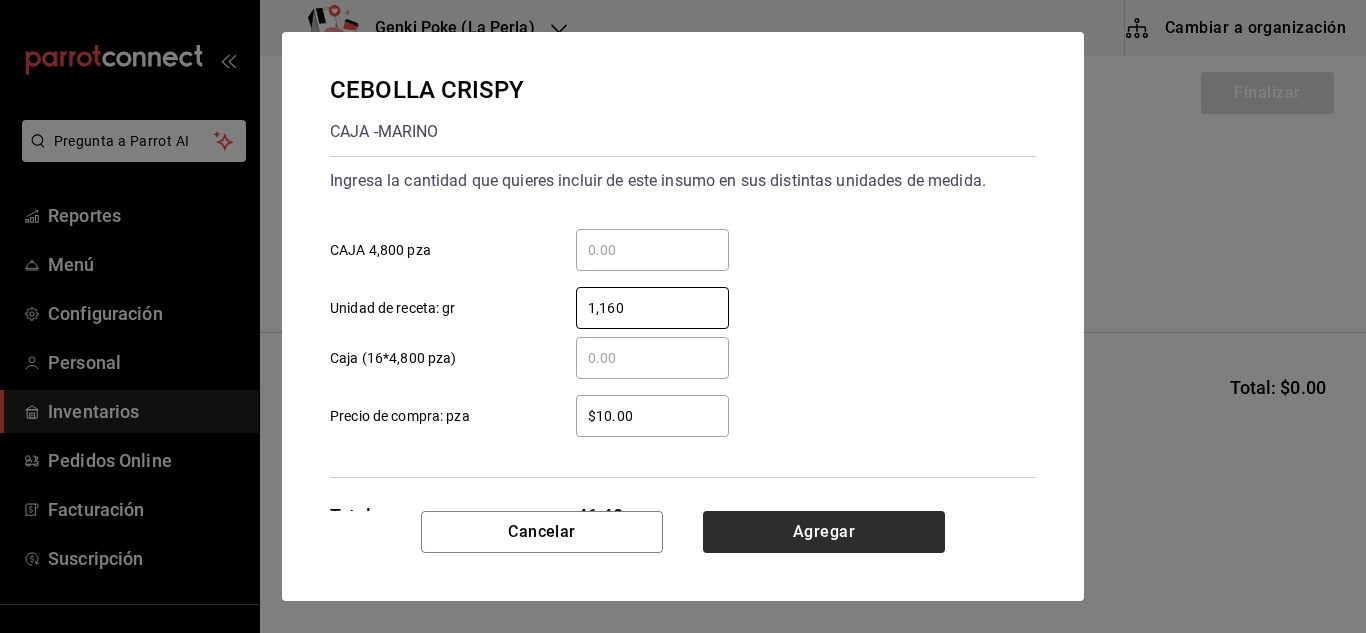 type on "1,160" 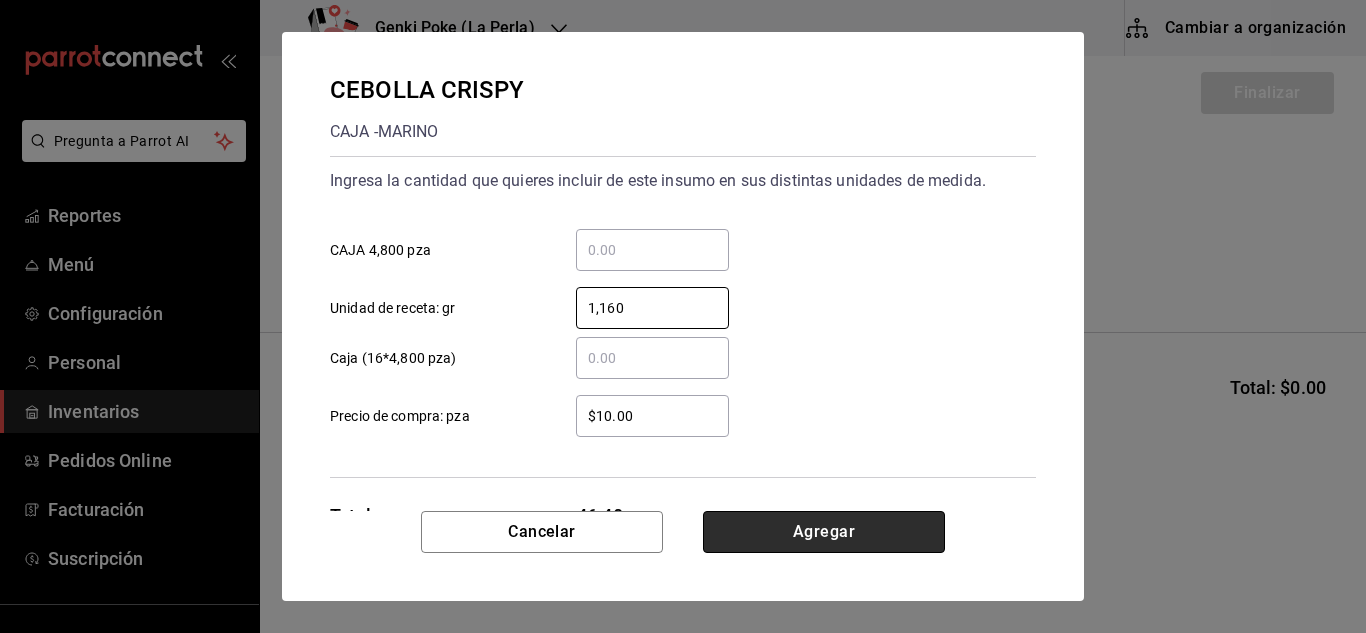 click on "Agregar" at bounding box center (824, 532) 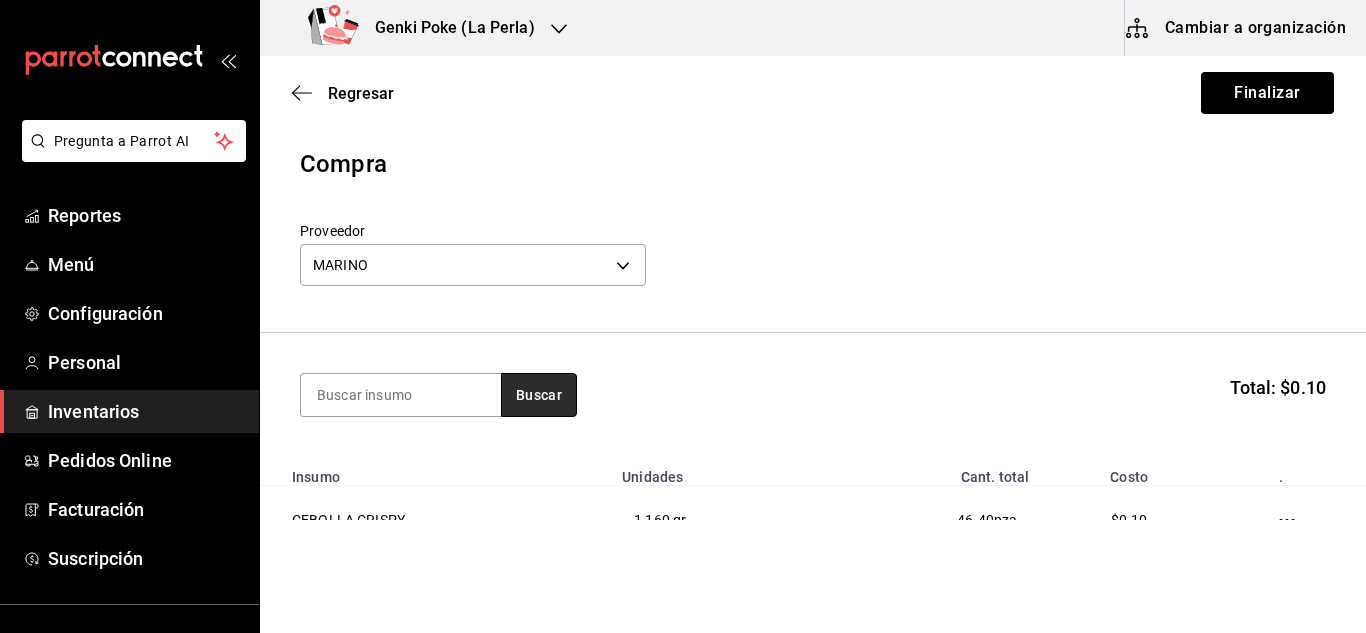 click on "Buscar" at bounding box center [539, 395] 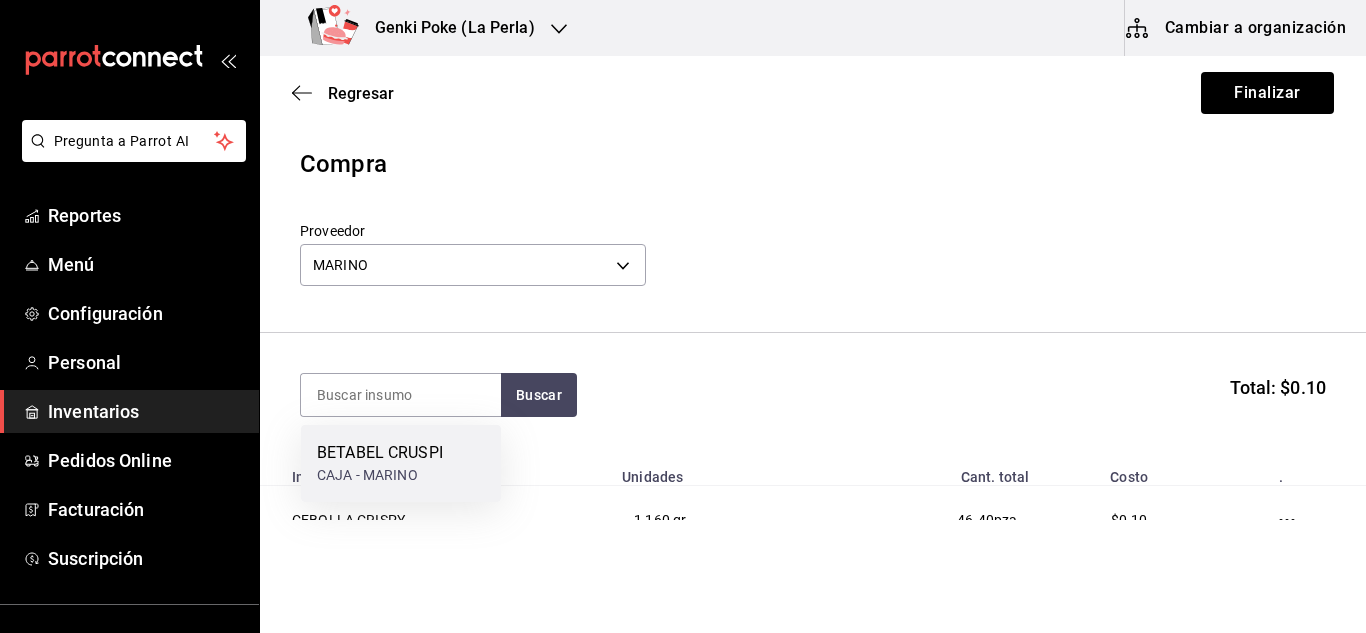 click on "BETABEL CRUSPI" at bounding box center [380, 453] 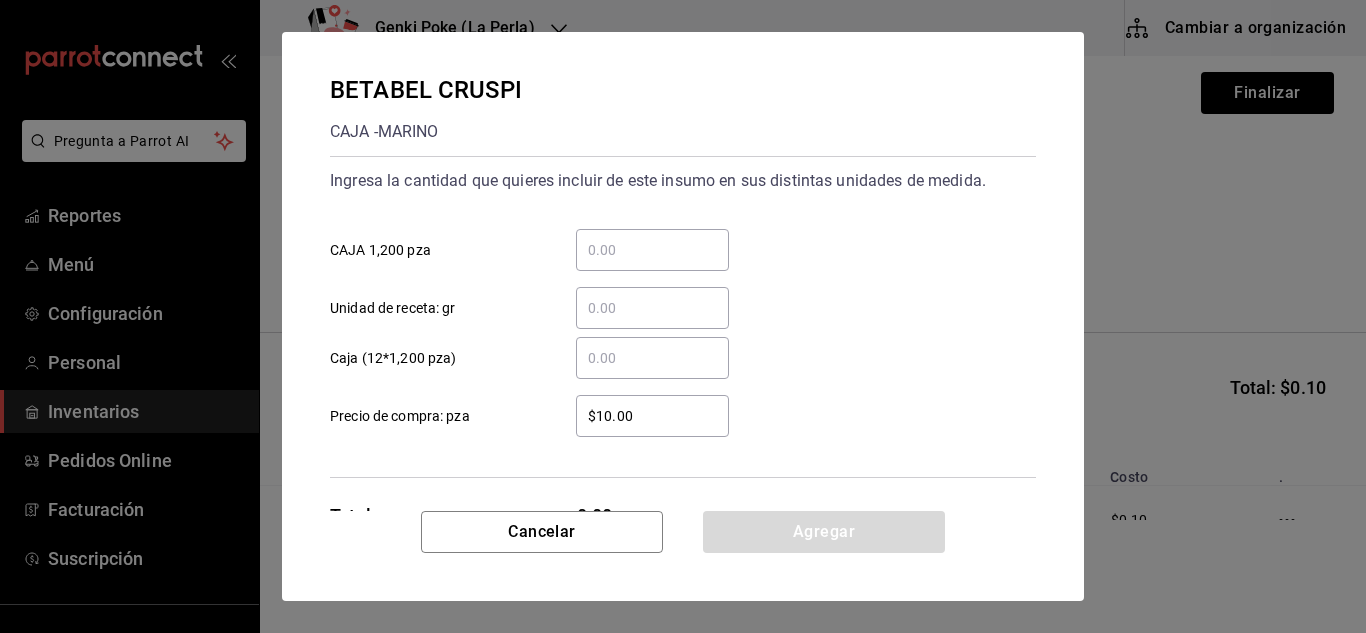 click on "​ Unidad de receta: gr" at bounding box center [652, 308] 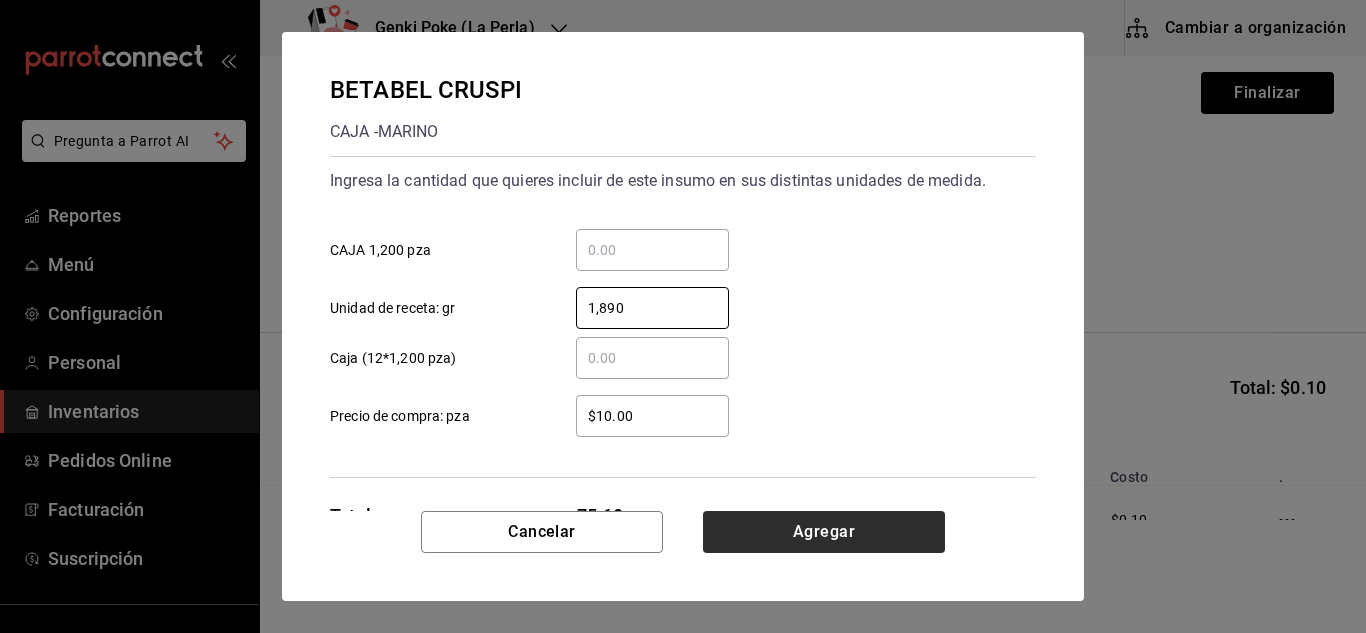 type on "1,890" 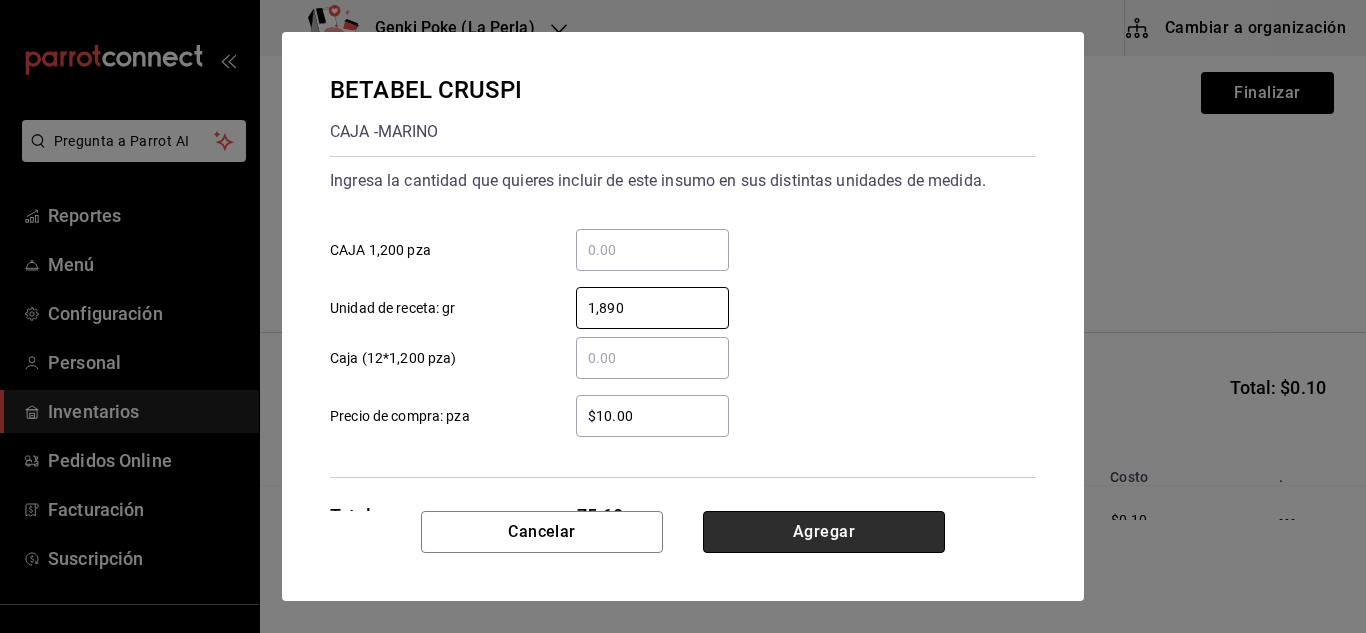 click on "Agregar" at bounding box center (824, 532) 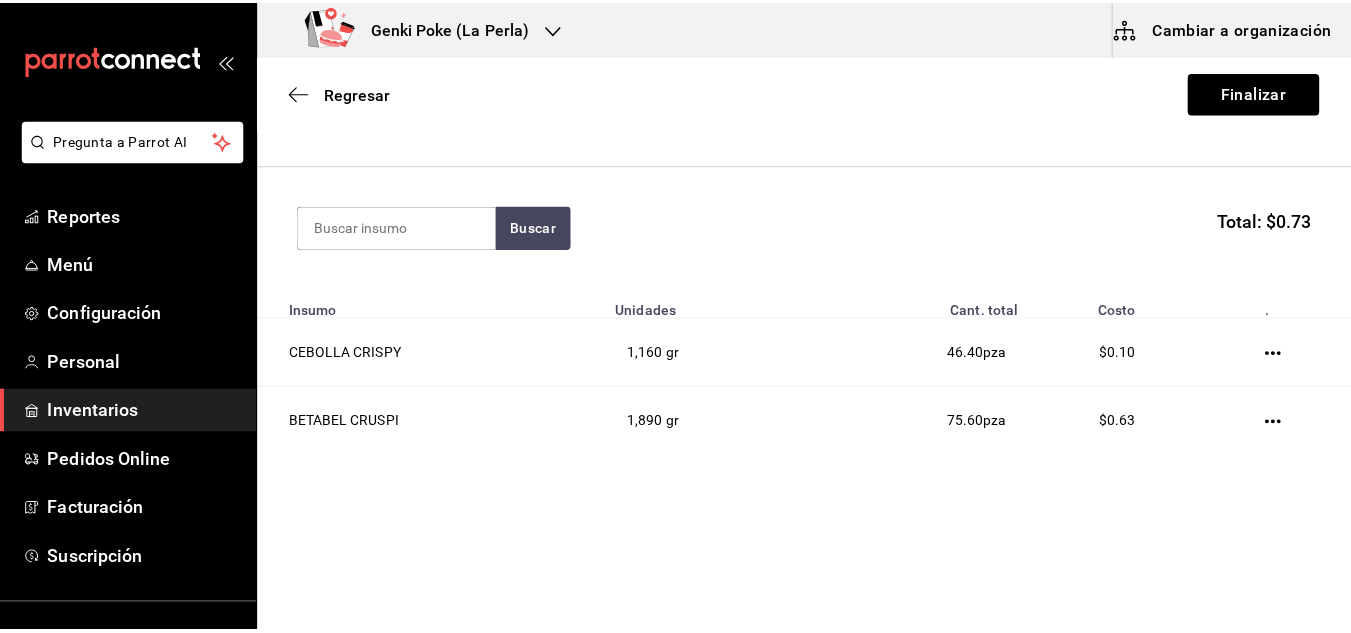 scroll, scrollTop: 0, scrollLeft: 0, axis: both 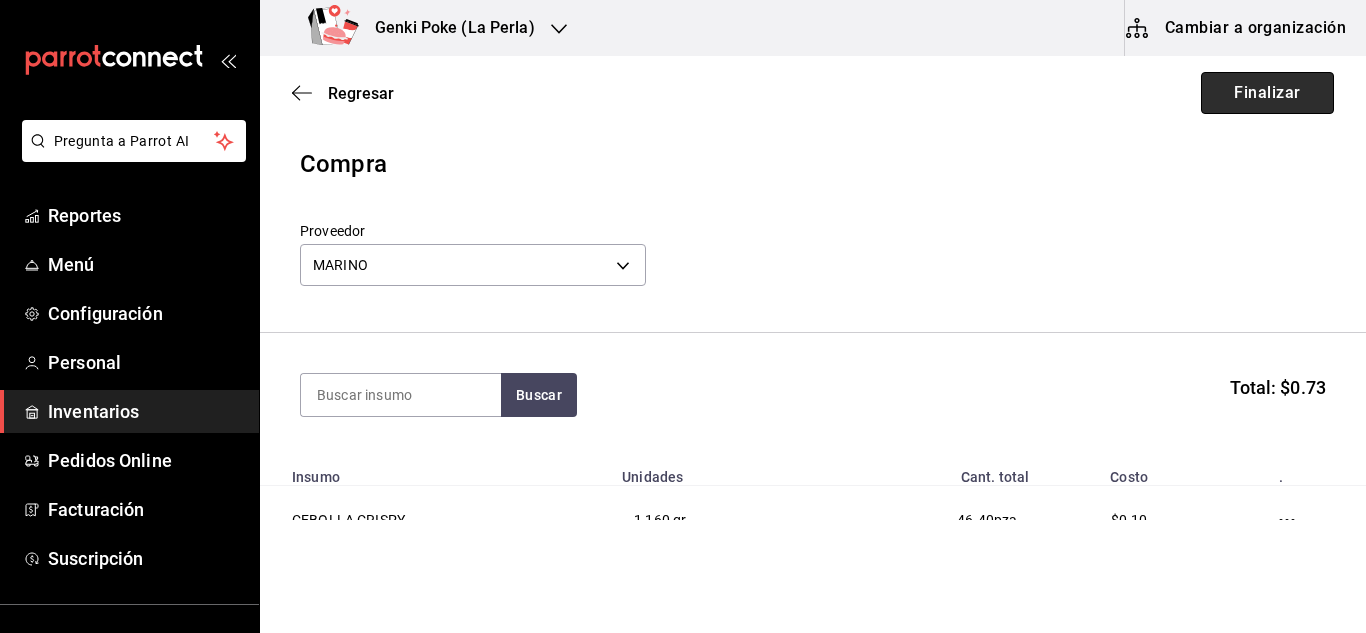 click on "Finalizar" at bounding box center [1267, 93] 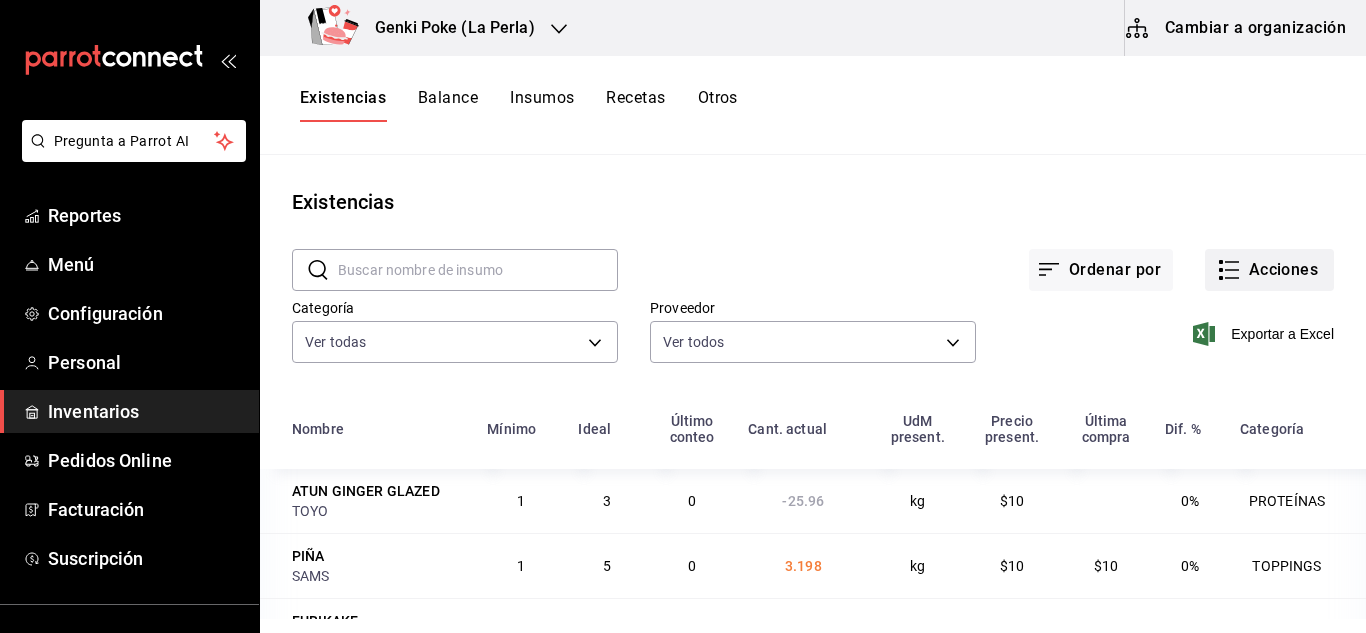 click on "Acciones" at bounding box center (1269, 270) 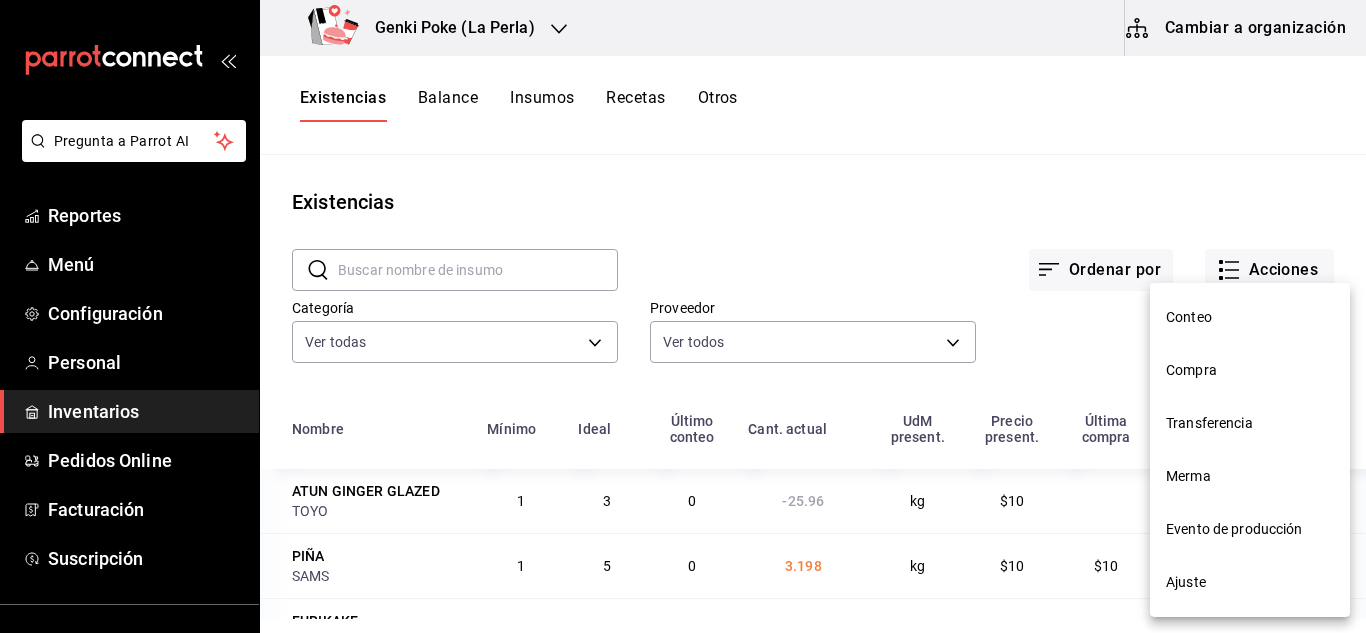 click on "Compra" at bounding box center [1250, 370] 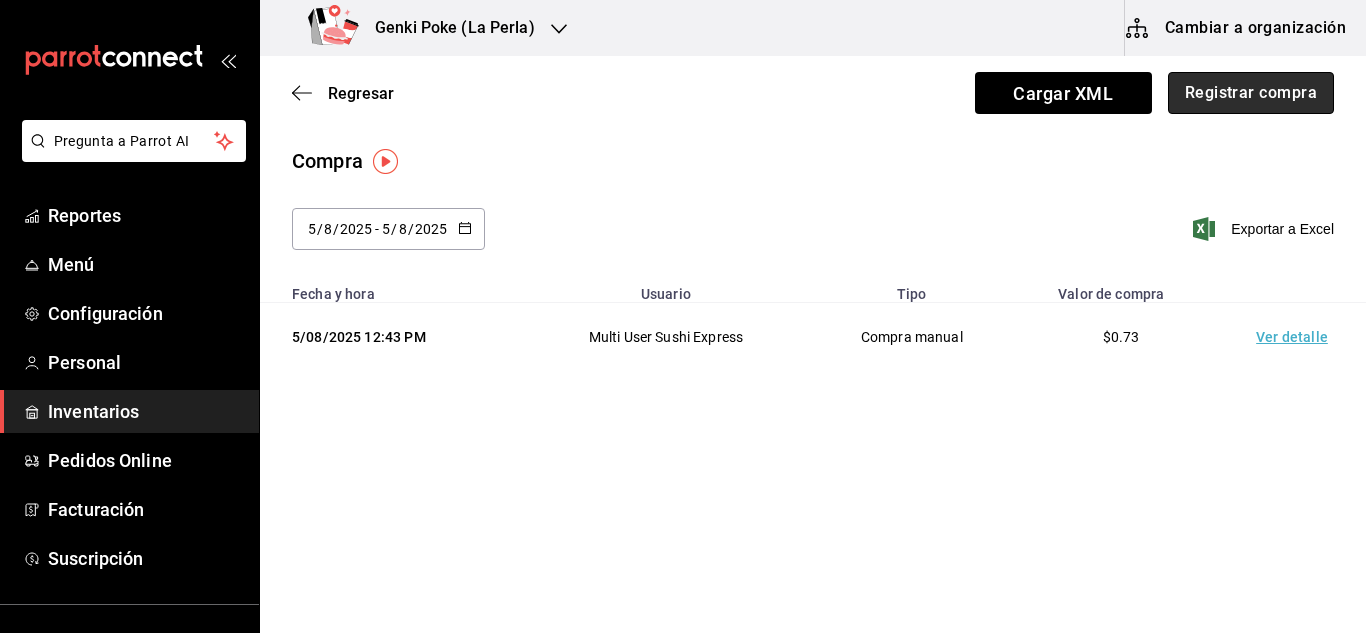 click on "Registrar compra" at bounding box center [1251, 93] 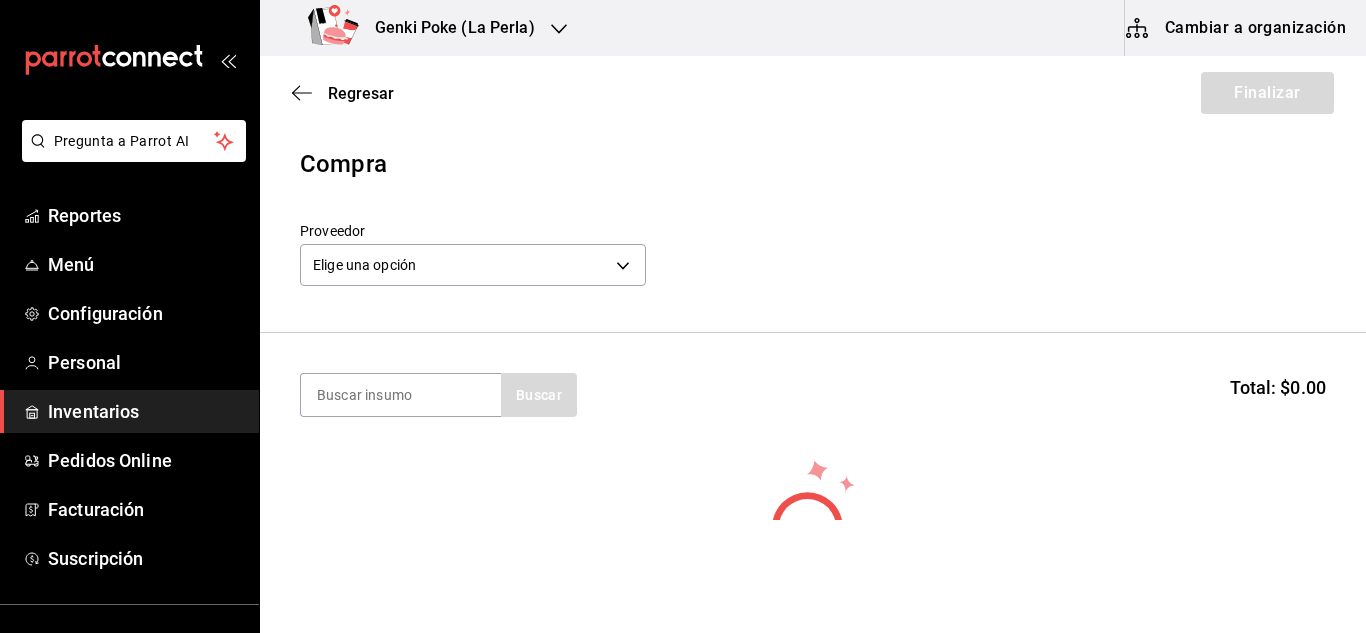 click on "Elige una opción default" at bounding box center (473, 262) 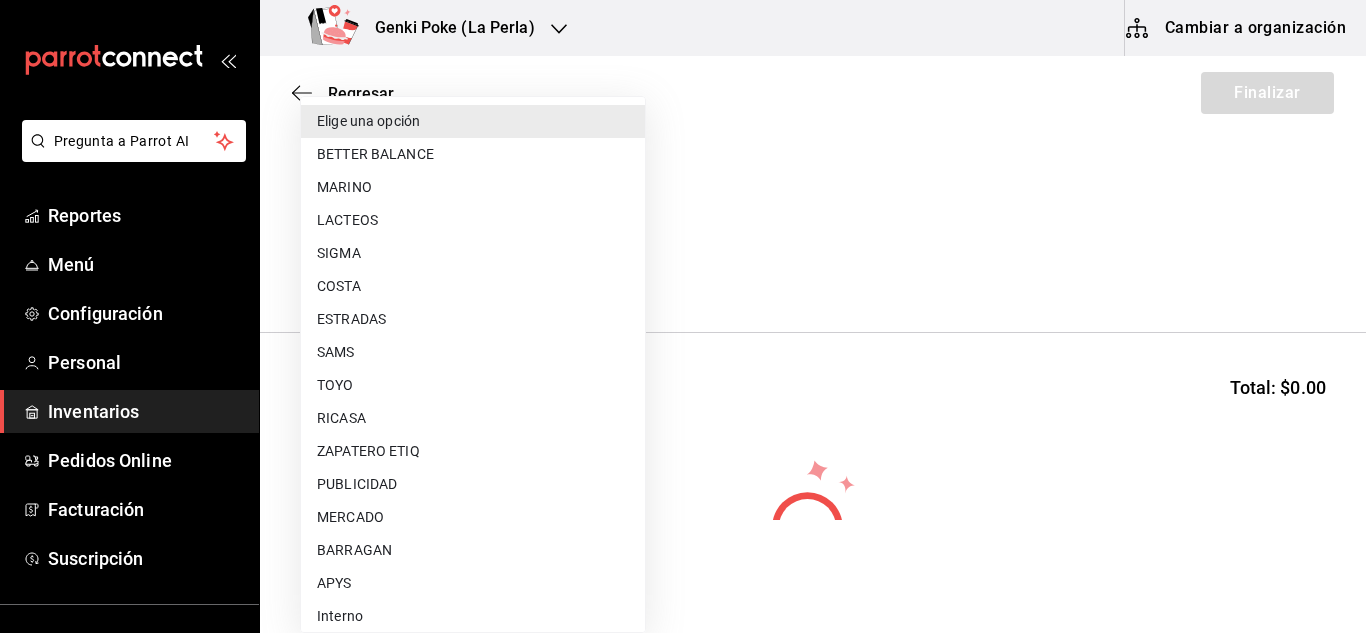 click on "Pregunta a Parrot AI Reportes   Menú   Configuración   Personal   Inventarios   Pedidos Online   Facturación   Suscripción   Ayuda Recomienda Parrot   Multi User Sushi Express   Sugerir nueva función   Genki Poke (La Perla) Cambiar a organización Regresar Finalizar Compra Proveedor Elige una opción default Buscar Total: $0.00 No hay insumos a mostrar. Busca un insumo para agregarlo a la lista GANA 1 MES GRATIS EN TU SUSCRIPCIÓN AQUÍ ¿Recuerdas cómo empezó tu restaurante?
Hoy puedes ayudar a un colega a tener el mismo cambio que tú viviste.
Recomienda Parrot directamente desde tu Portal Administrador.
Es fácil y rápido.
🎁 Por cada restaurante que se una, ganas 1 mes gratis. Ver video tutorial Ir a video Pregunta a Parrot AI Reportes   Menú   Configuración   Personal   Inventarios   Pedidos Online   Facturación   Suscripción   Ayuda Recomienda Parrot   Multi User Sushi Express   Sugerir nueva función   Editar Eliminar Visitar centro de ayuda (81) 2046 6363 soporte@parrotsoftware.io" at bounding box center [683, 260] 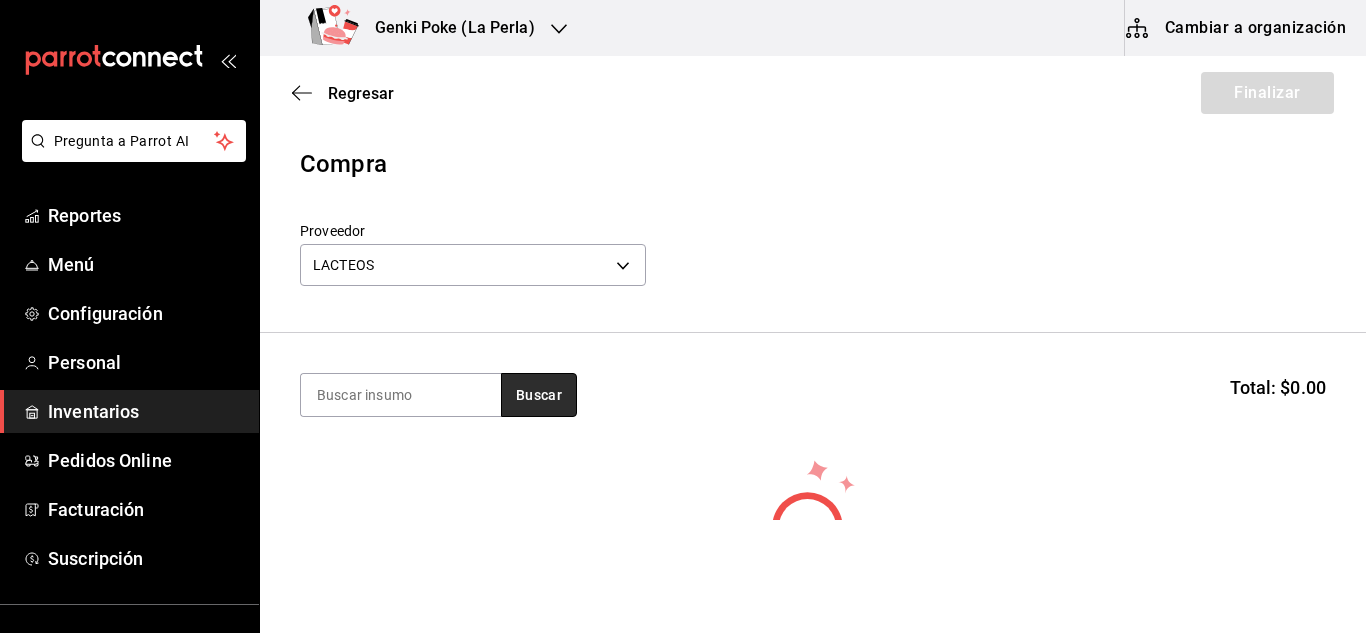 click on "Buscar" at bounding box center (539, 395) 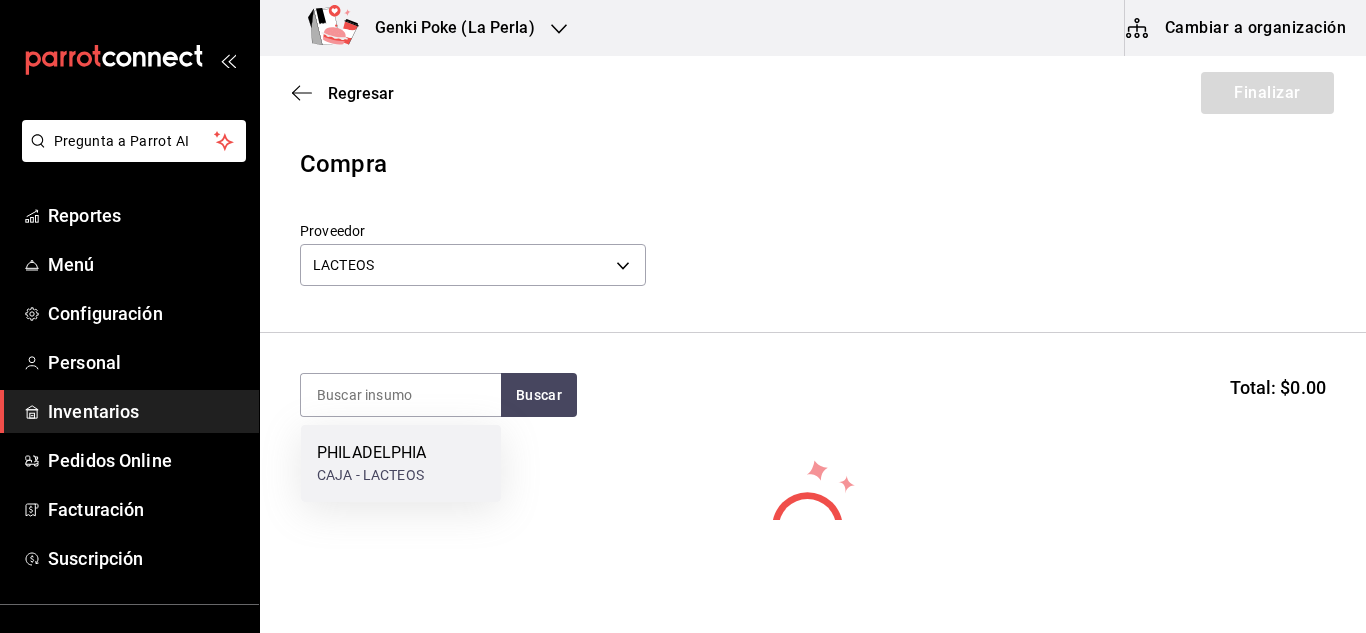 click on "PHILADELPHIA" at bounding box center [372, 453] 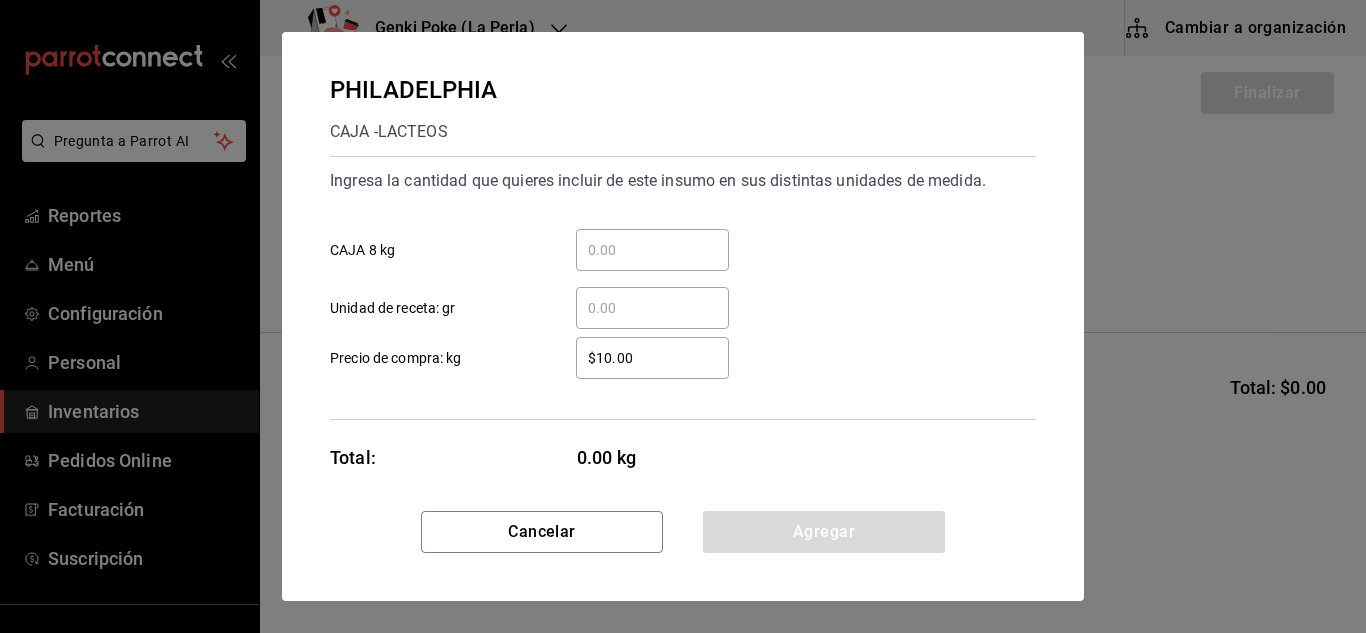 click on "​" at bounding box center (652, 250) 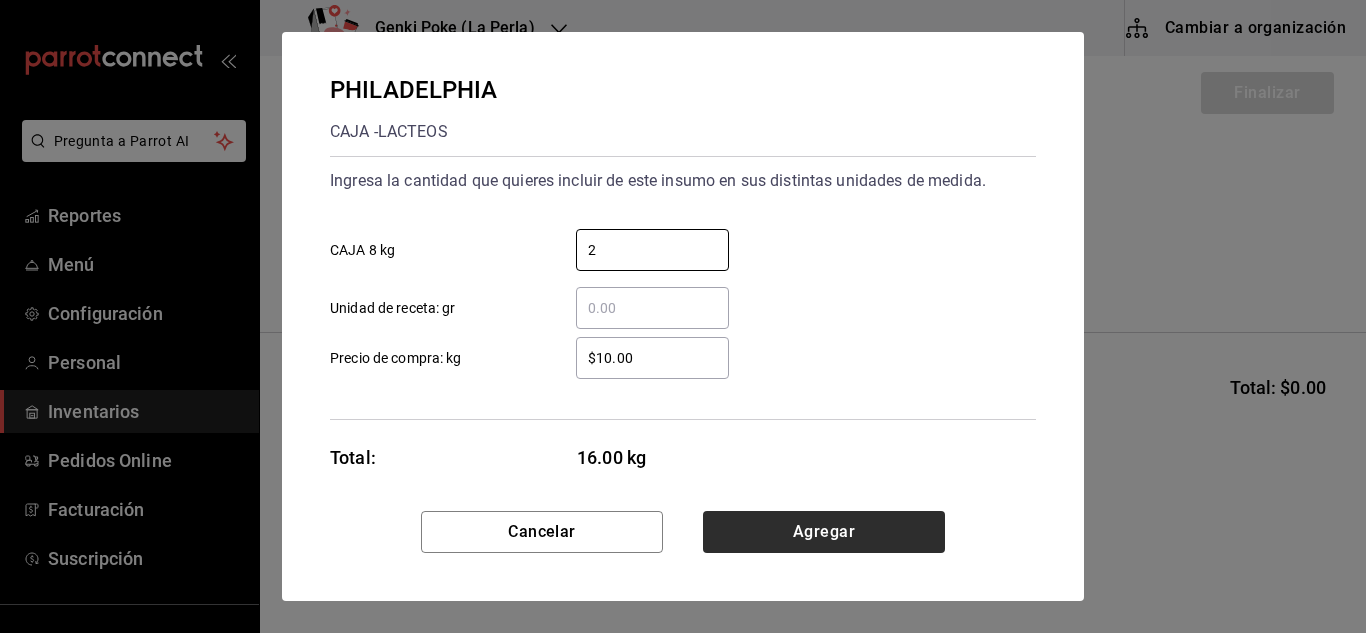 type on "2" 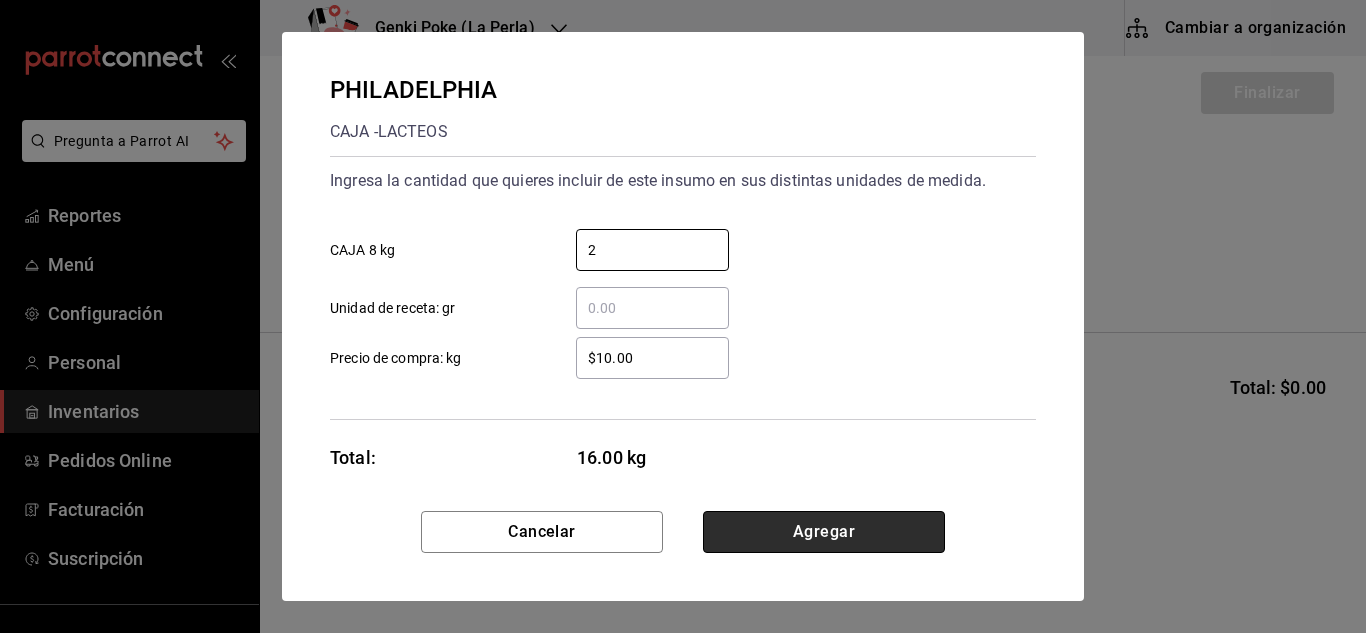 click on "Agregar" at bounding box center (824, 532) 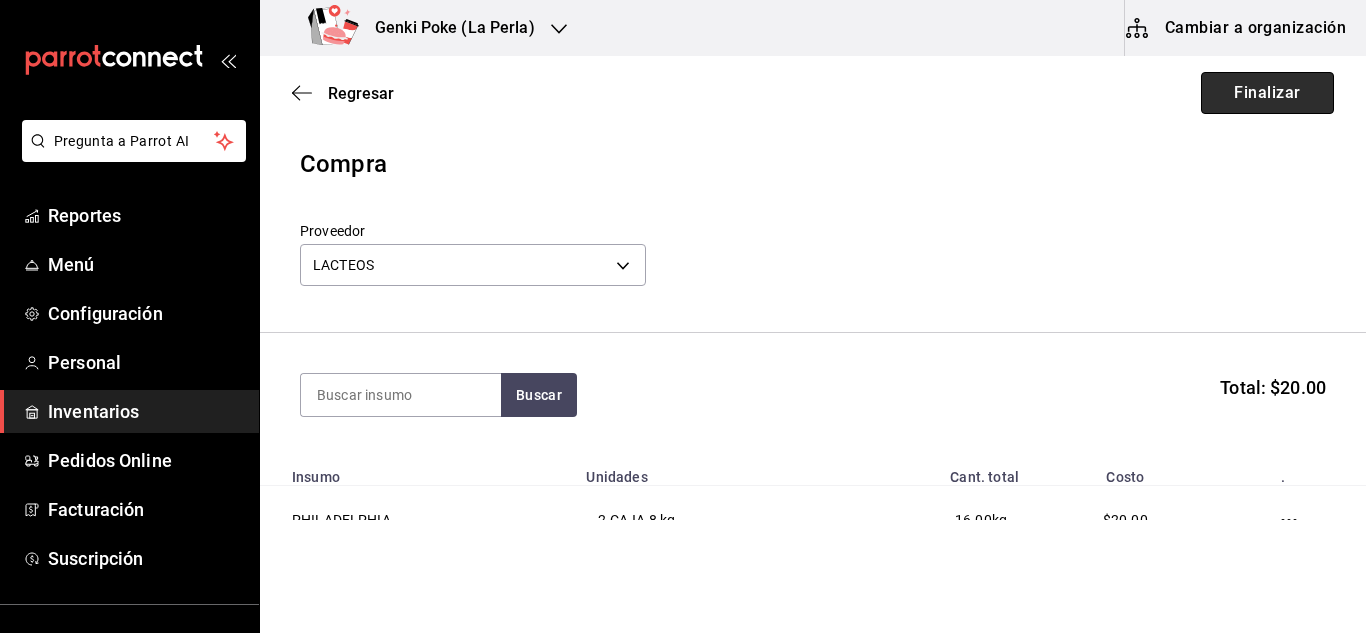 click on "Finalizar" at bounding box center (1267, 93) 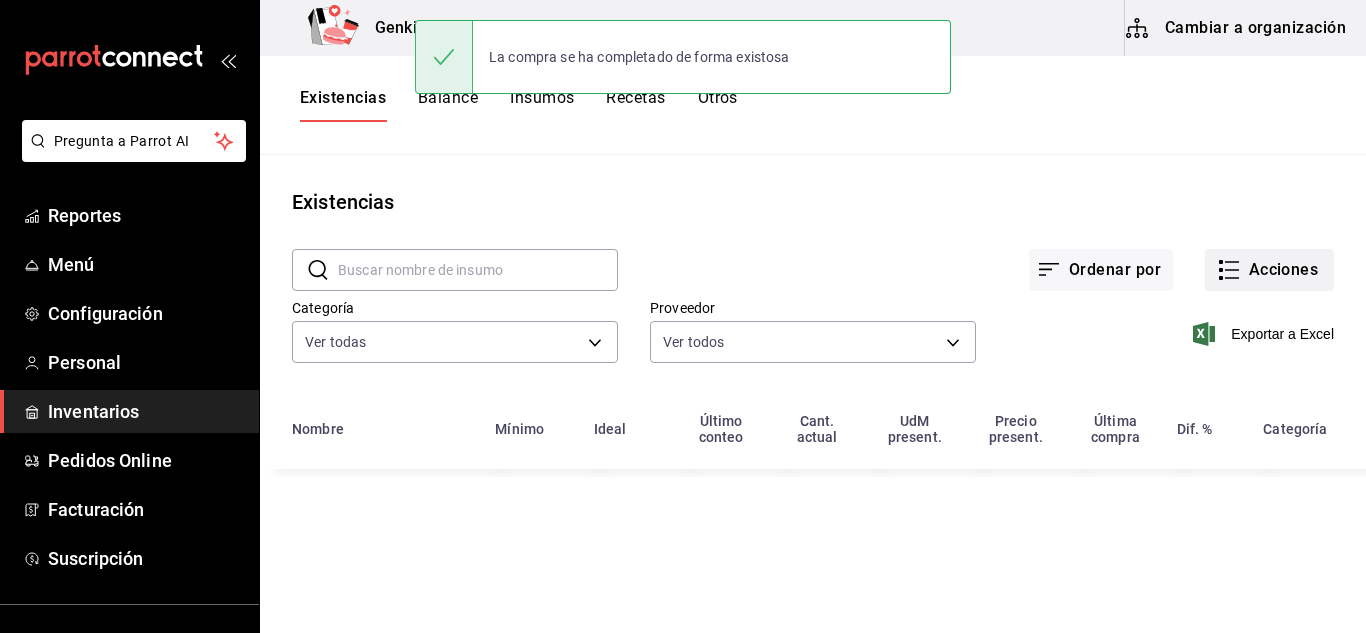 click on "Acciones" at bounding box center [1269, 270] 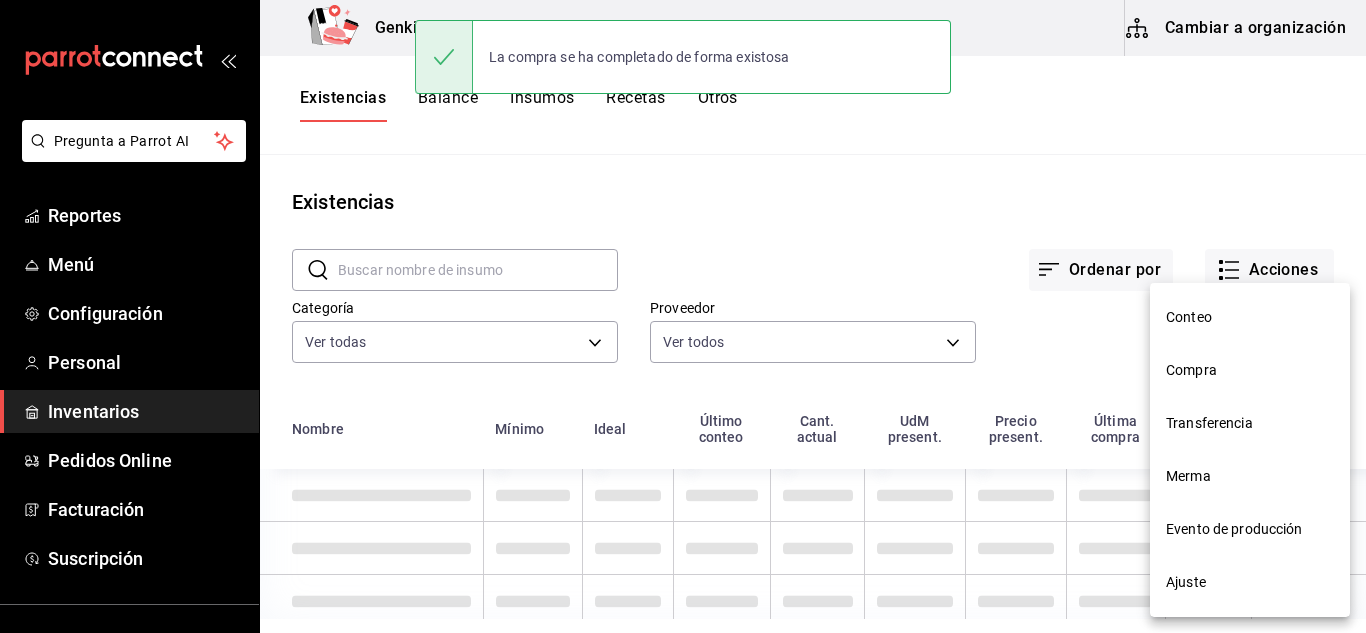 click on "Compra" at bounding box center (1250, 370) 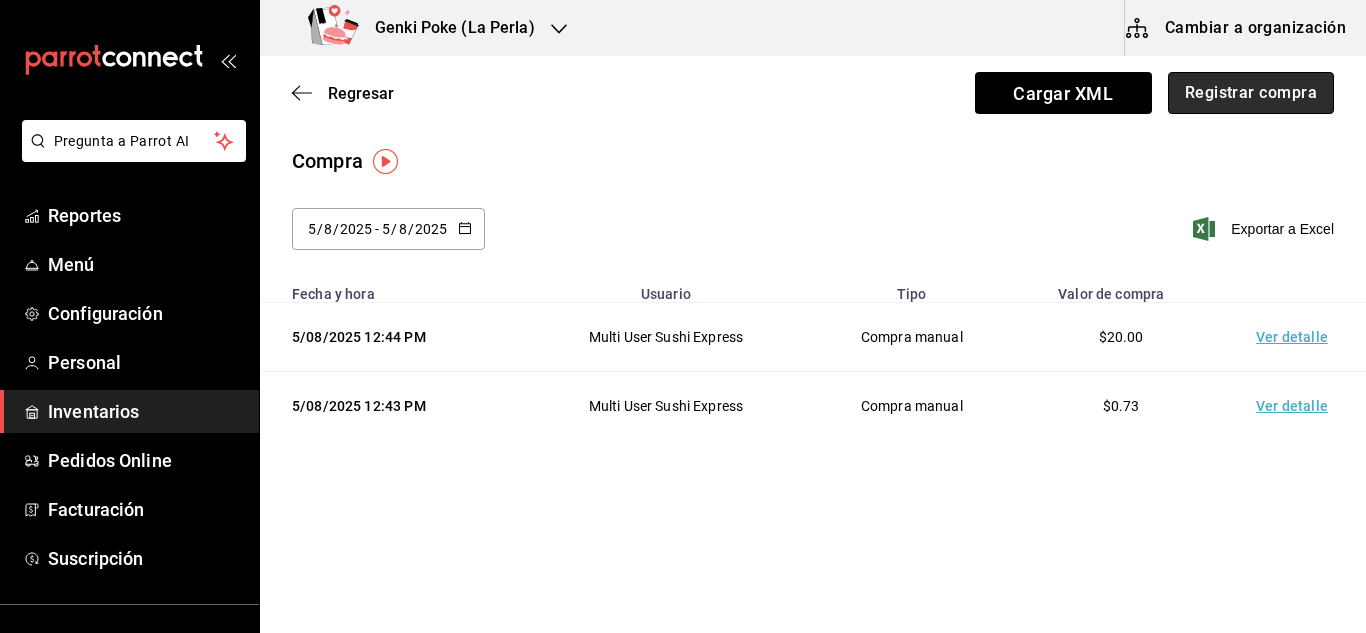 click on "Registrar compra" at bounding box center (1251, 93) 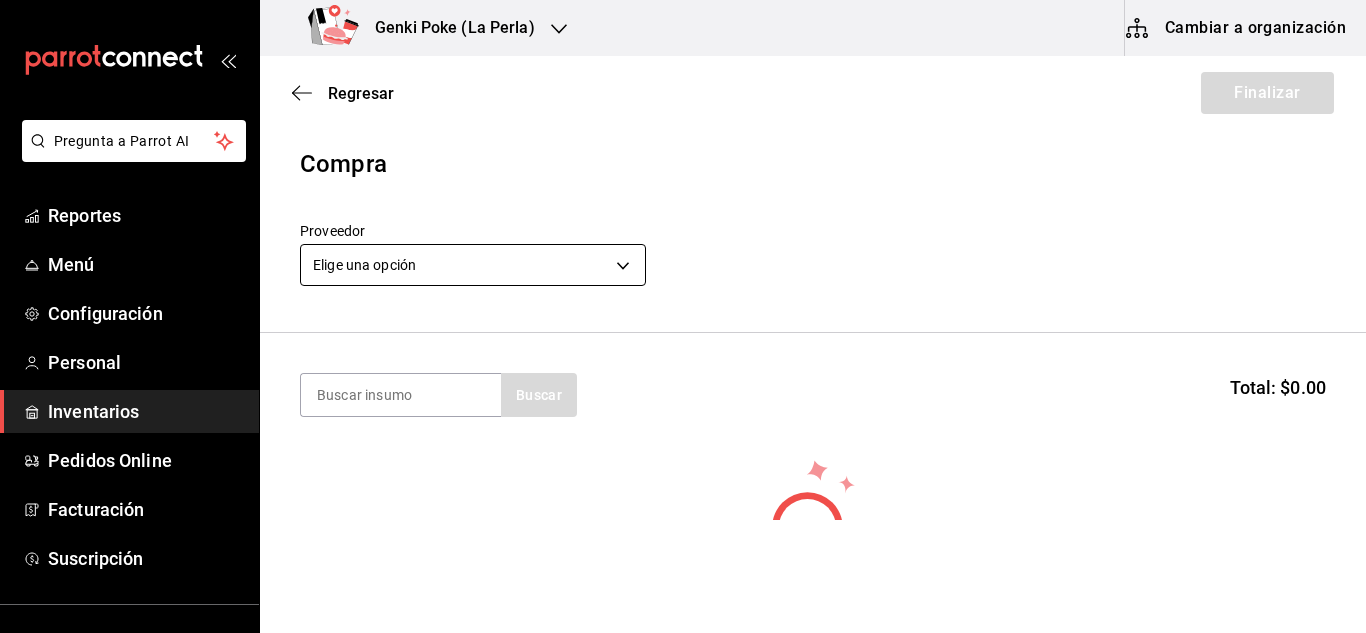 click on "Pregunta a Parrot AI Reportes   Menú   Configuración   Personal   Inventarios   Pedidos Online   Facturación   Suscripción   Ayuda Recomienda Parrot   Multi User Sushi Express   Sugerir nueva función   Genki Poke (La Perla) Cambiar a organización Regresar Finalizar Compra Proveedor Elige una opción default Buscar Total: $0.00 No hay insumos a mostrar. Busca un insumo para agregarlo a la lista GANA 1 MES GRATIS EN TU SUSCRIPCIÓN AQUÍ ¿Recuerdas cómo empezó tu restaurante?
Hoy puedes ayudar a un colega a tener el mismo cambio que tú viviste.
Recomienda Parrot directamente desde tu Portal Administrador.
Es fácil y rápido.
🎁 Por cada restaurante que se una, ganas 1 mes gratis. Ver video tutorial Ir a video Pregunta a Parrot AI Reportes   Menú   Configuración   Personal   Inventarios   Pedidos Online   Facturación   Suscripción   Ayuda Recomienda Parrot   Multi User Sushi Express   Sugerir nueva función   Editar Eliminar Visitar centro de ayuda (81) 2046 6363 soporte@parrotsoftware.io" at bounding box center [683, 260] 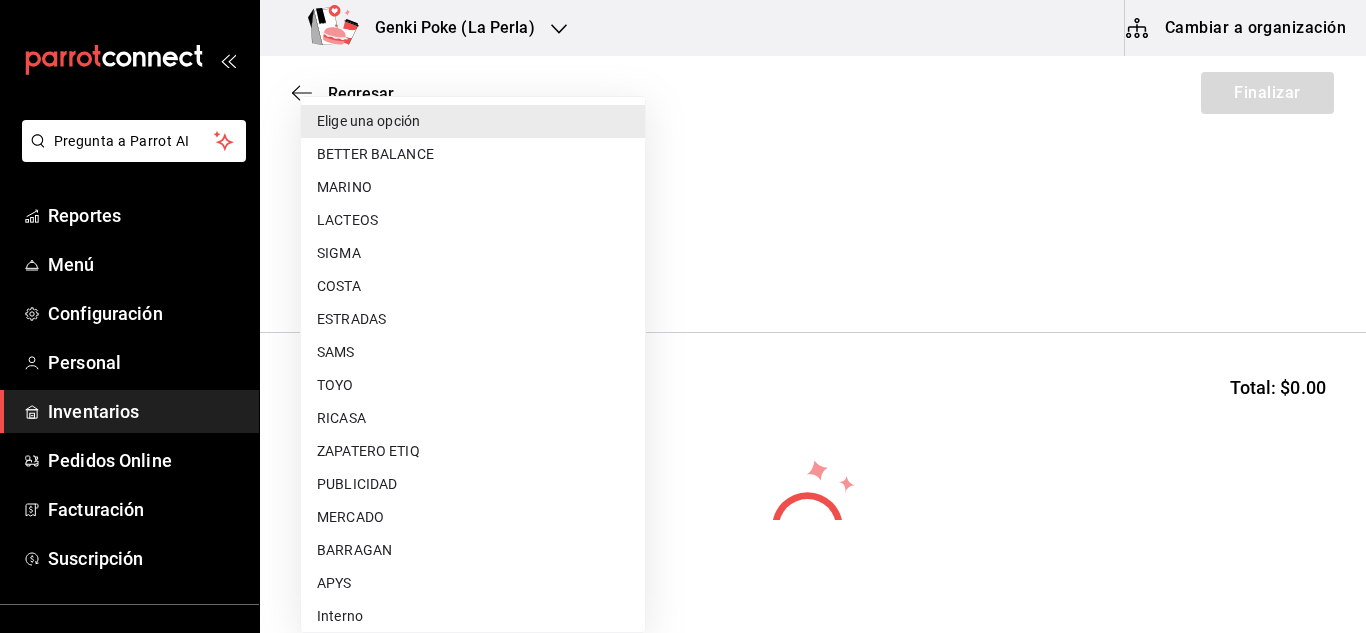 click on "COSTA" at bounding box center [473, 286] 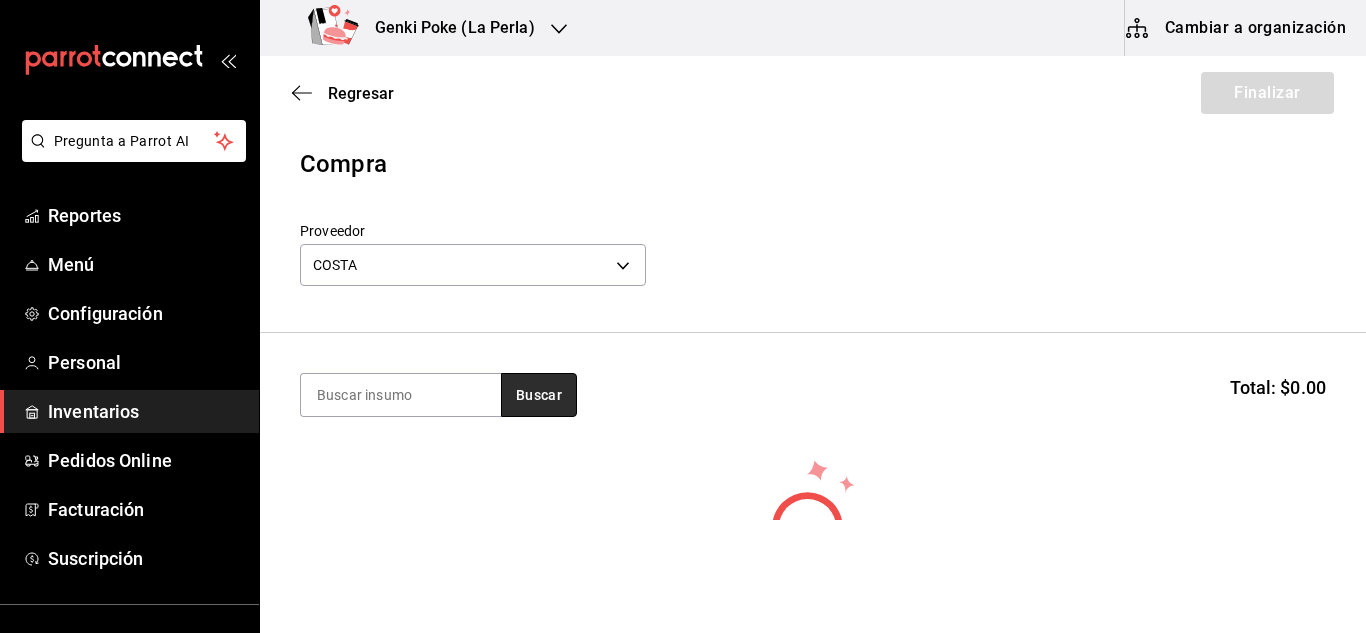 click on "Buscar" at bounding box center (539, 395) 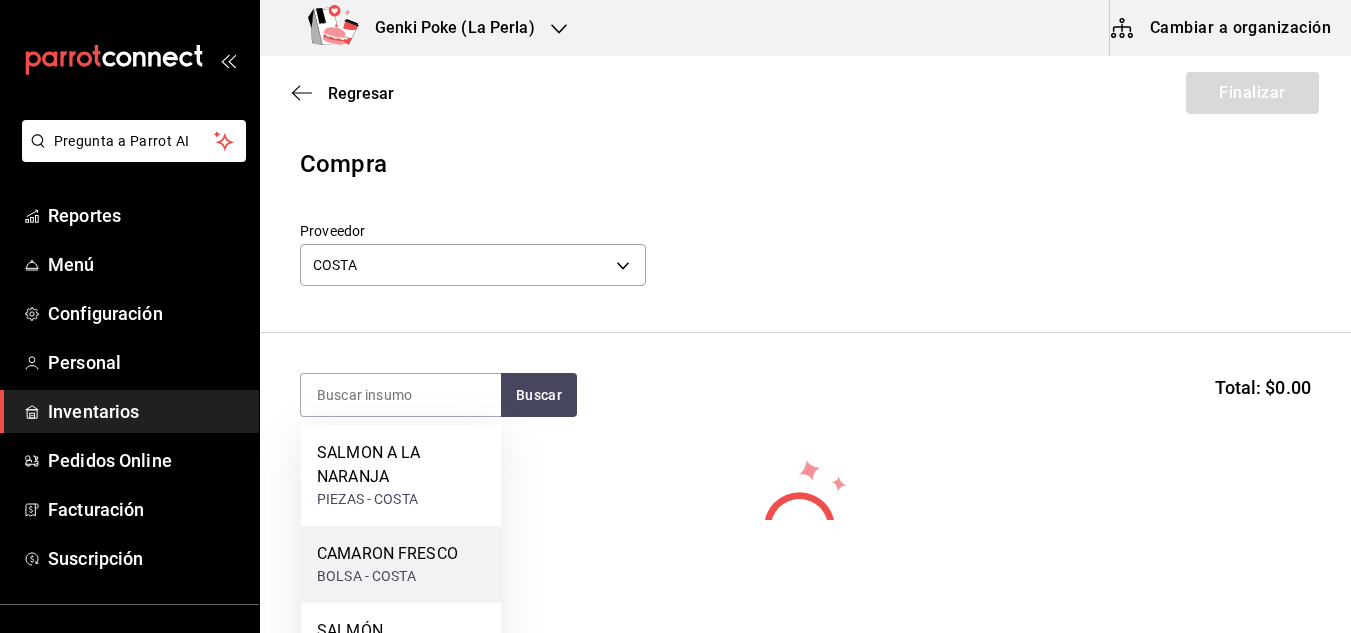 scroll, scrollTop: 171, scrollLeft: 0, axis: vertical 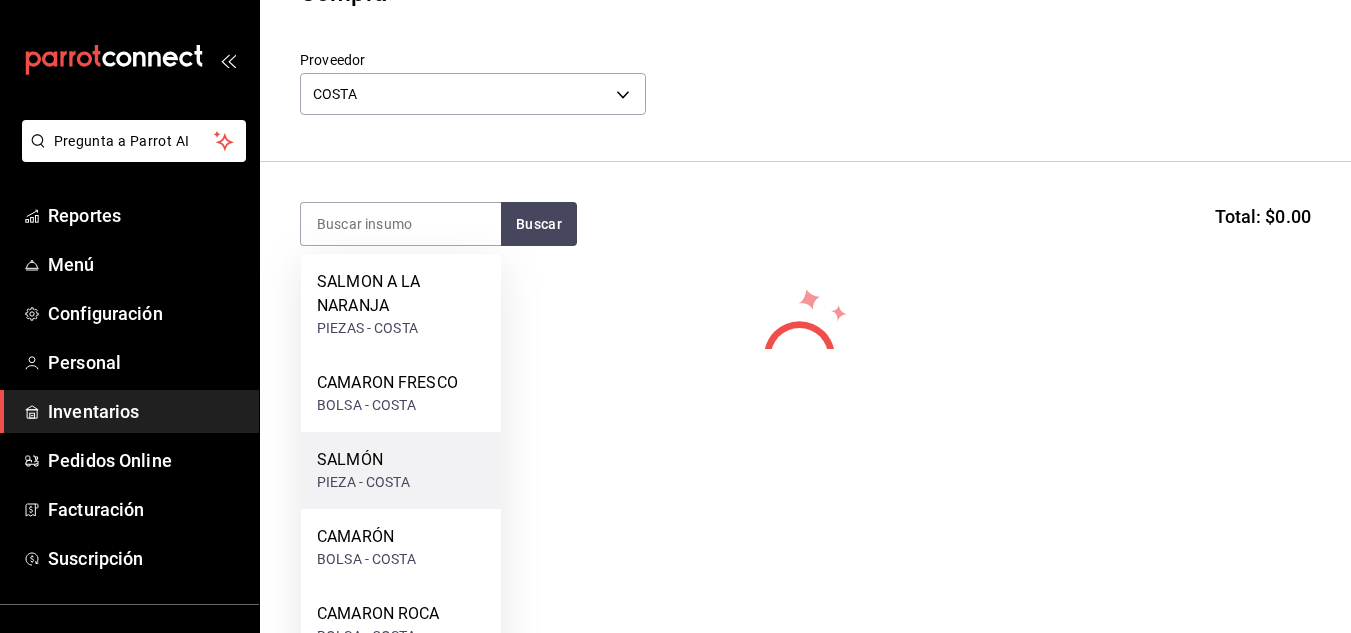 click on "SALMÓN" at bounding box center [363, 460] 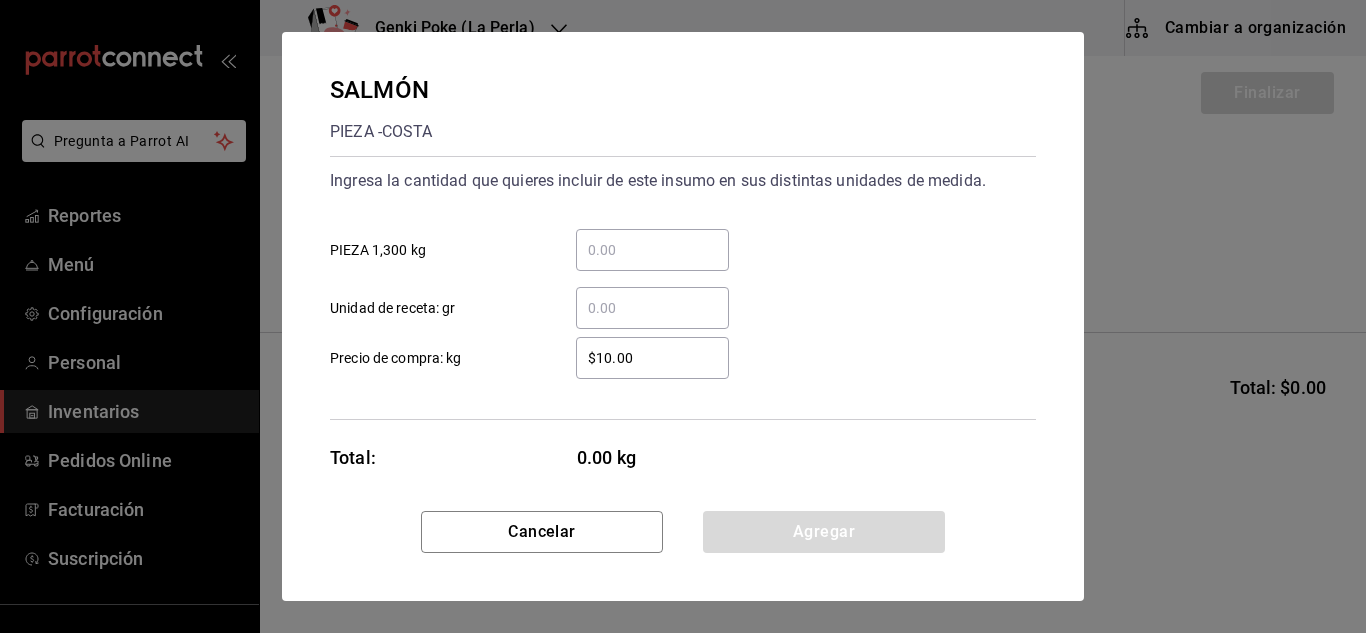 click on "​ PIEZA 1,300 kg" at bounding box center (652, 250) 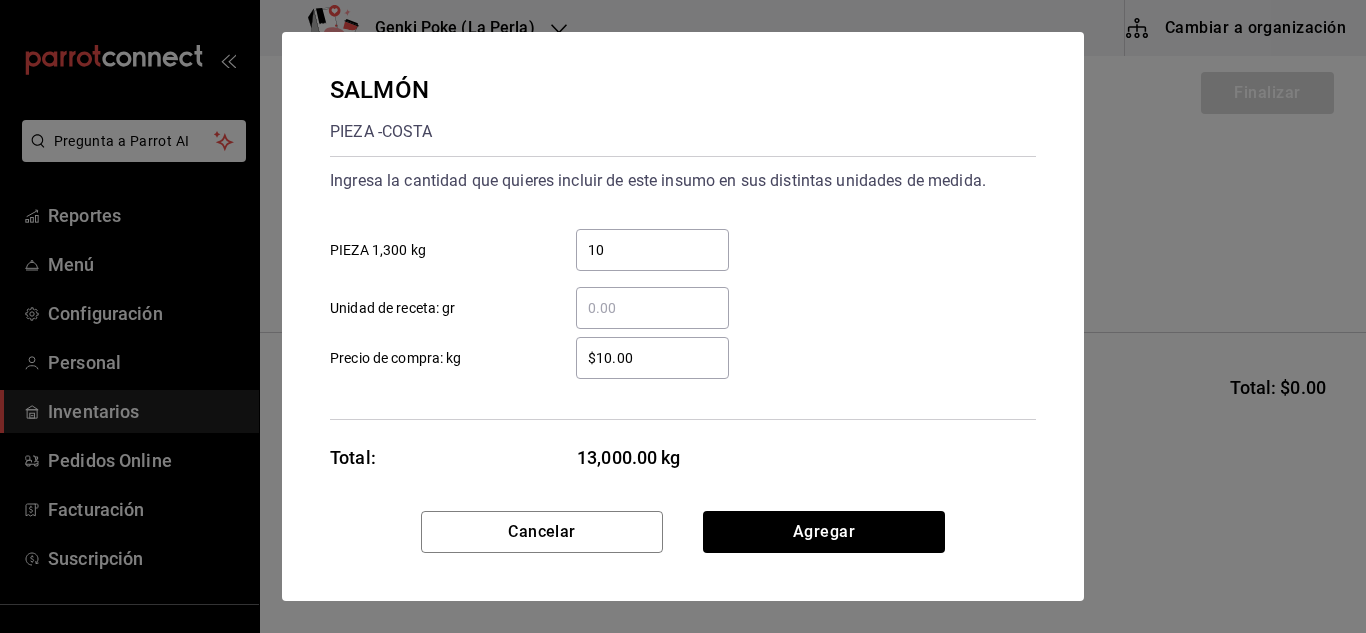 type on "1" 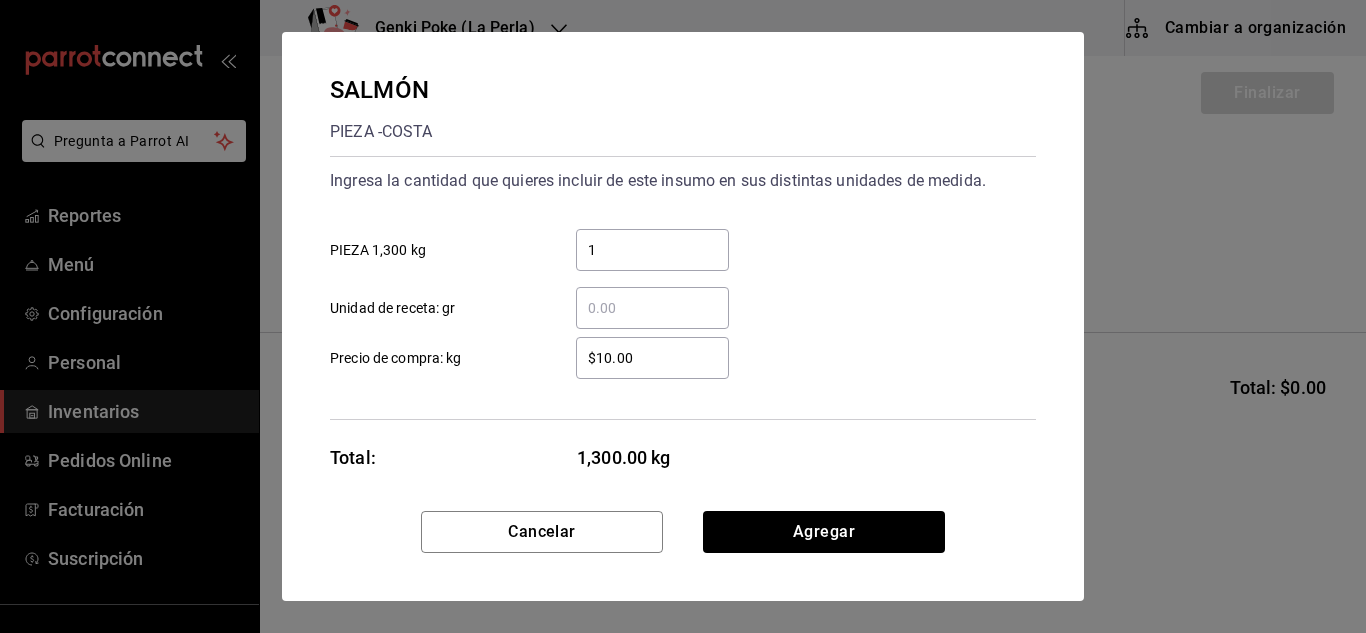 type 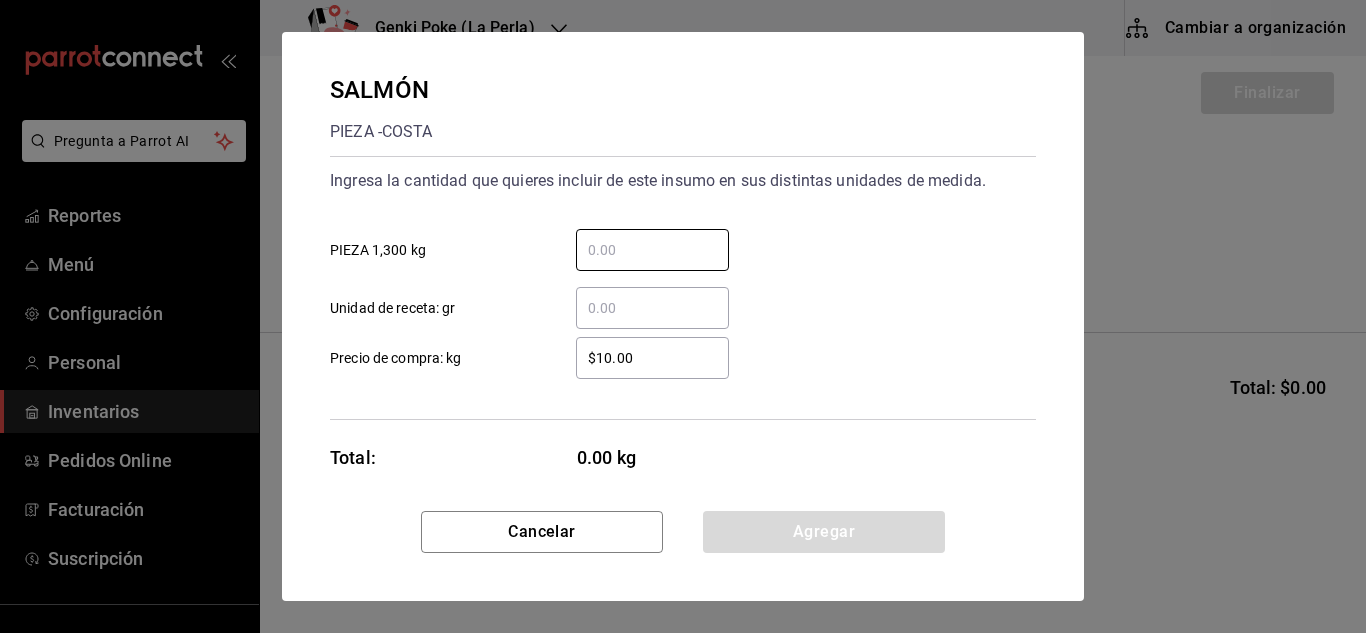 click on "​ Unidad de receta: gr" at bounding box center [652, 308] 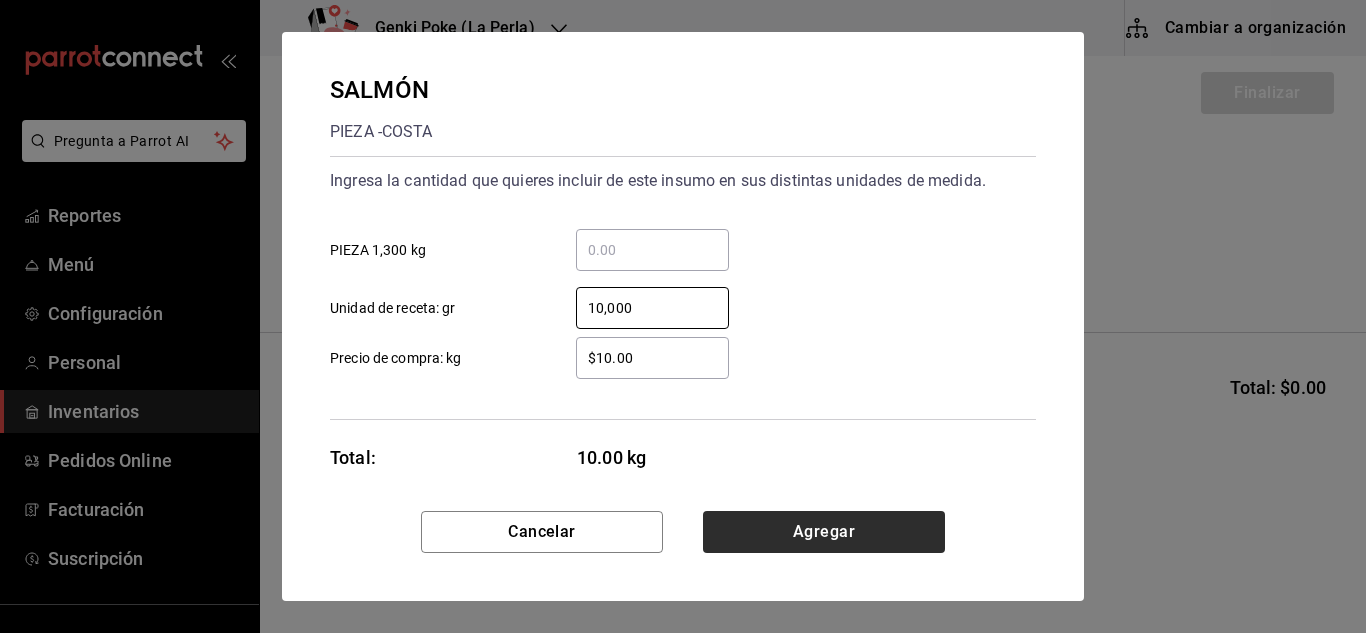 type on "10,000" 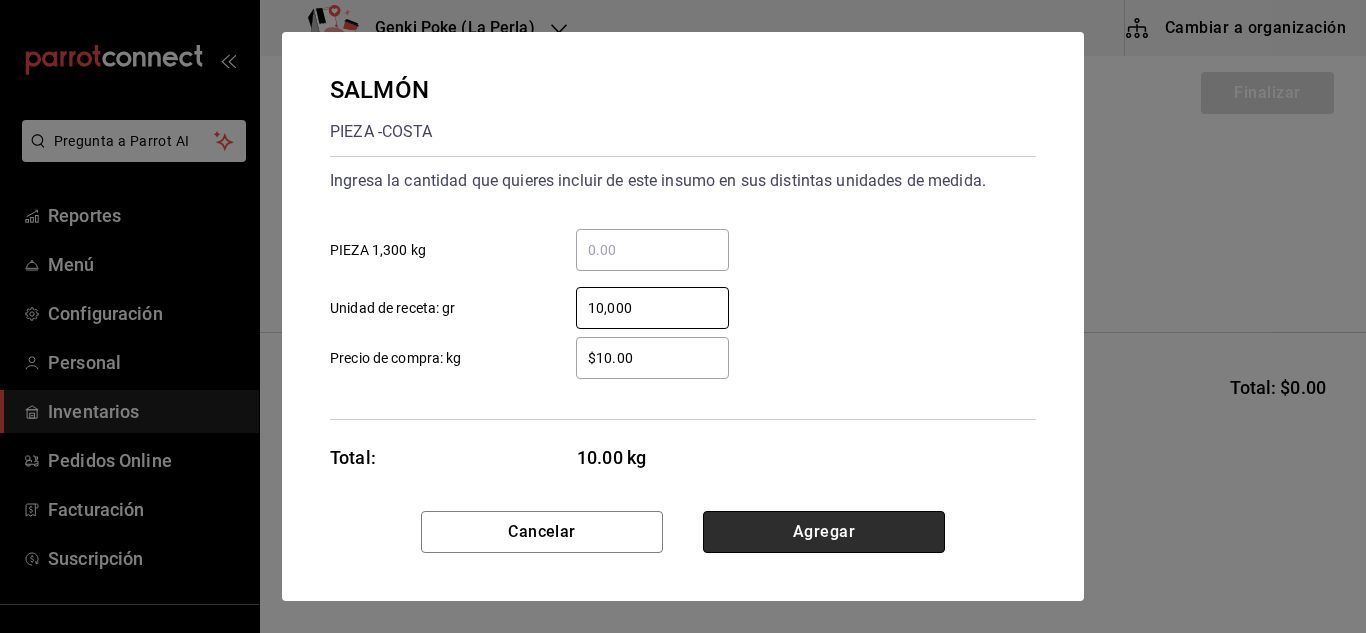 click on "Agregar" at bounding box center (824, 532) 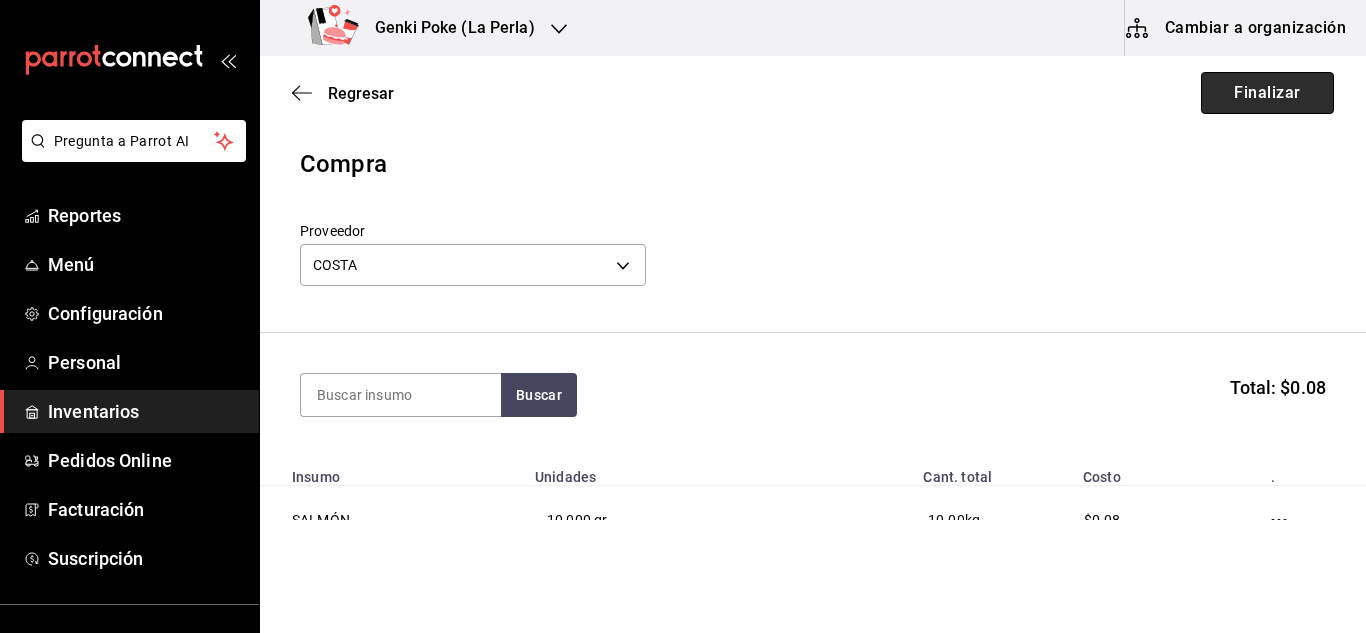click on "Finalizar" at bounding box center [1267, 93] 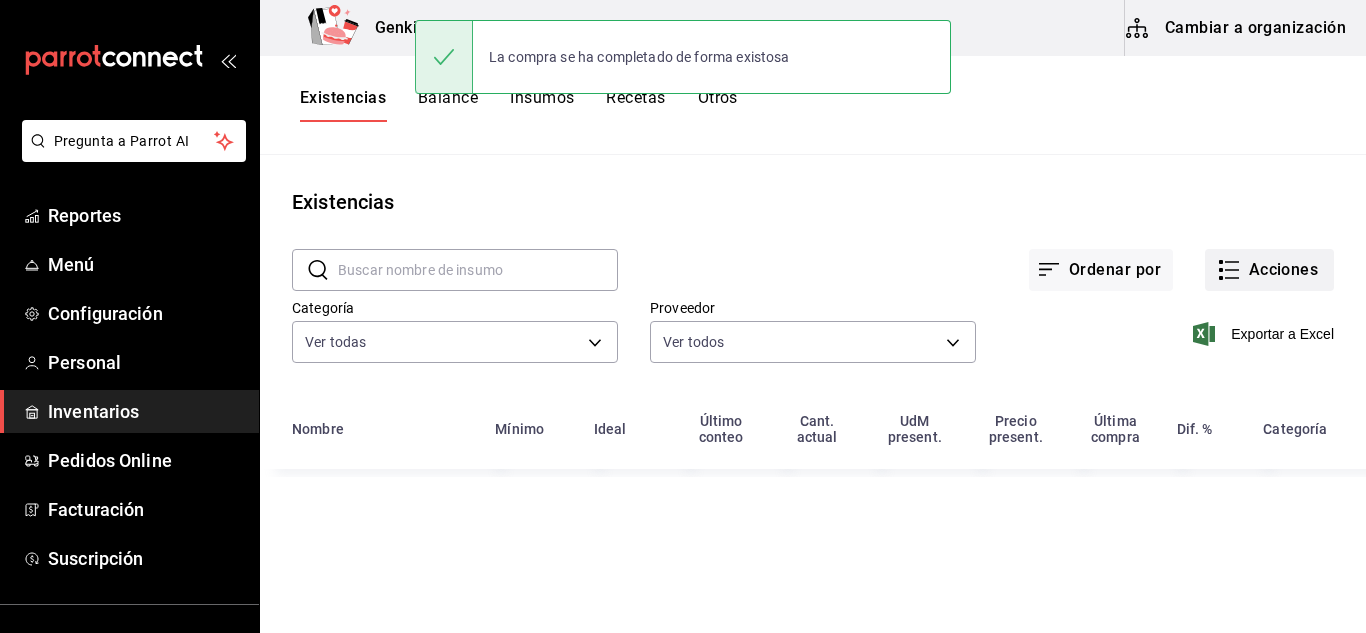 click 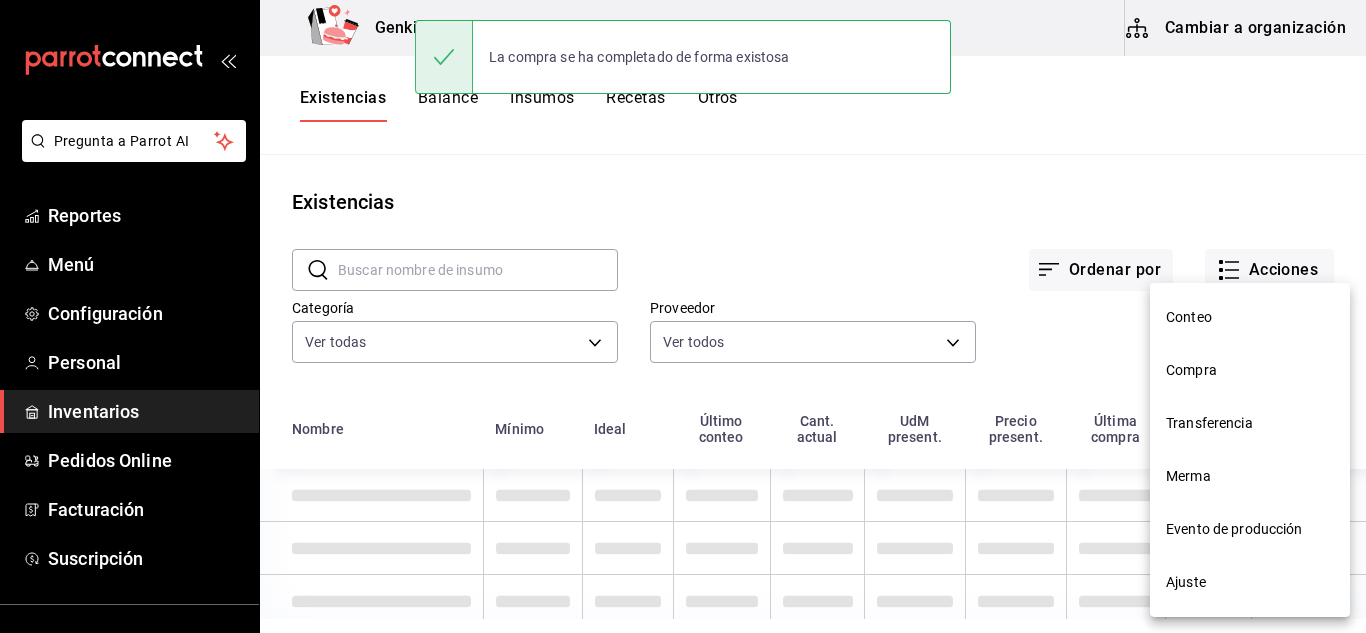 click on "Transferencia" at bounding box center (1250, 423) 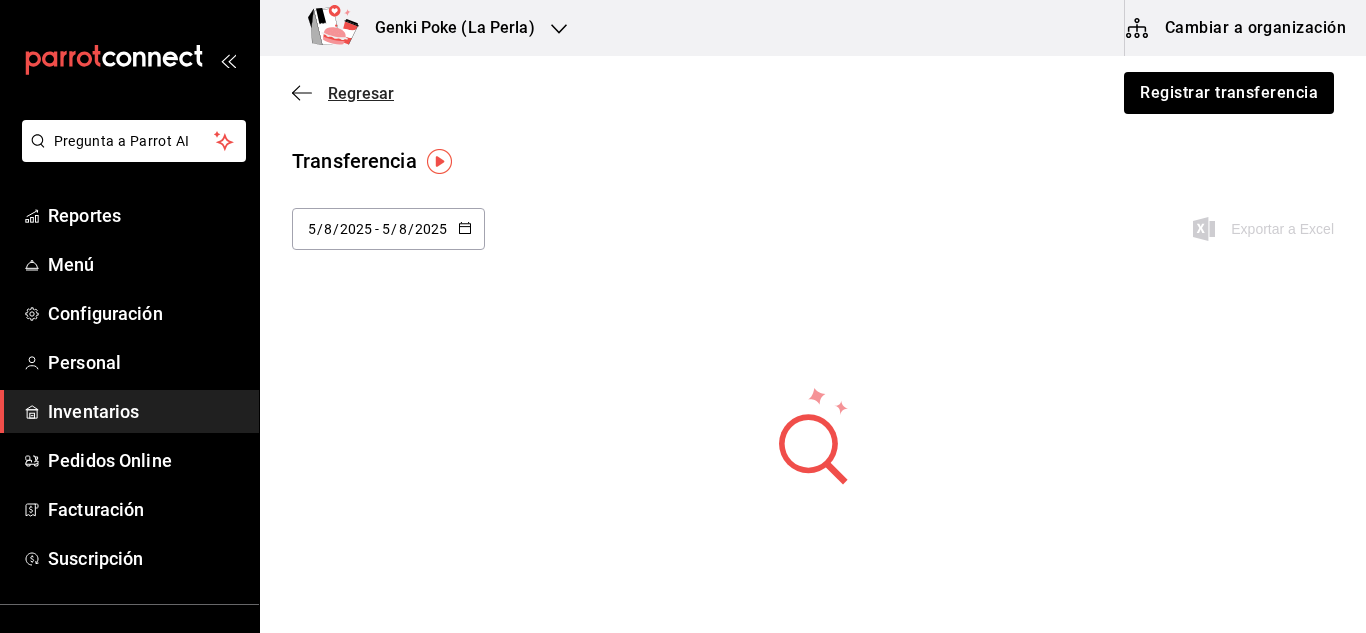 click 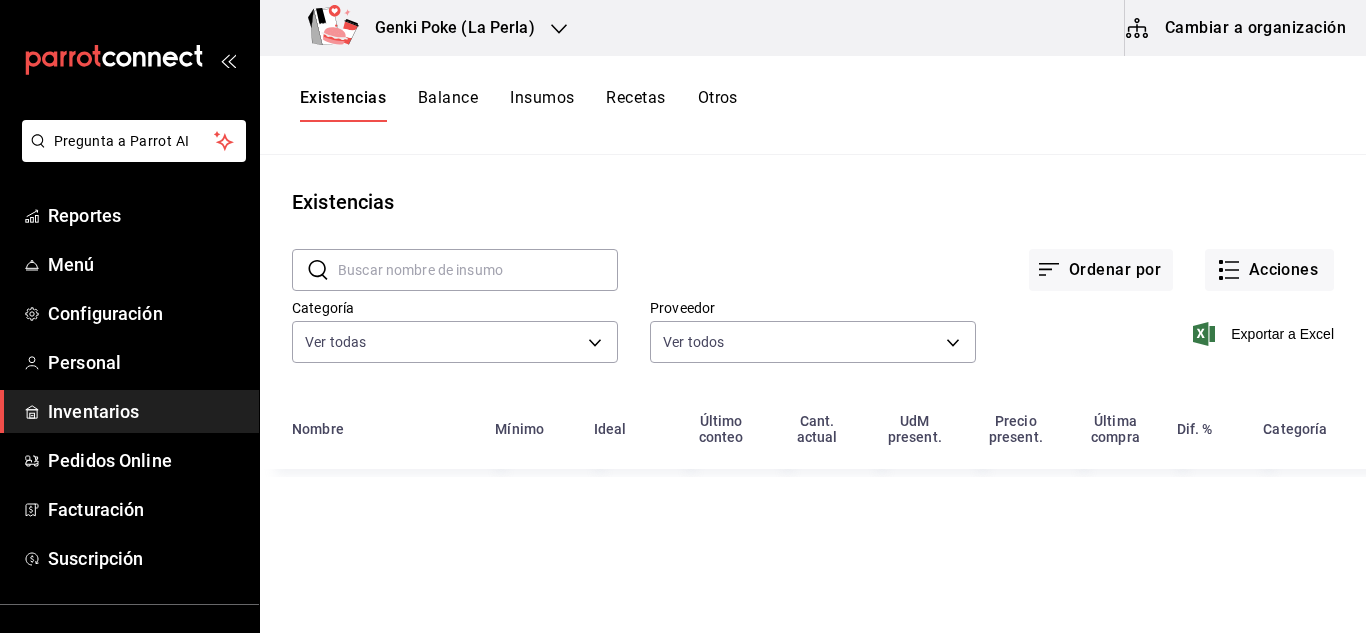 click on "Exportar a Excel" at bounding box center (1155, 318) 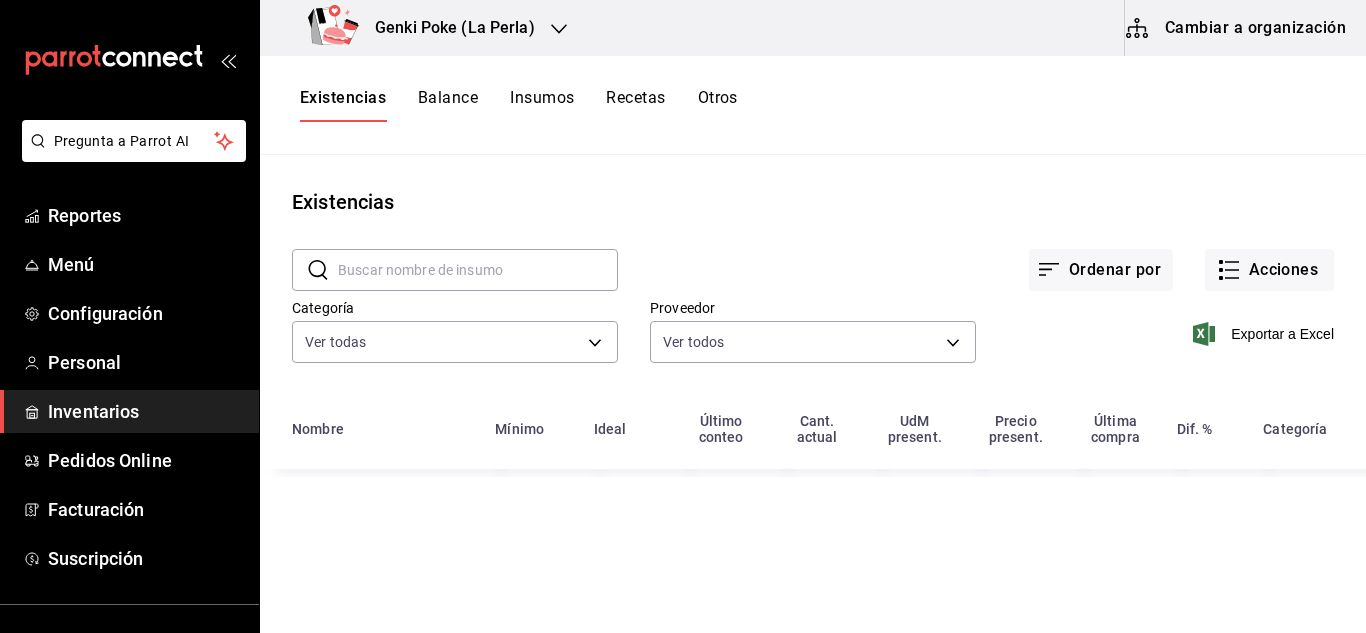 click on "Exportar a Excel" at bounding box center (1155, 318) 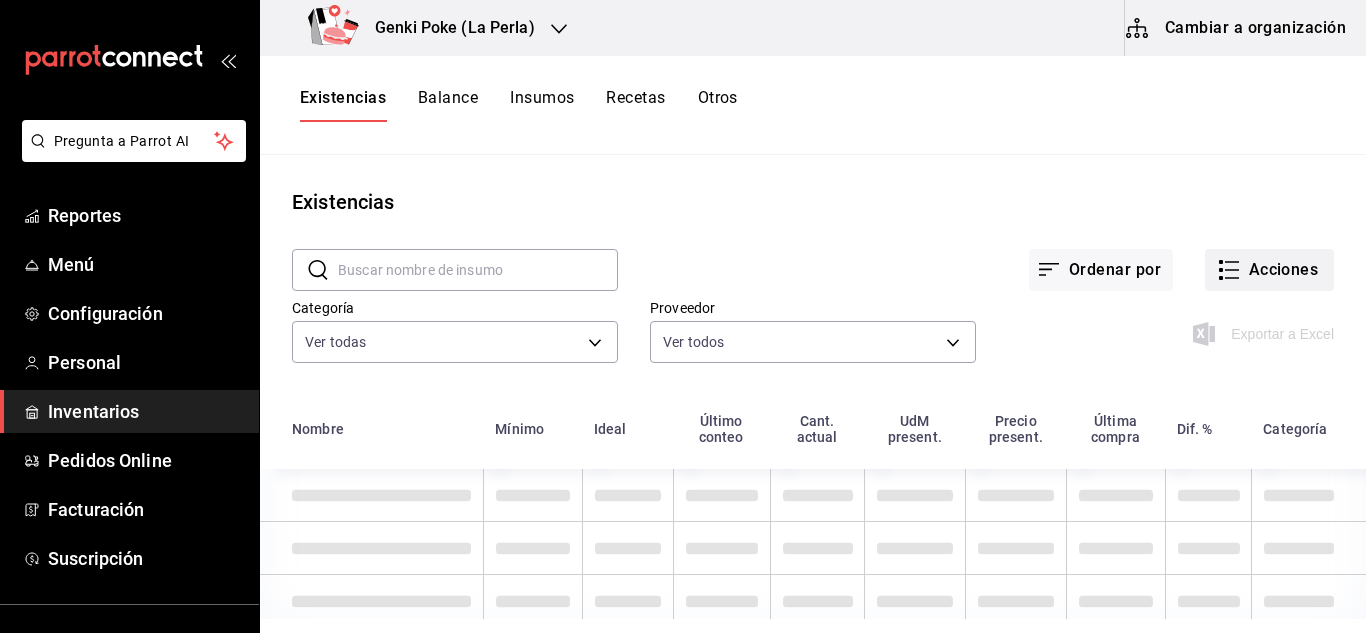 click on "Acciones" at bounding box center (1269, 270) 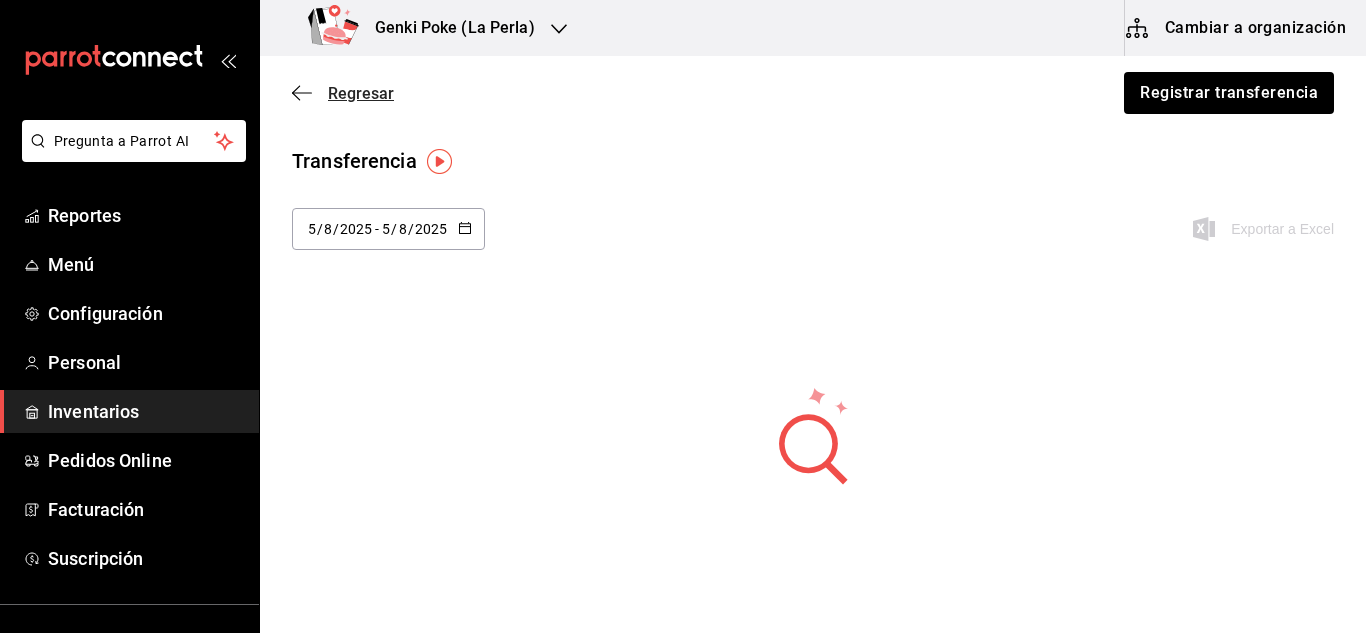 click 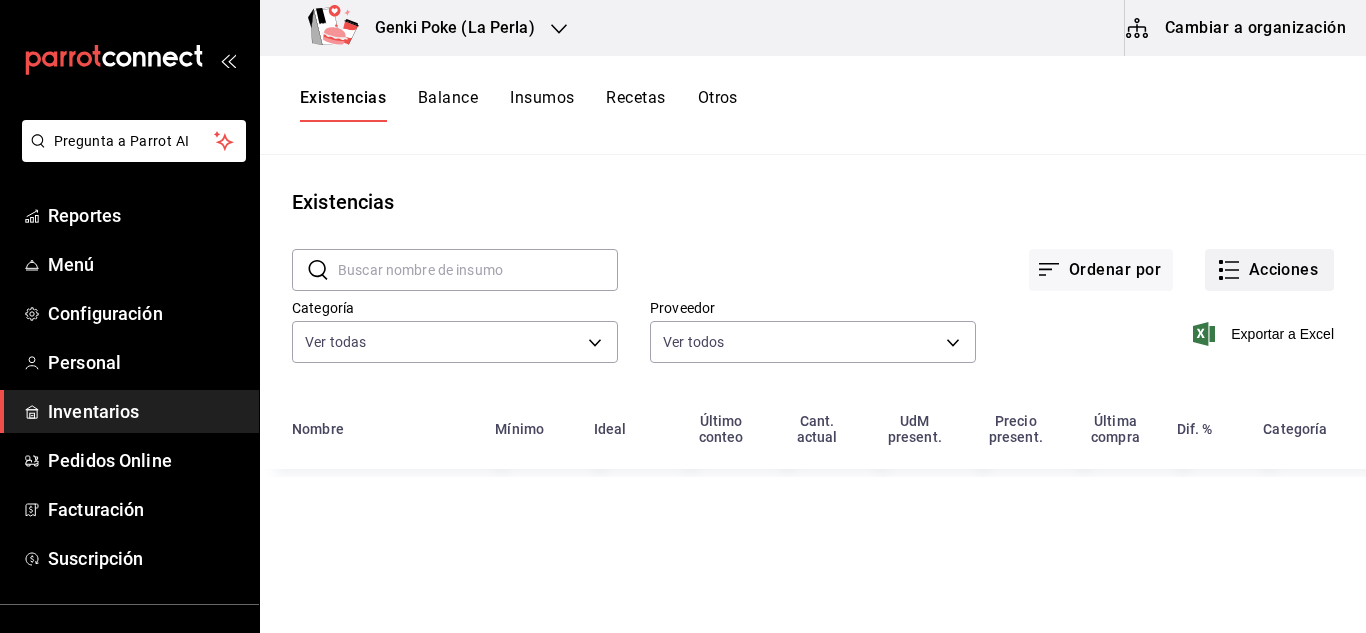 click 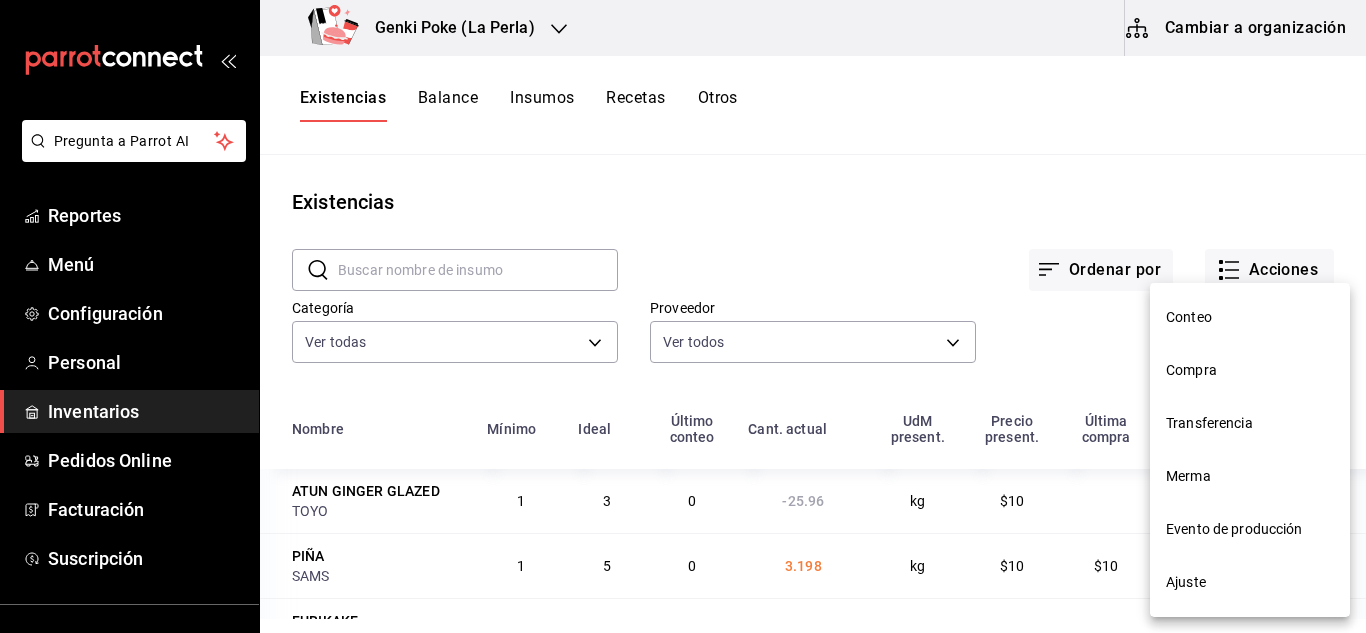 click on "Compra" at bounding box center [1250, 370] 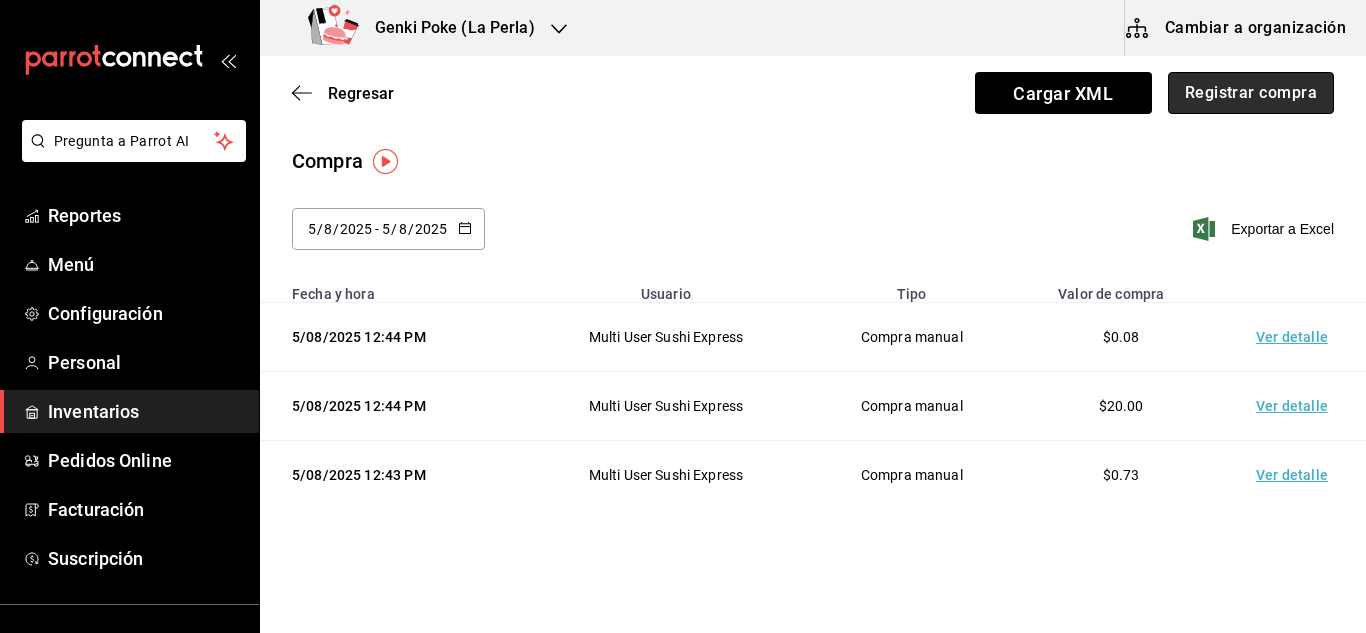 click on "Registrar compra" at bounding box center [1251, 93] 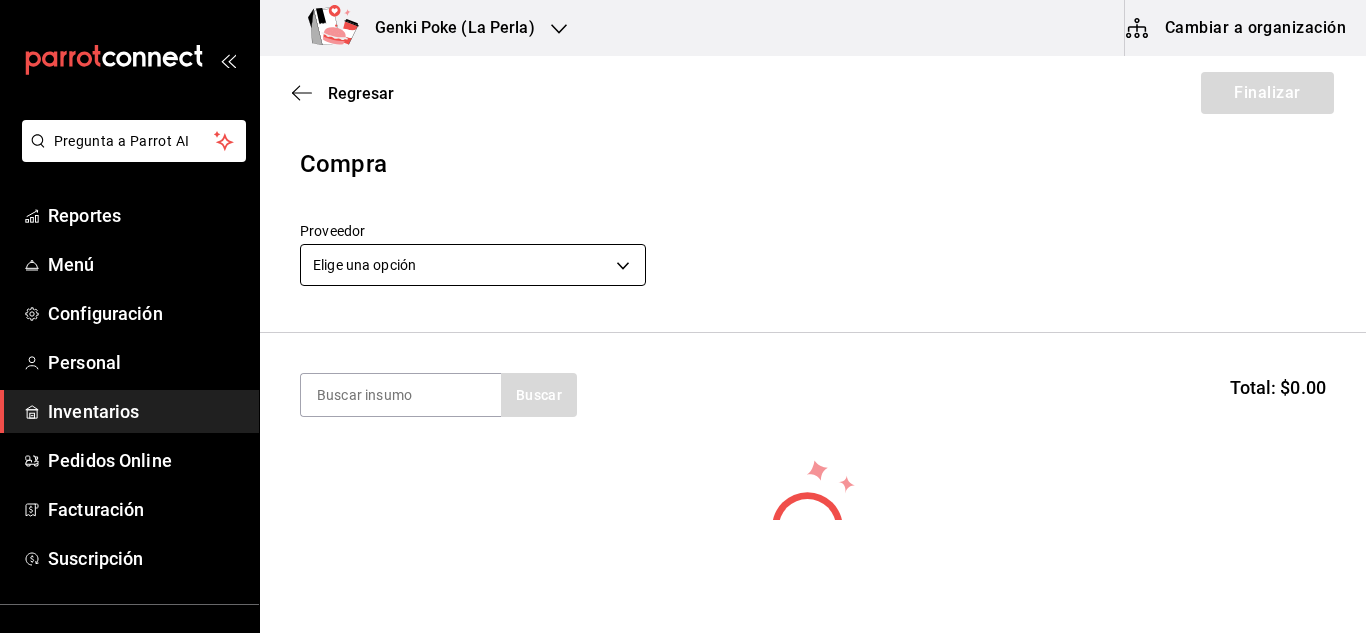 click on "Pregunta a Parrot AI Reportes   Menú   Configuración   Personal   Inventarios   Pedidos Online   Facturación   Suscripción   Ayuda Recomienda Parrot   Multi User Sushi Express   Sugerir nueva función   Genki Poke (La Perla) Cambiar a organización Regresar Finalizar Compra Proveedor Elige una opción default Buscar Total: $0.00 No hay insumos a mostrar. Busca un insumo para agregarlo a la lista GANA 1 MES GRATIS EN TU SUSCRIPCIÓN AQUÍ ¿Recuerdas cómo empezó tu restaurante?
Hoy puedes ayudar a un colega a tener el mismo cambio que tú viviste.
Recomienda Parrot directamente desde tu Portal Administrador.
Es fácil y rápido.
🎁 Por cada restaurante que se una, ganas 1 mes gratis. Ver video tutorial Ir a video Pregunta a Parrot AI Reportes   Menú   Configuración   Personal   Inventarios   Pedidos Online   Facturación   Suscripción   Ayuda Recomienda Parrot   Multi User Sushi Express   Sugerir nueva función   Editar Eliminar Visitar centro de ayuda (81) 2046 6363 soporte@parrotsoftware.io" at bounding box center (683, 260) 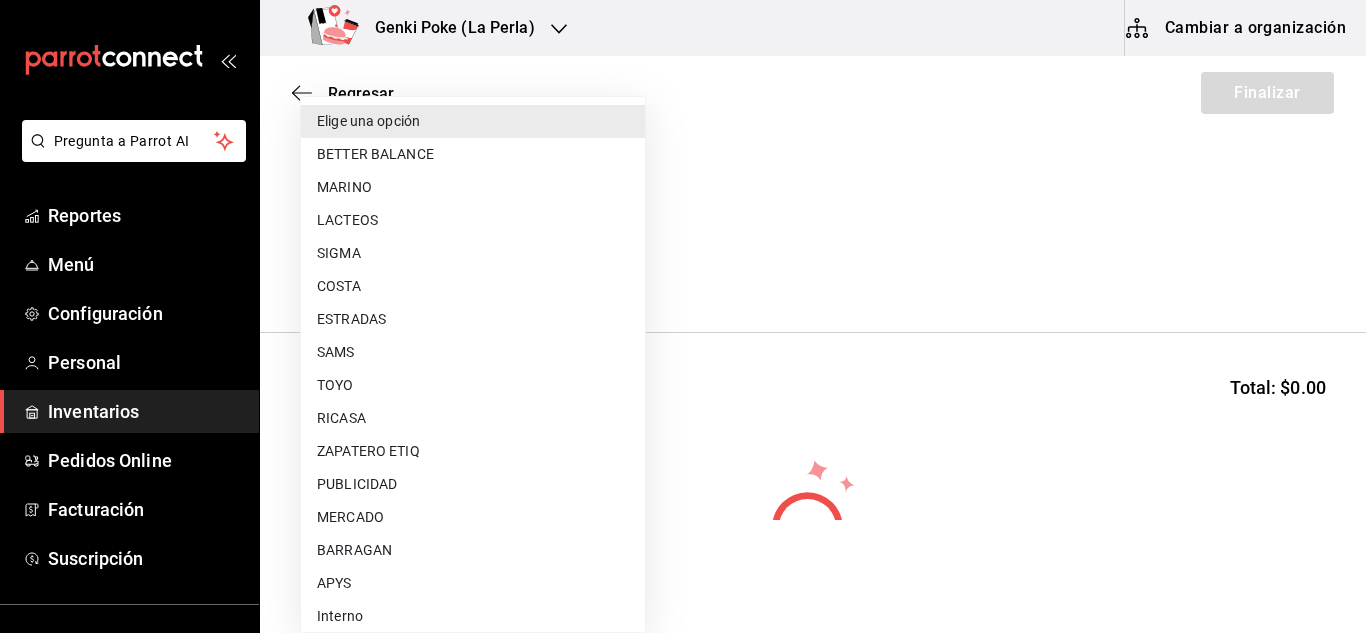 click on "COSTA" at bounding box center [473, 286] 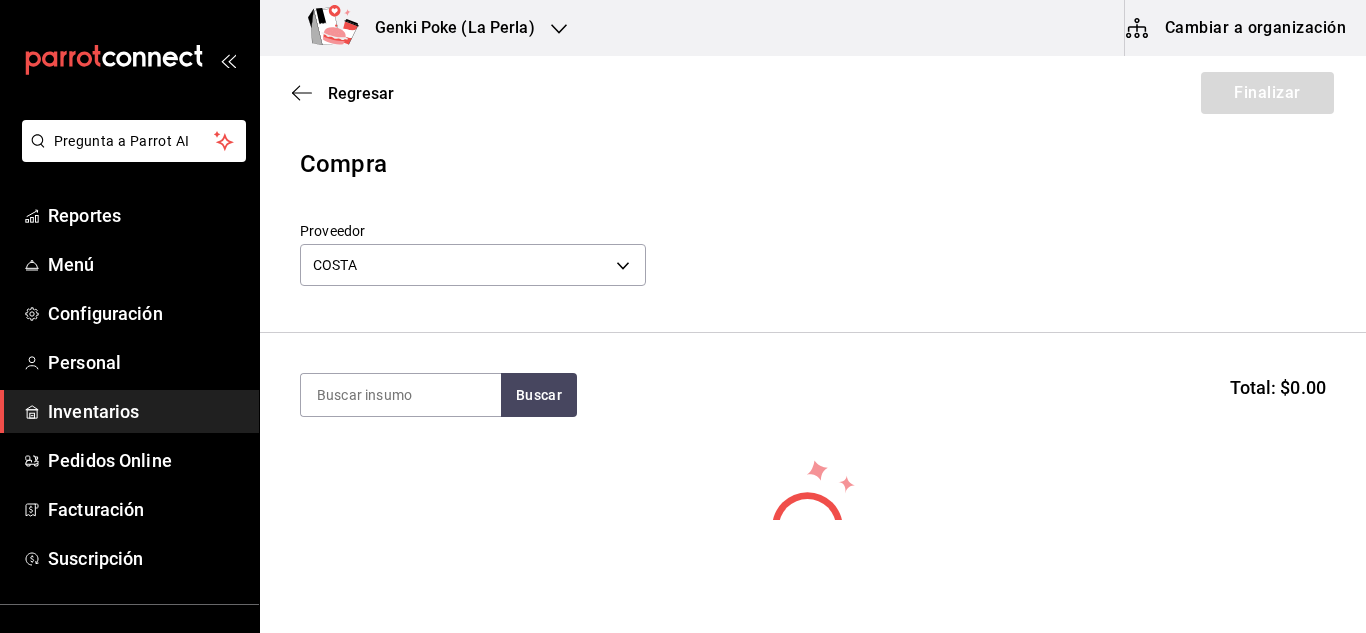 click on "Buscar Total: $0.00" at bounding box center [813, 395] 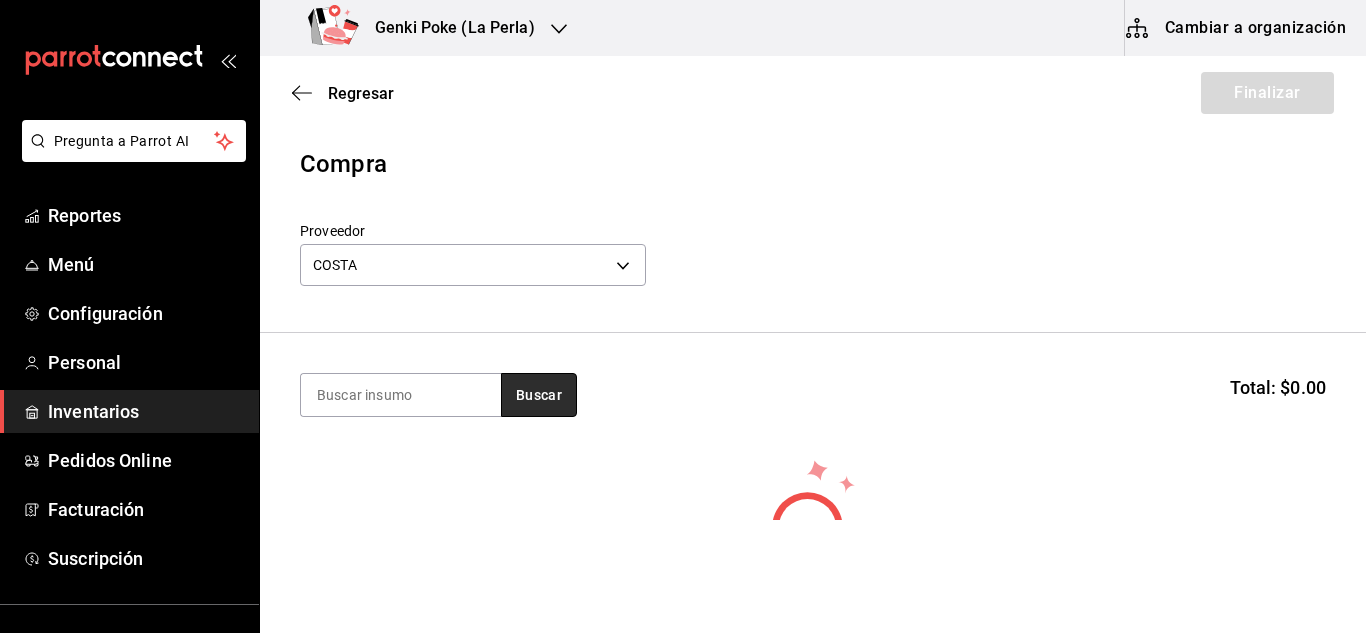 click on "Buscar" at bounding box center (539, 395) 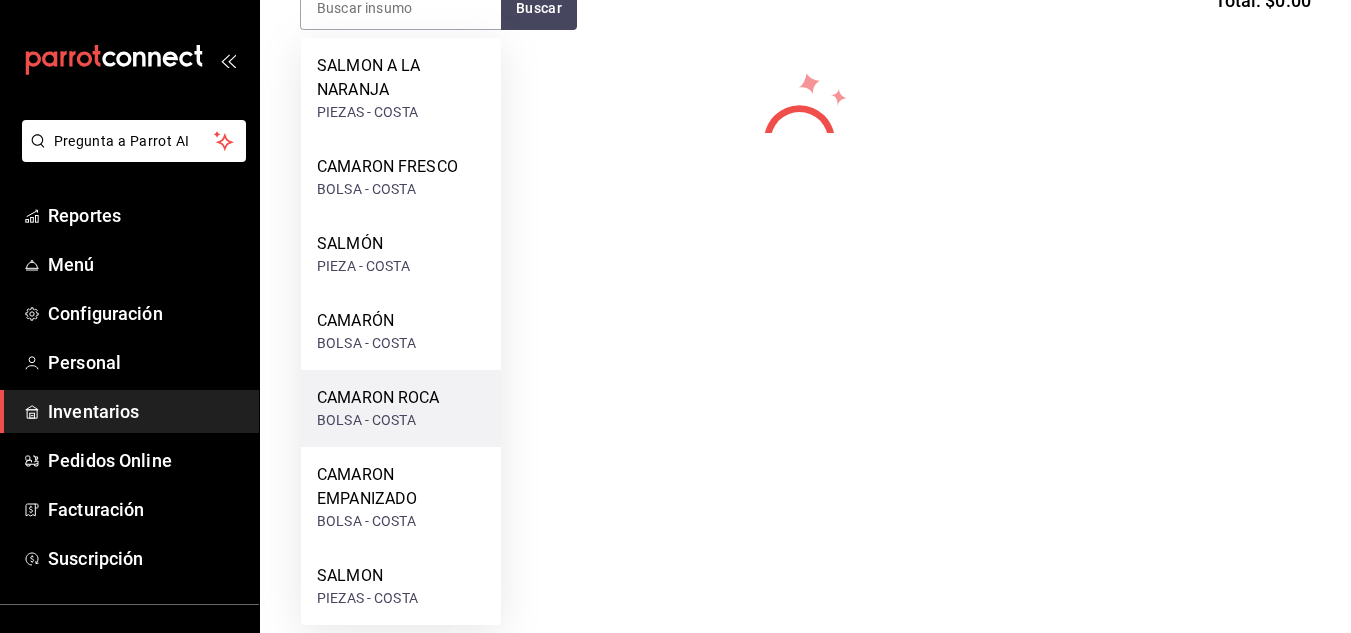 scroll, scrollTop: 247, scrollLeft: 0, axis: vertical 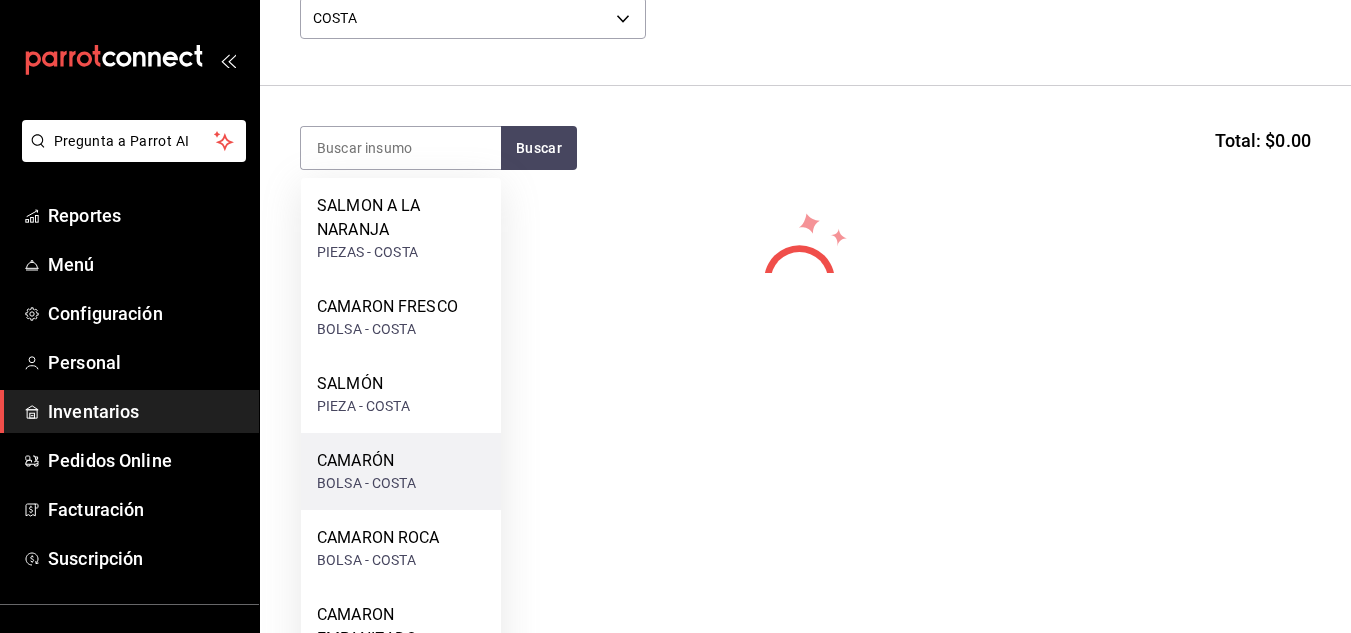 click on "BOLSA - COSTA" at bounding box center [366, 483] 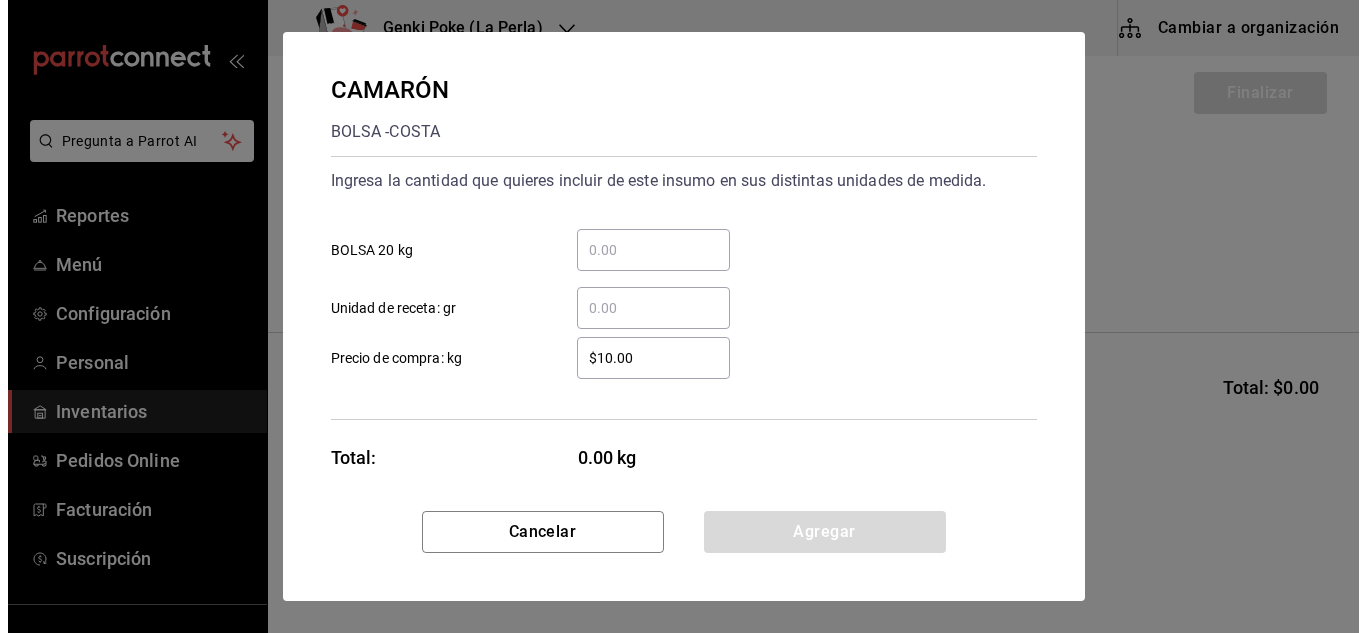 scroll, scrollTop: 0, scrollLeft: 0, axis: both 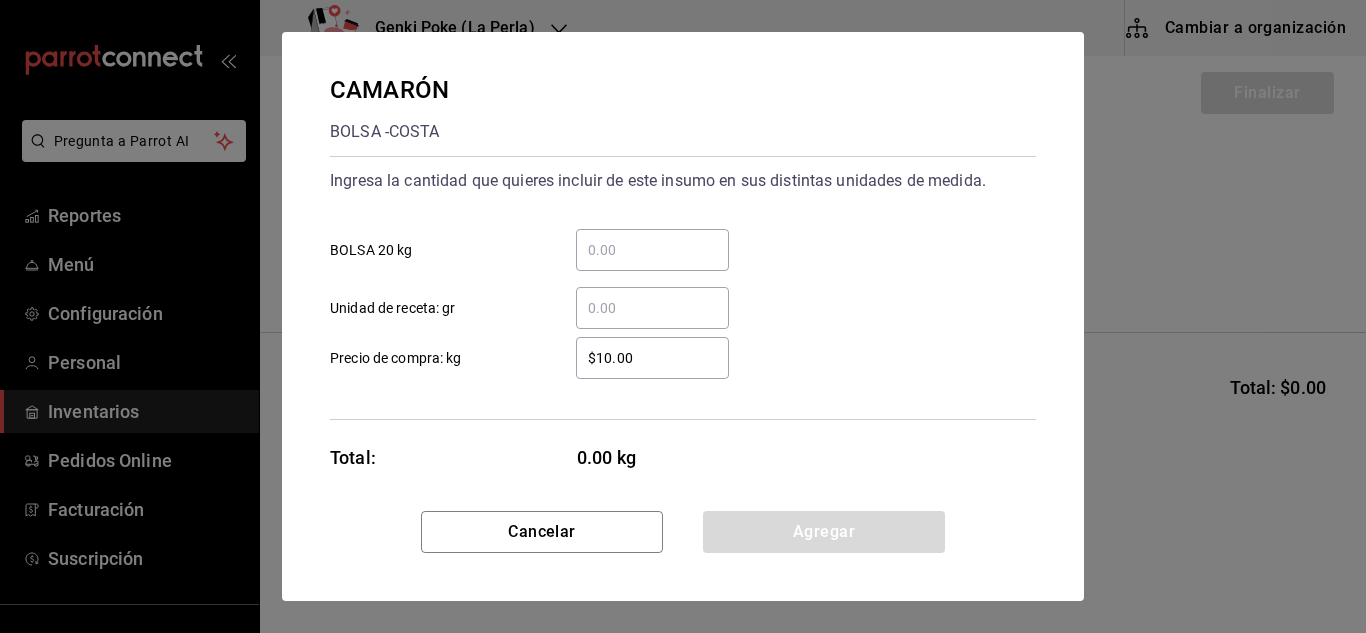 click on "​" at bounding box center [652, 250] 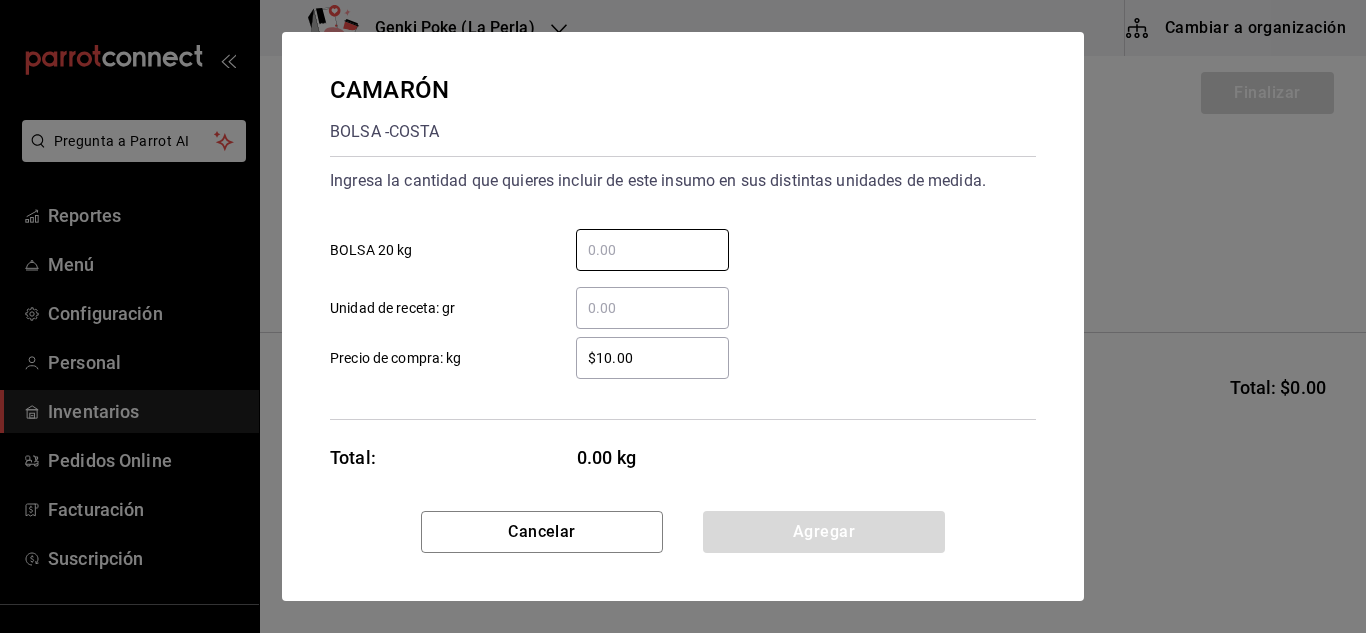 click on "​" at bounding box center [652, 308] 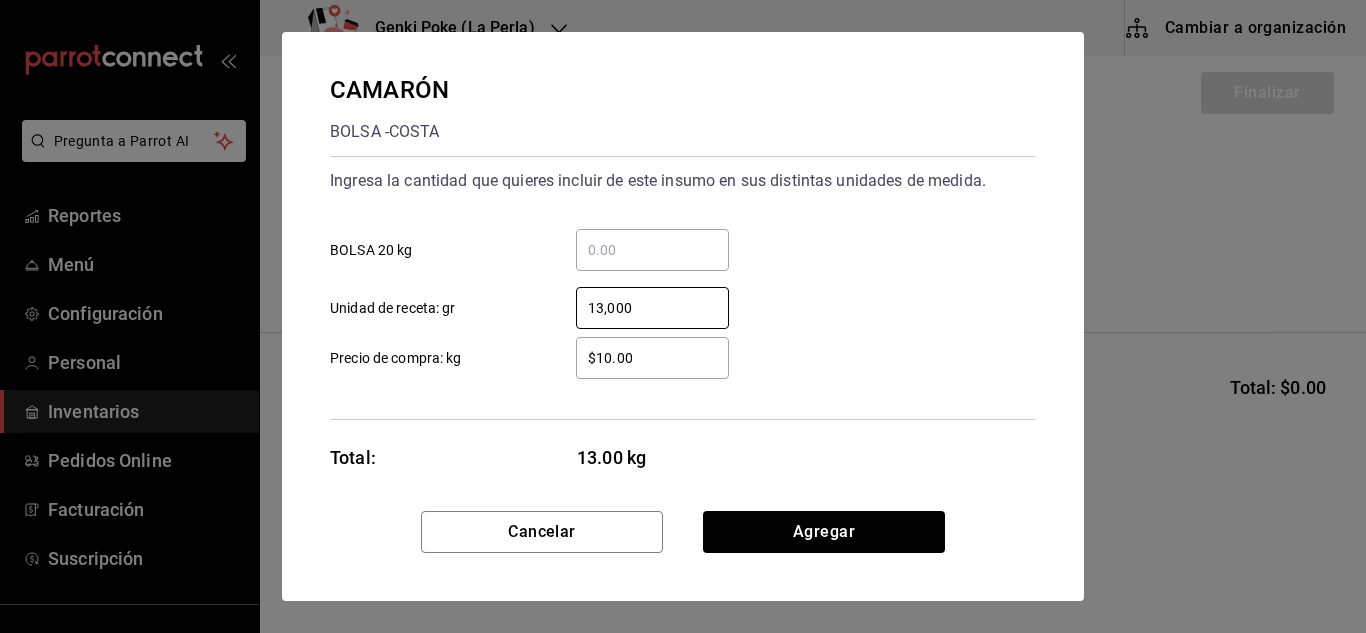 type on "13,000" 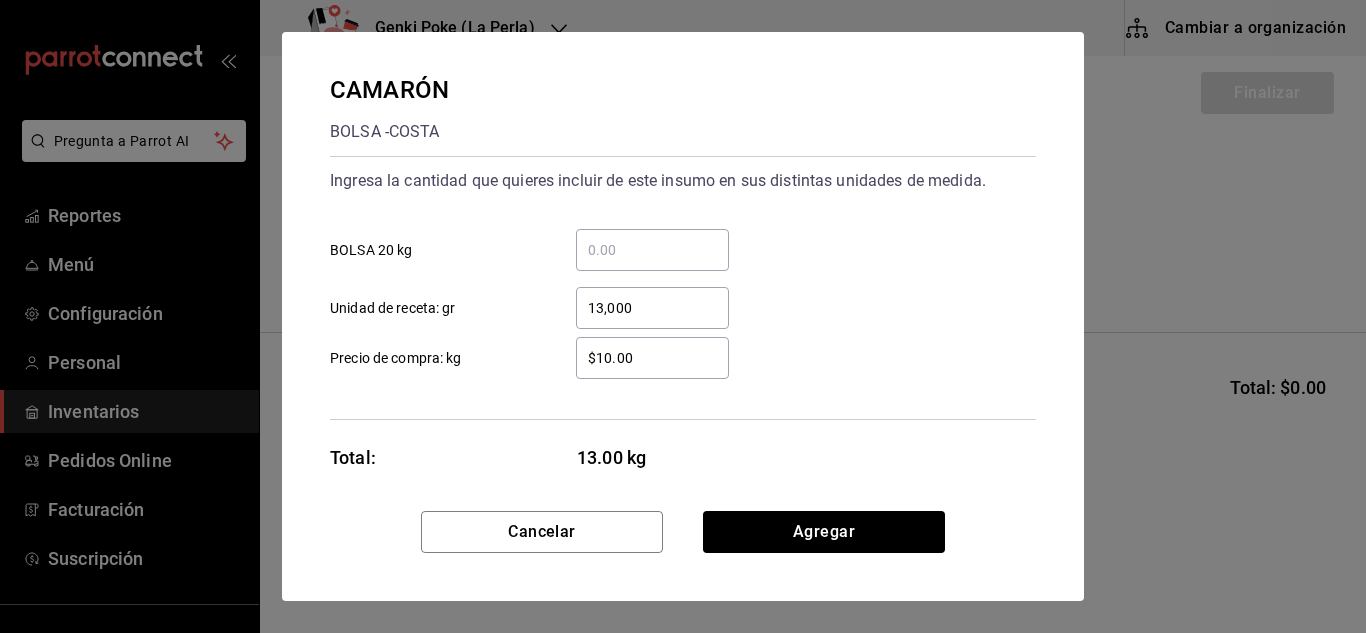 click on "Cancelar Agregar" at bounding box center [683, 556] 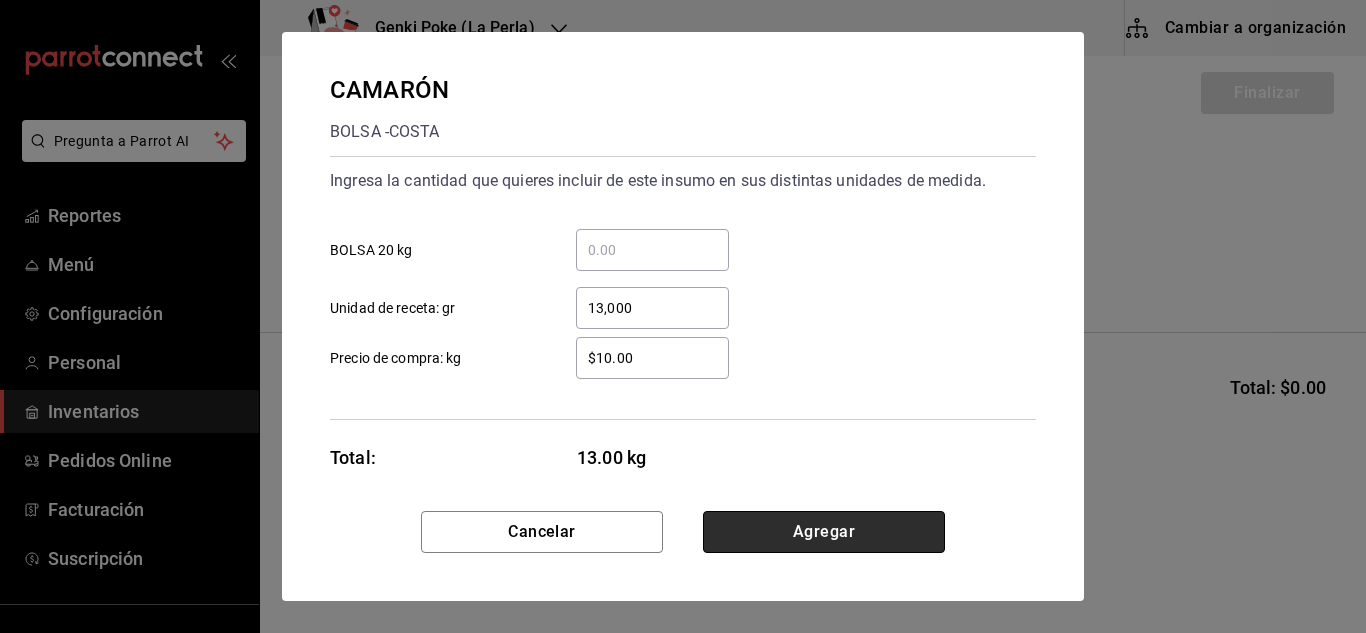 click on "Agregar" at bounding box center [824, 532] 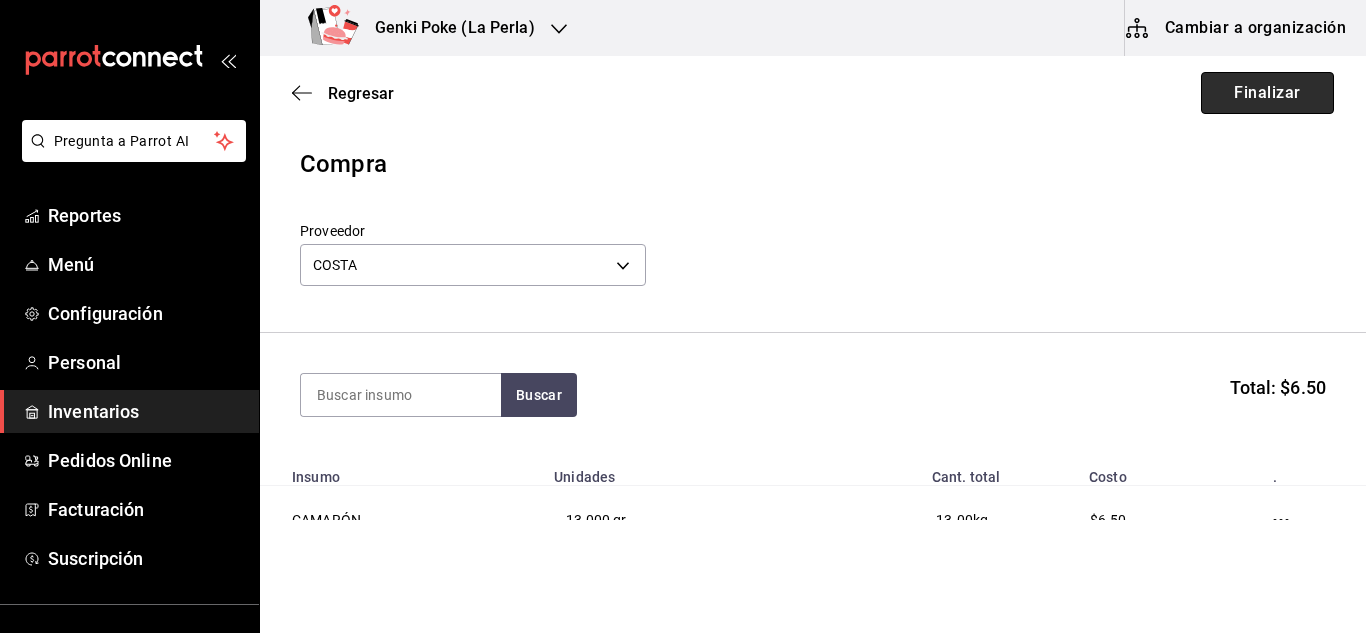 click on "Finalizar" at bounding box center [1267, 93] 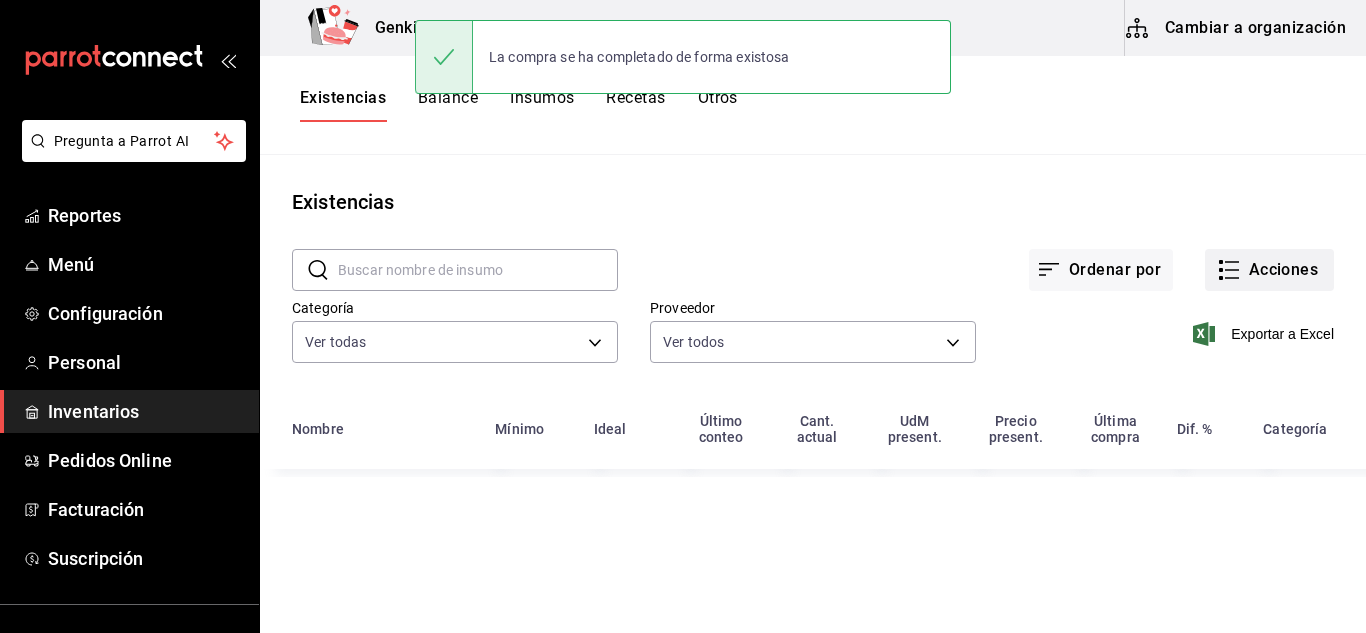 click on "Acciones" at bounding box center [1269, 270] 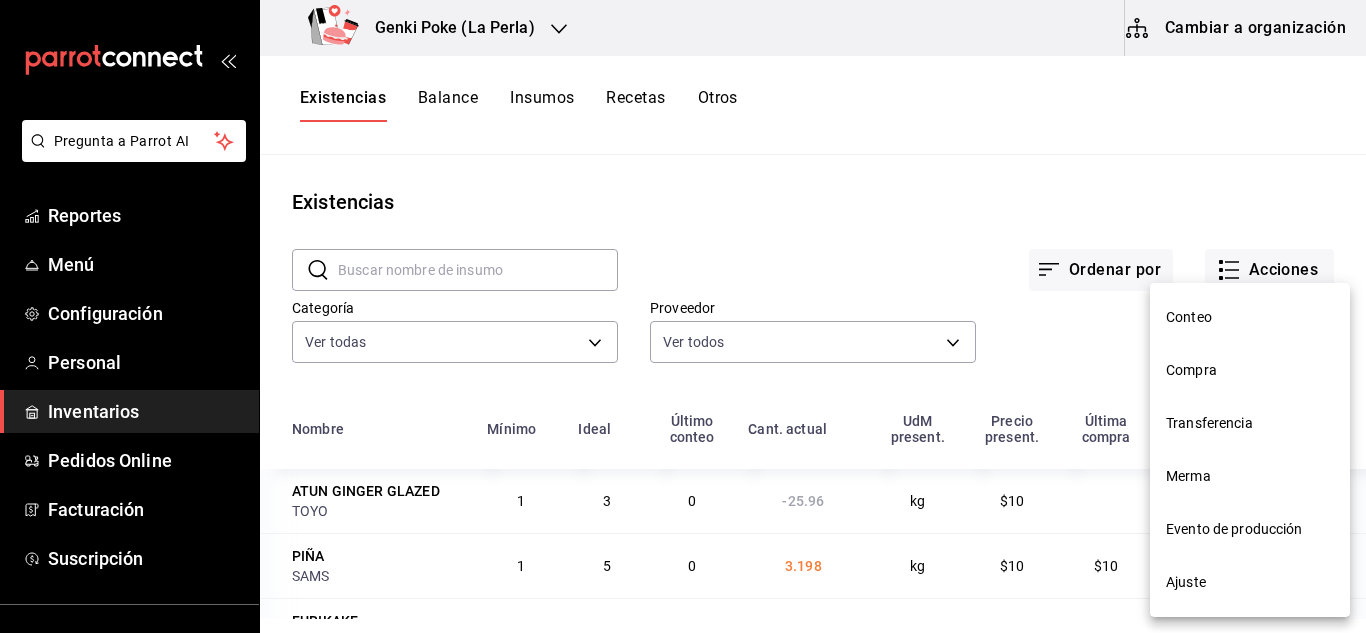 click on "Conteo" at bounding box center (1250, 317) 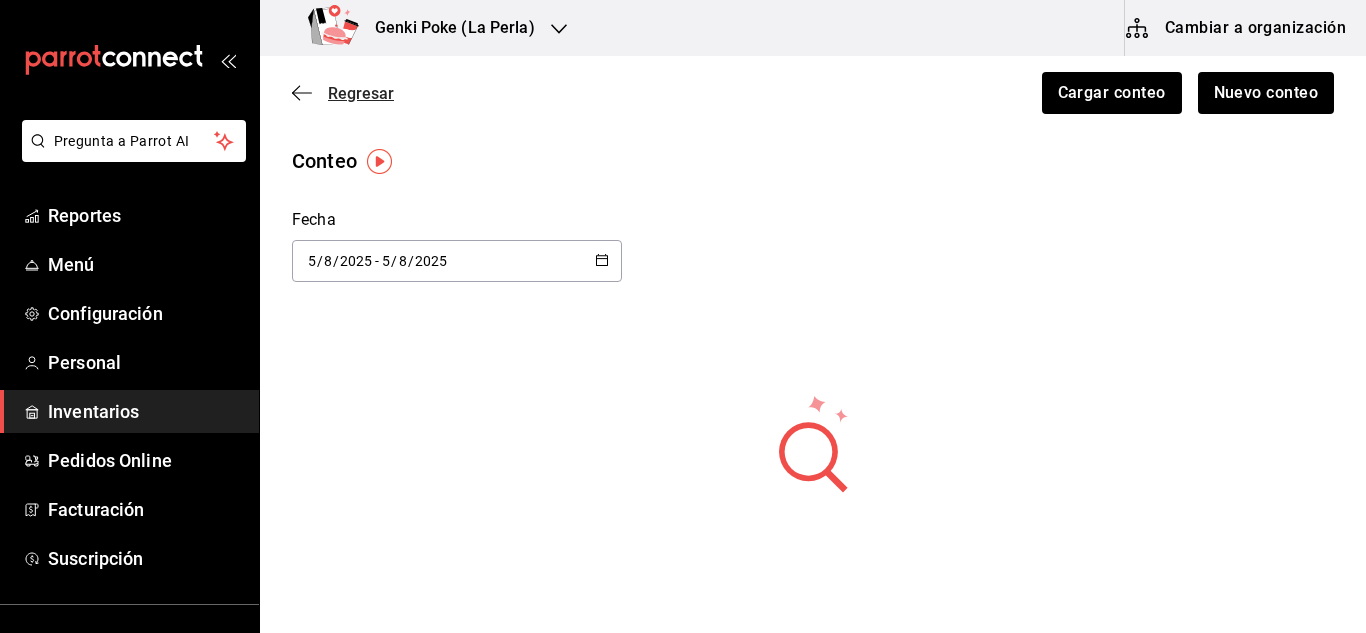 click 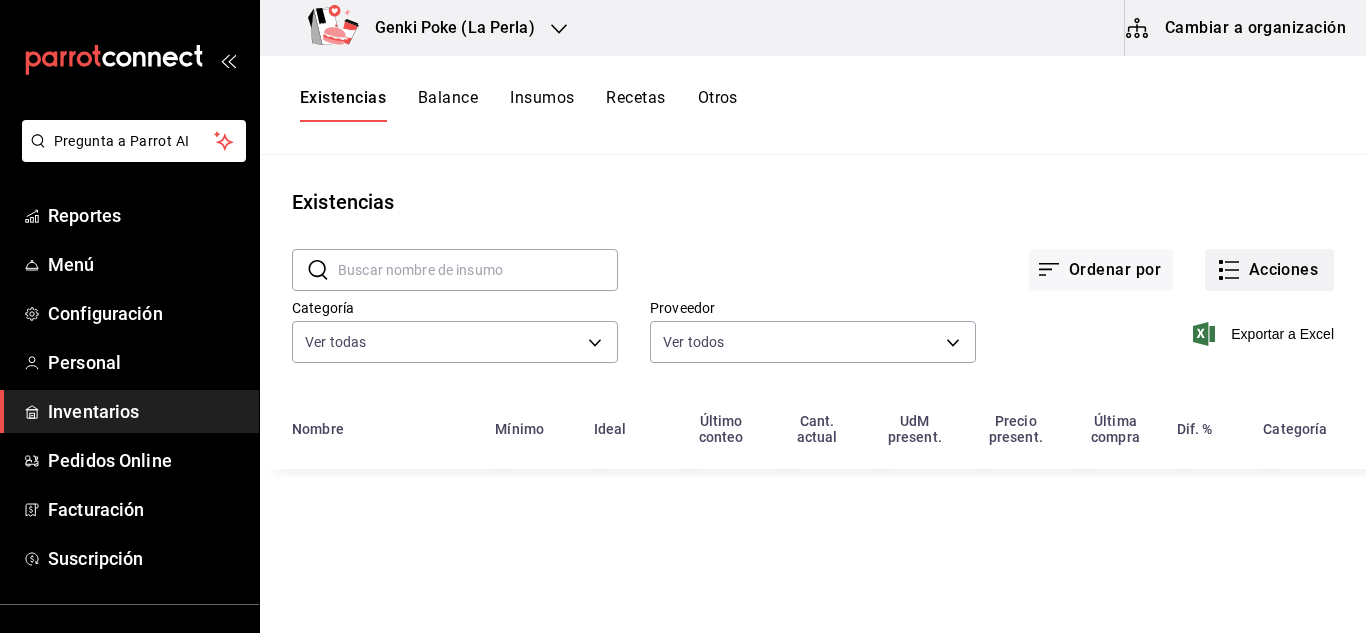click on "Acciones" at bounding box center [1269, 270] 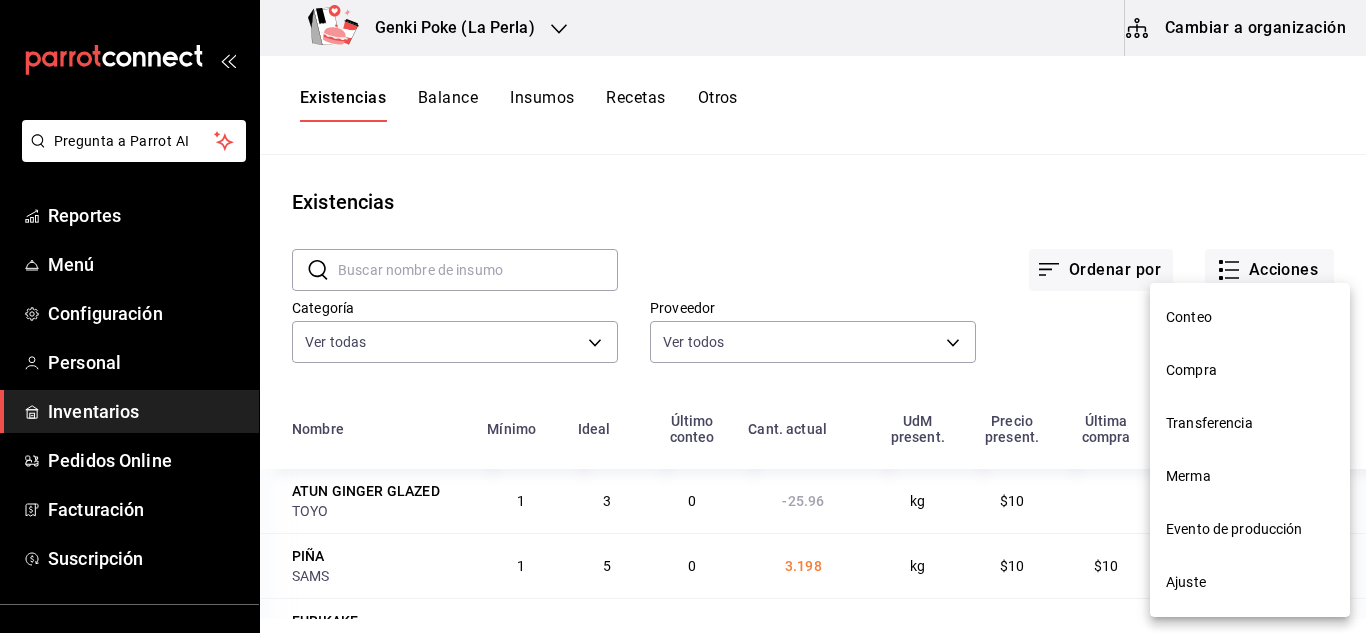 click on "Compra" at bounding box center (1250, 370) 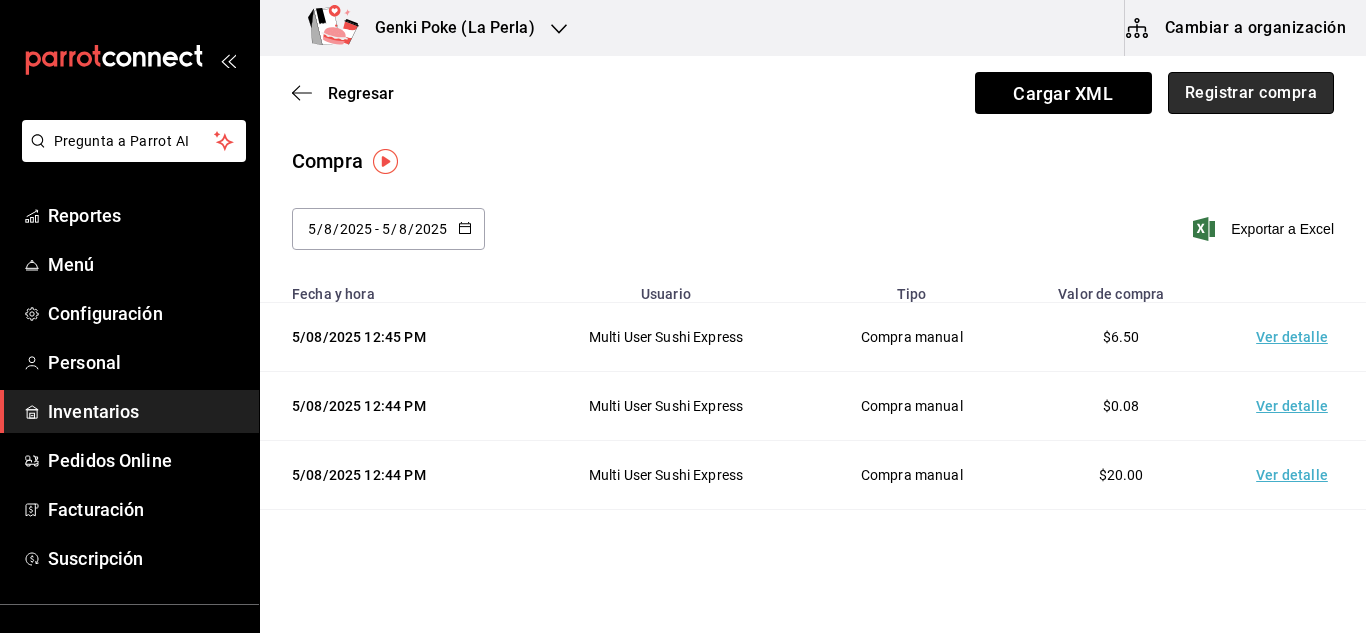 click on "Registrar compra" at bounding box center (1251, 93) 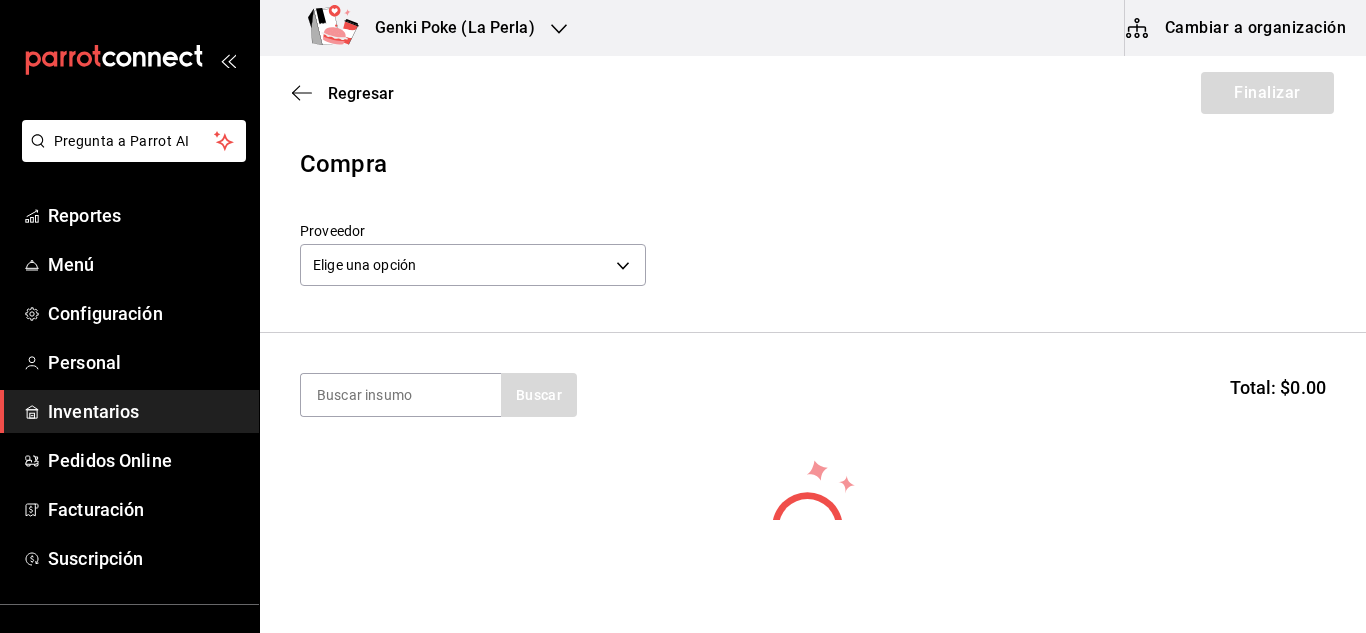 click on "Elige una opción default" at bounding box center [473, 262] 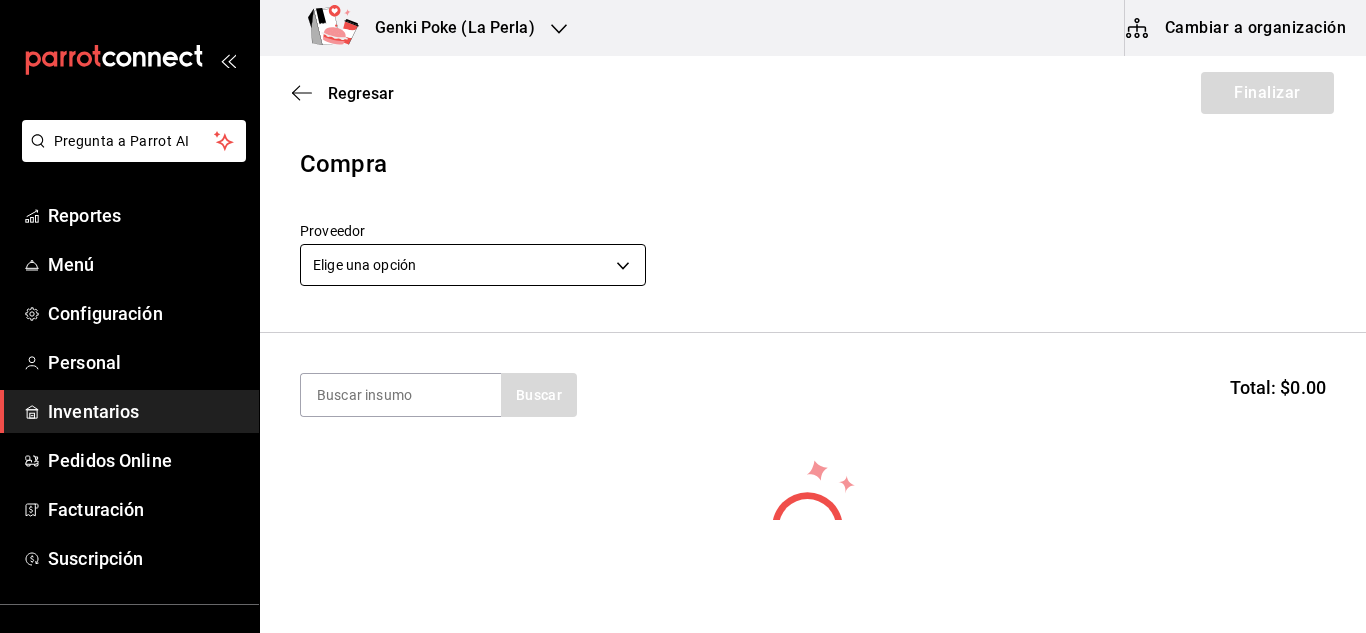 click on "Pregunta a Parrot AI Reportes   Menú   Configuración   Personal   Inventarios   Pedidos Online   Facturación   Suscripción   Ayuda Recomienda Parrot   Multi User Sushi Express   Sugerir nueva función   Genki Poke (La Perla) Cambiar a organización Regresar Finalizar Compra Proveedor Elige una opción default Buscar Total: $0.00 No hay insumos a mostrar. Busca un insumo para agregarlo a la lista GANA 1 MES GRATIS EN TU SUSCRIPCIÓN AQUÍ ¿Recuerdas cómo empezó tu restaurante?
Hoy puedes ayudar a un colega a tener el mismo cambio que tú viviste.
Recomienda Parrot directamente desde tu Portal Administrador.
Es fácil y rápido.
🎁 Por cada restaurante que se una, ganas 1 mes gratis. Ver video tutorial Ir a video Pregunta a Parrot AI Reportes   Menú   Configuración   Personal   Inventarios   Pedidos Online   Facturación   Suscripción   Ayuda Recomienda Parrot   Multi User Sushi Express   Sugerir nueva función   Editar Eliminar Visitar centro de ayuda (81) 2046 6363 soporte@parrotsoftware.io" at bounding box center (683, 260) 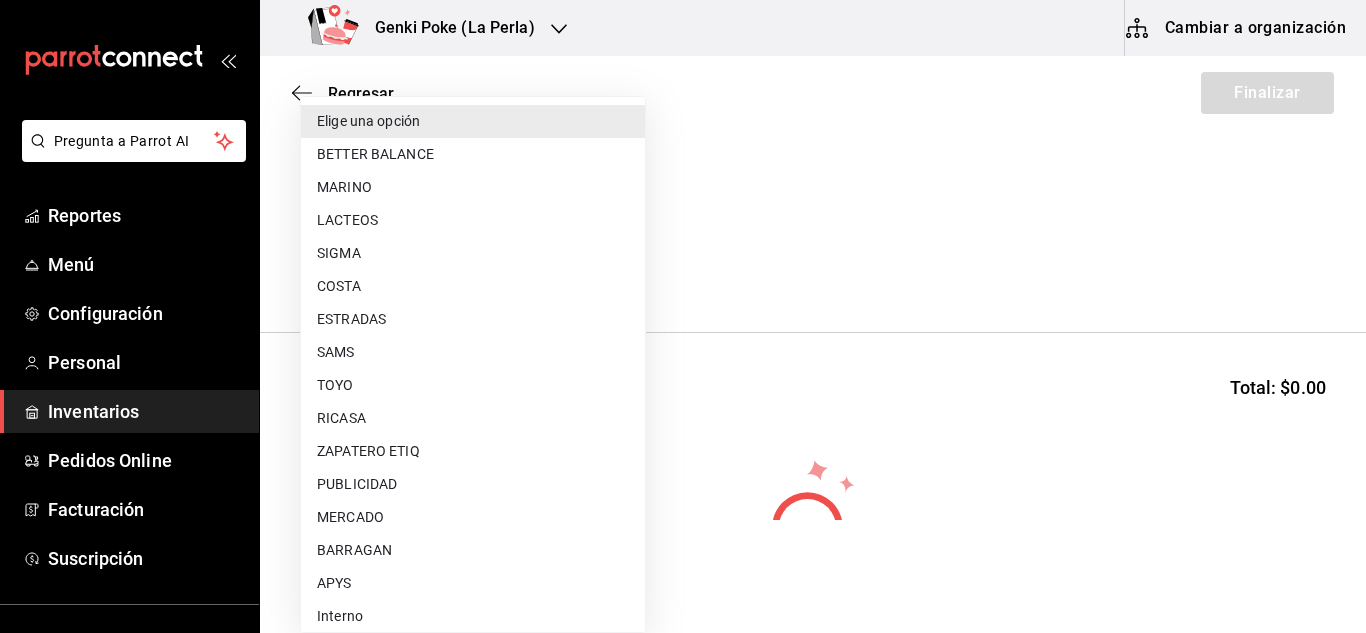 click on "ESTRADAS" at bounding box center [473, 319] 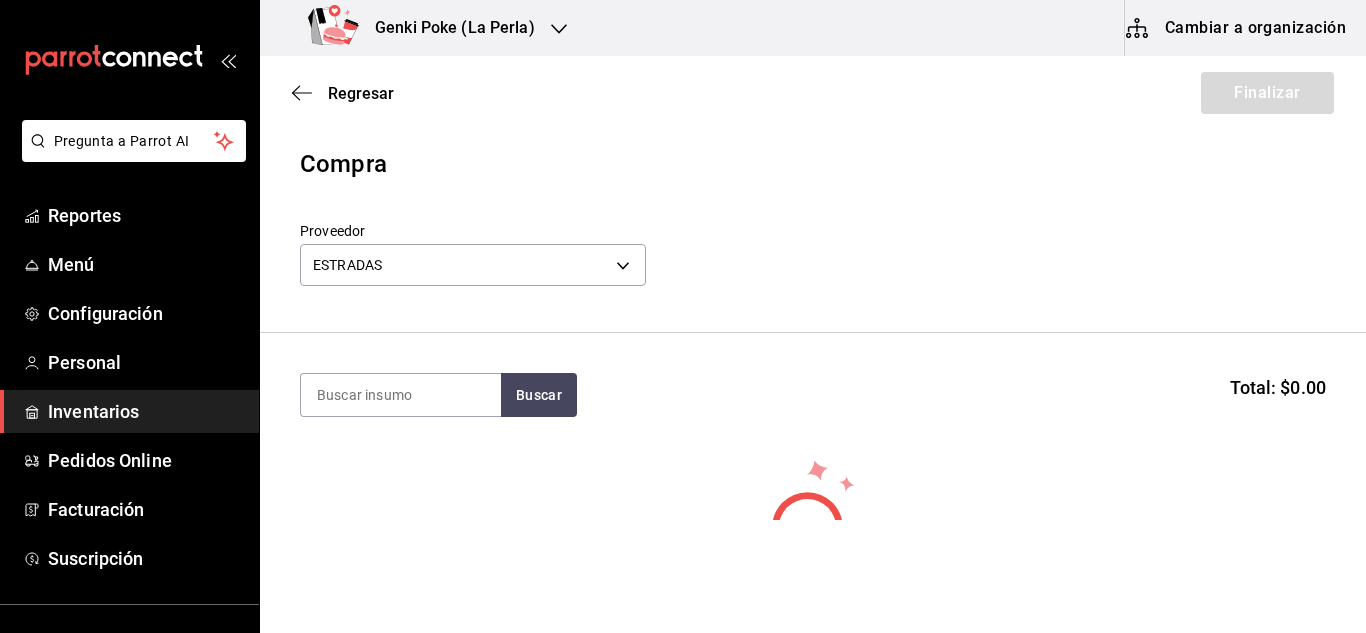 click on "Buscar Total: $0.00" at bounding box center [813, 395] 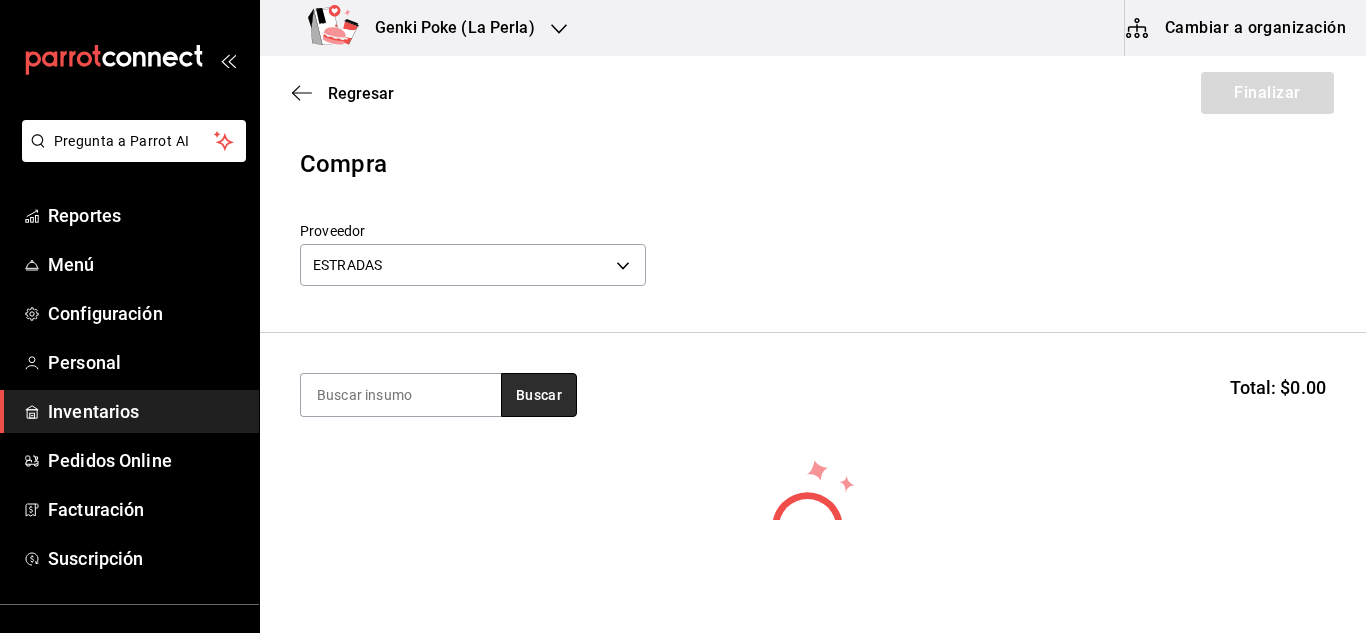 click on "Buscar" at bounding box center [539, 395] 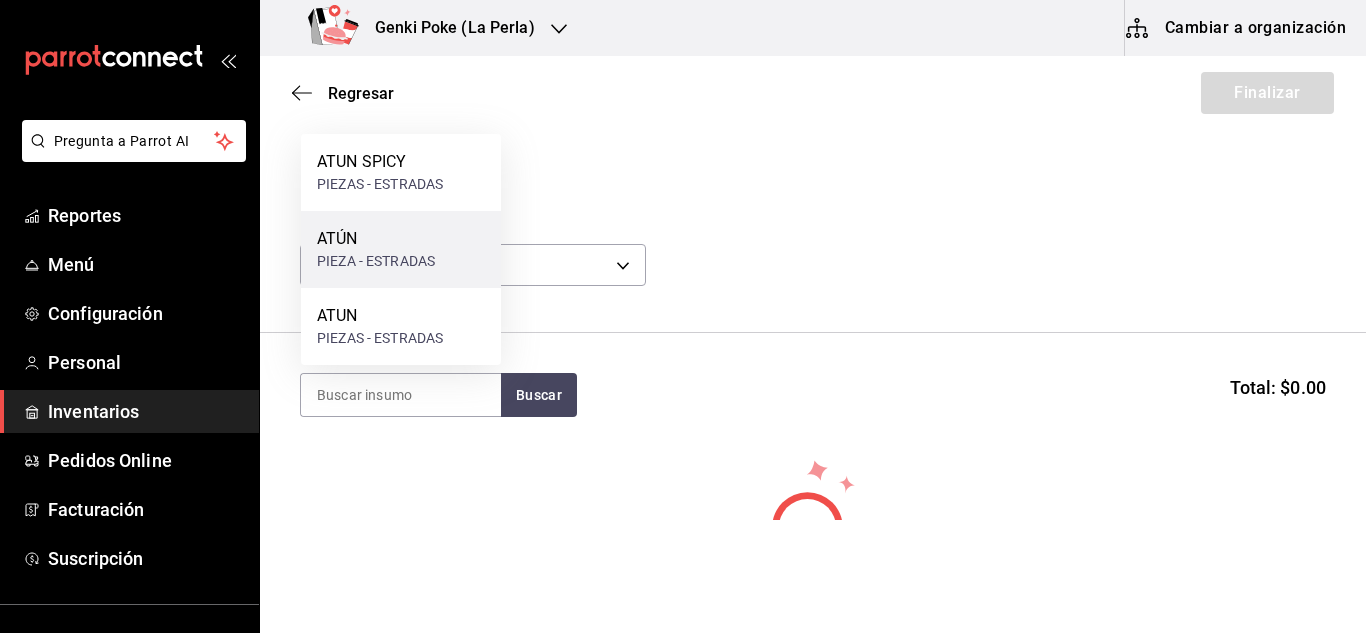 click on "PIEZA - ESTRADAS" at bounding box center [376, 261] 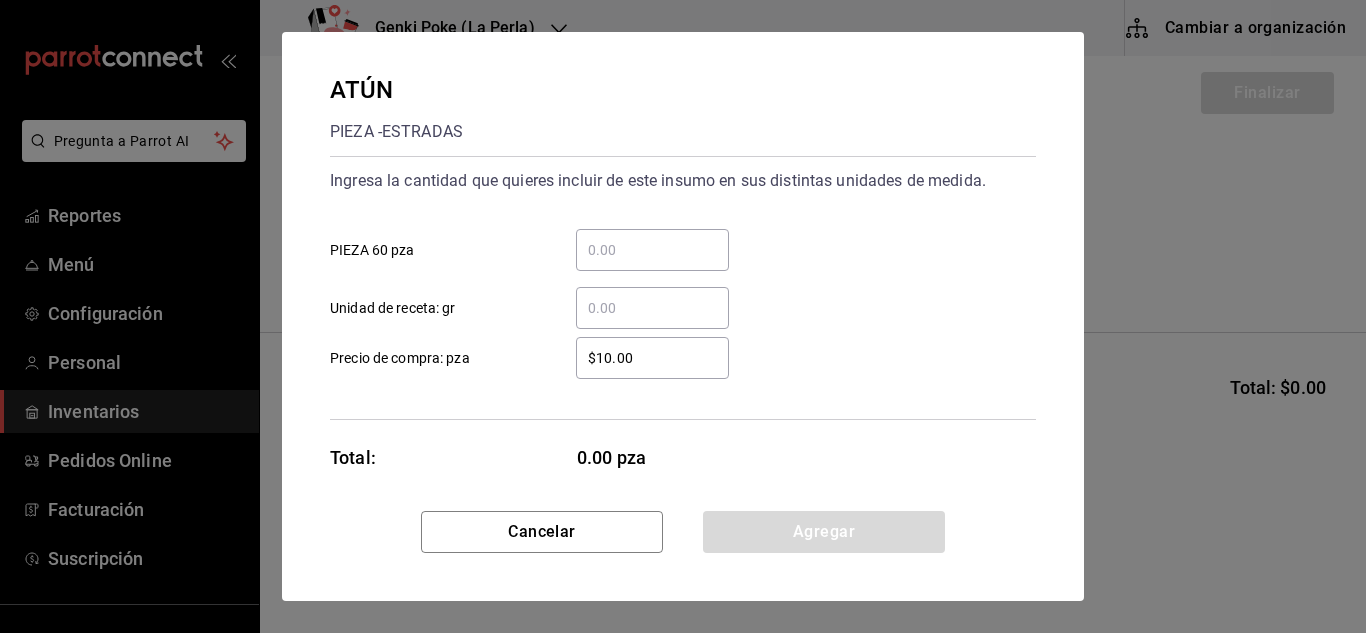 click on "​" at bounding box center (652, 308) 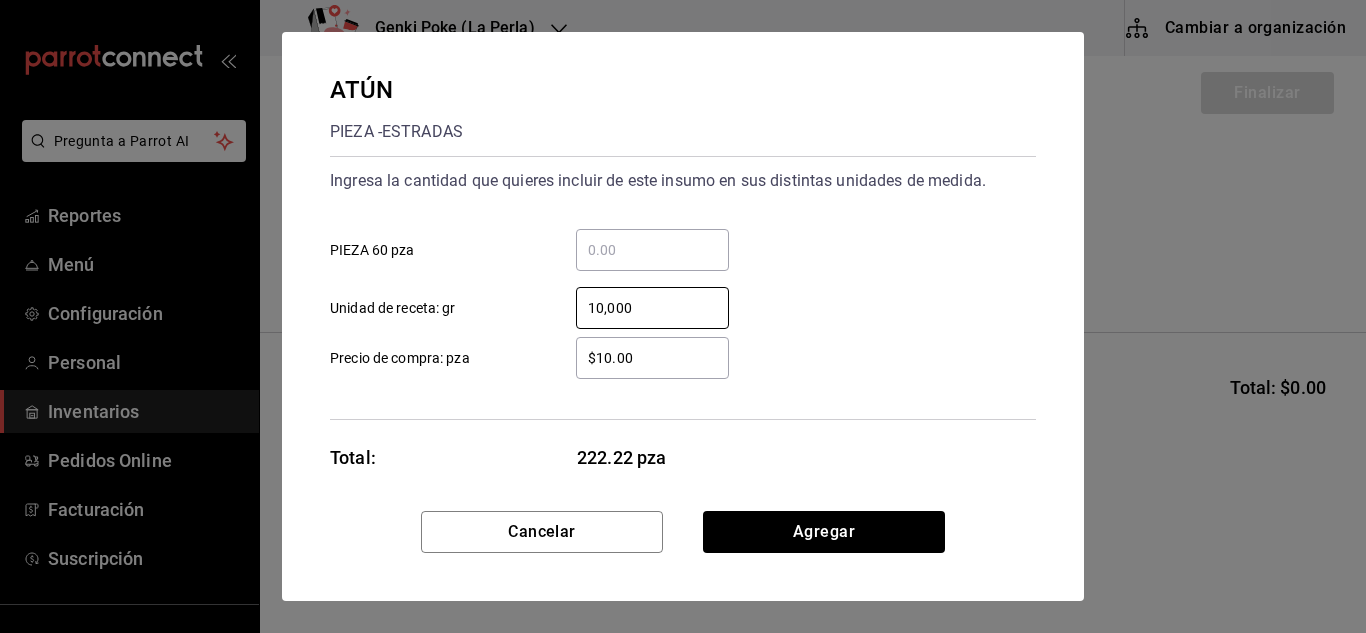 type on "10,000" 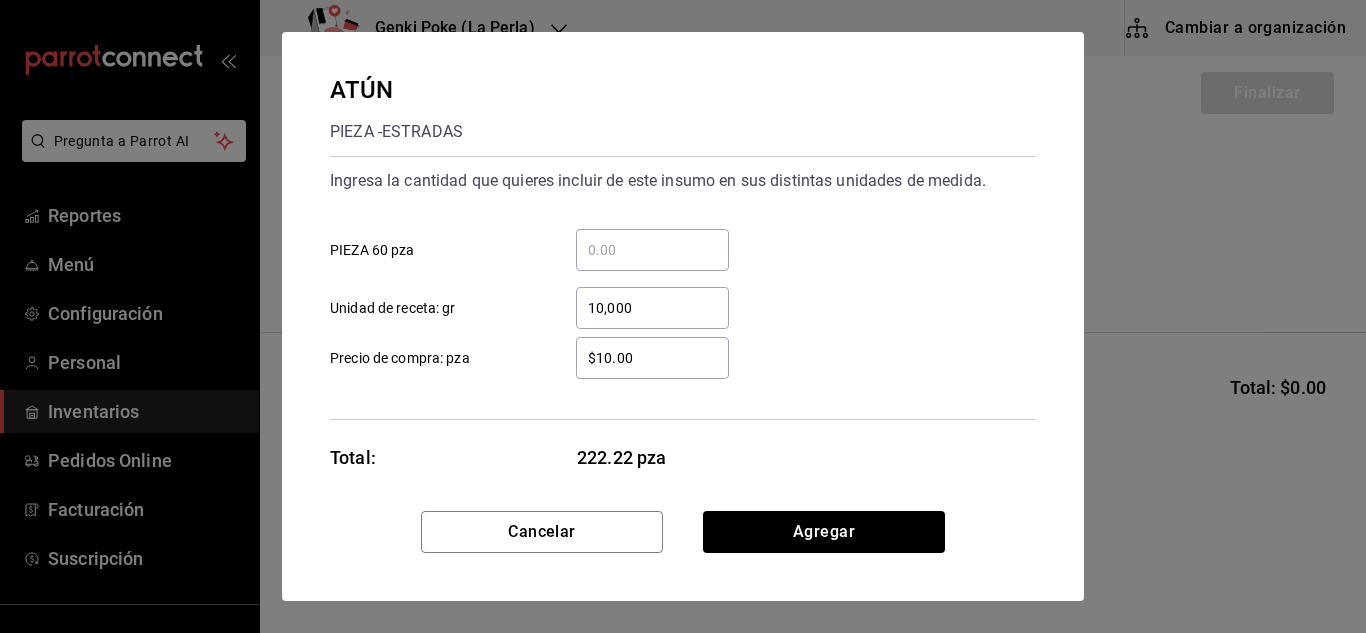 click on "Cancelar Agregar" at bounding box center (683, 556) 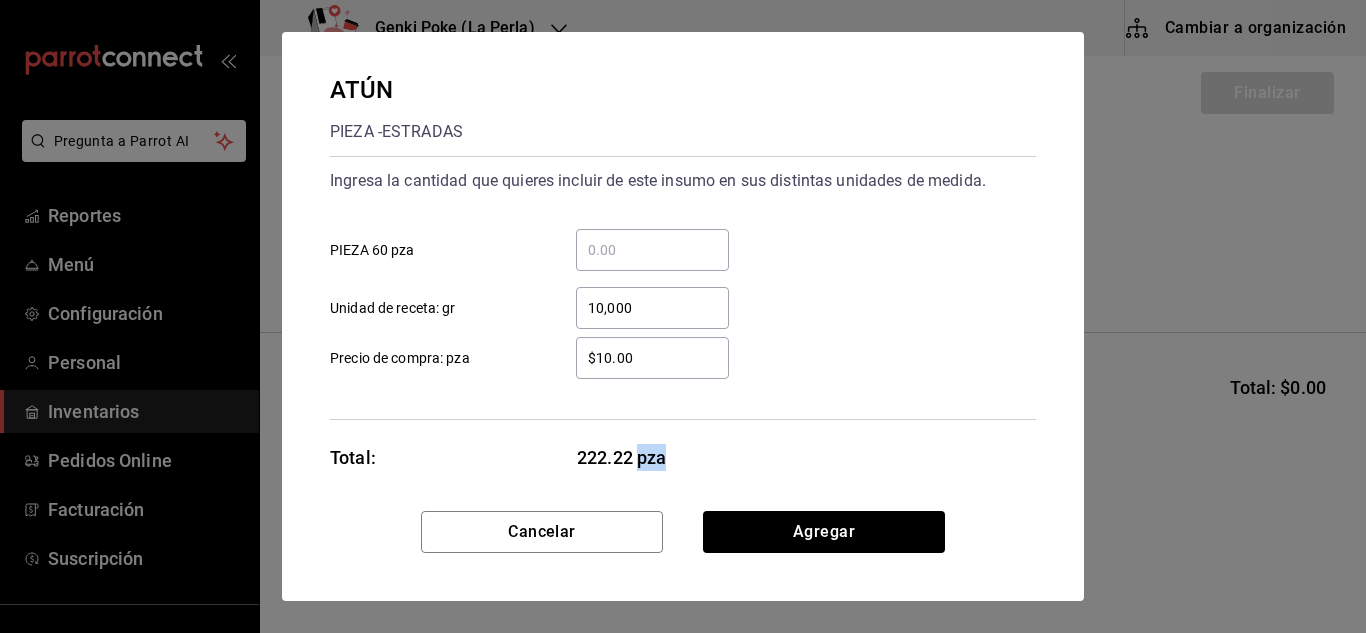 click on "Cancelar Agregar" at bounding box center [683, 556] 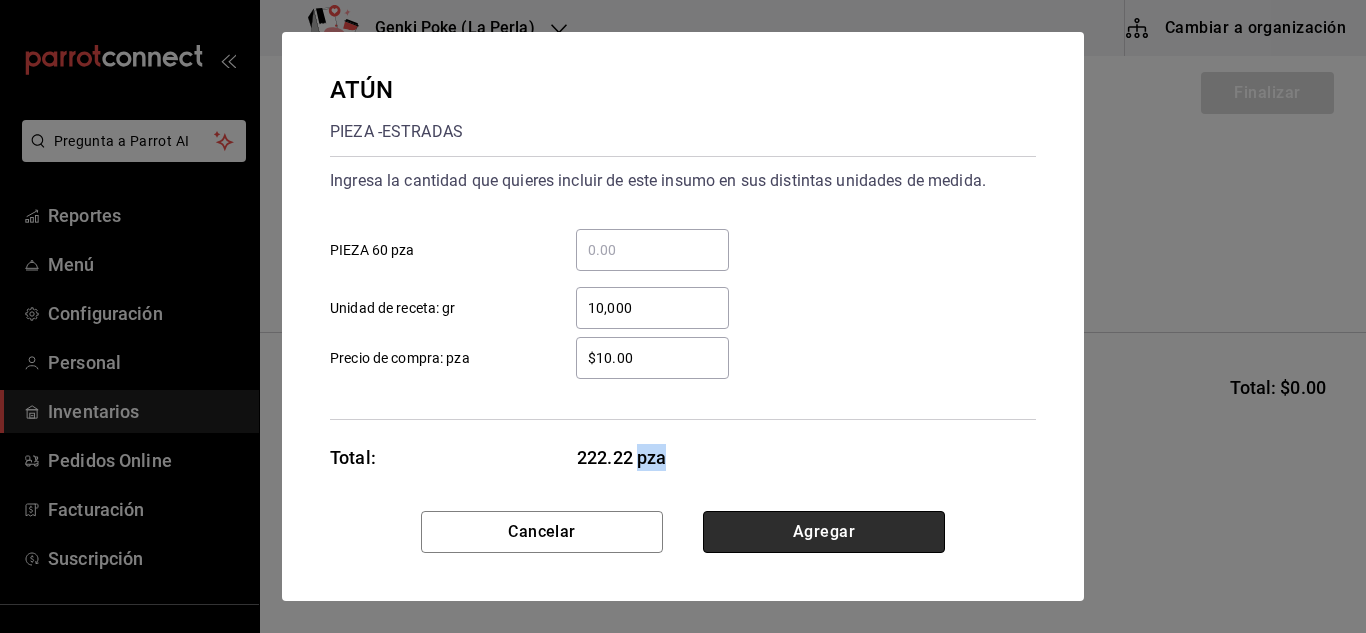 click on "Agregar" at bounding box center [824, 532] 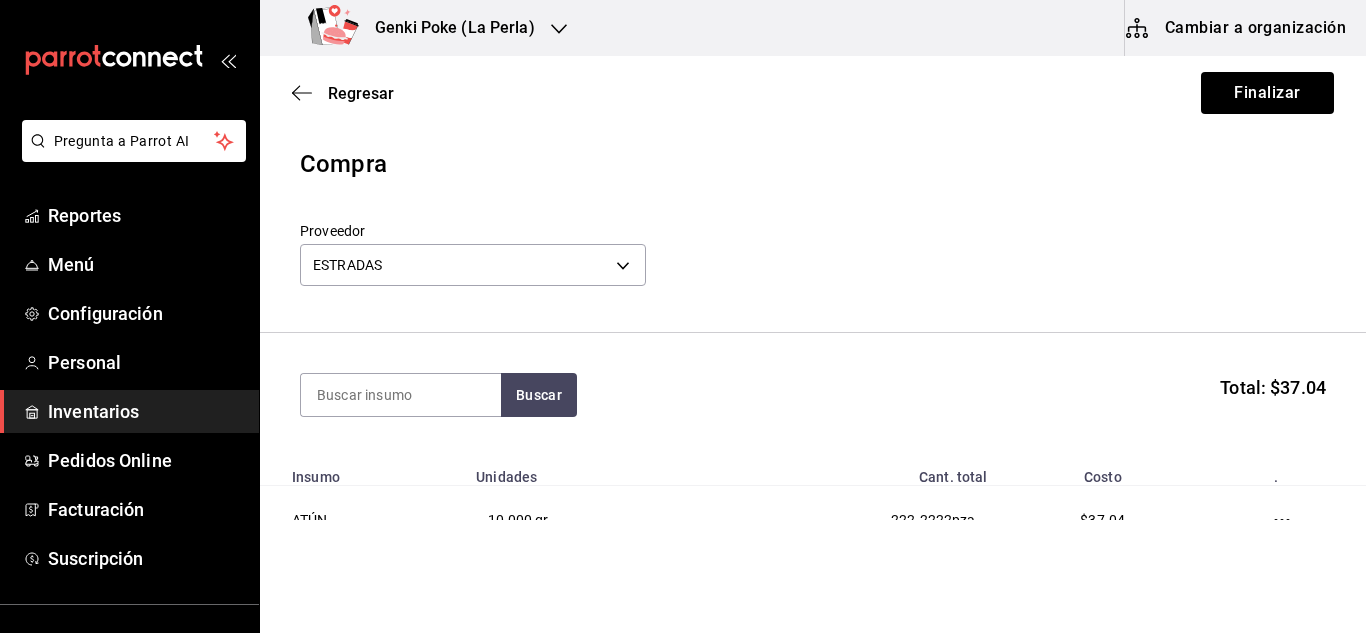 scroll, scrollTop: 99, scrollLeft: 0, axis: vertical 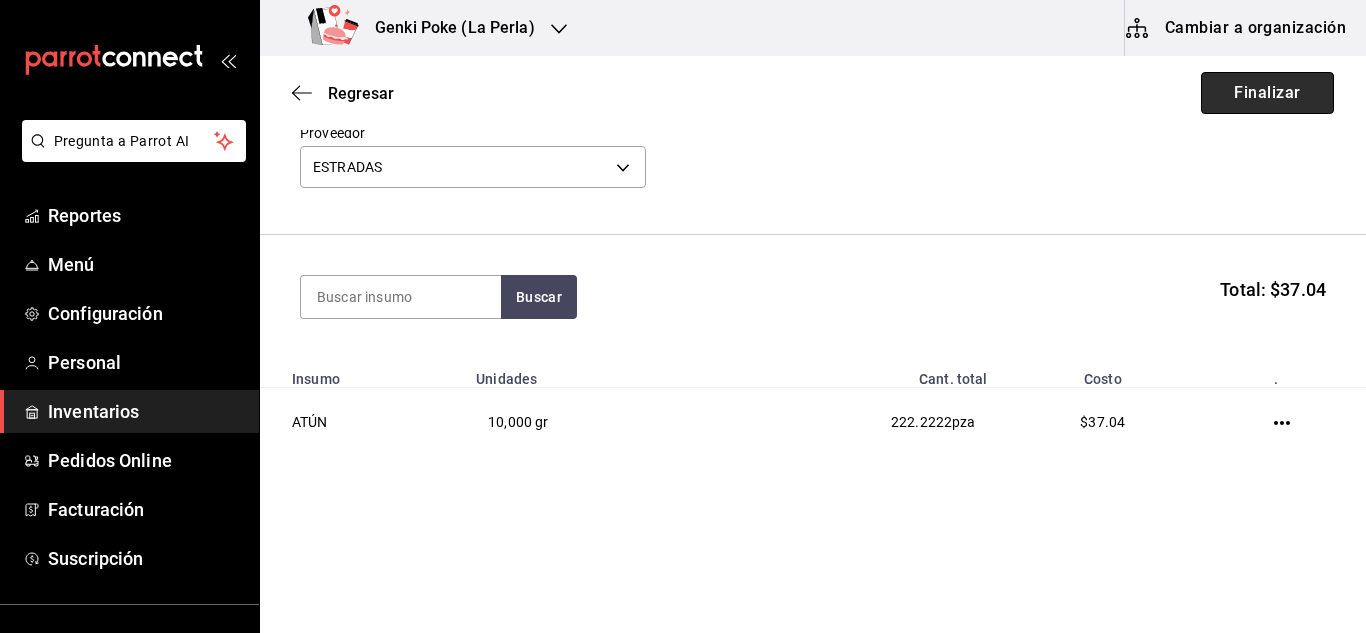 click on "Finalizar" at bounding box center (1267, 93) 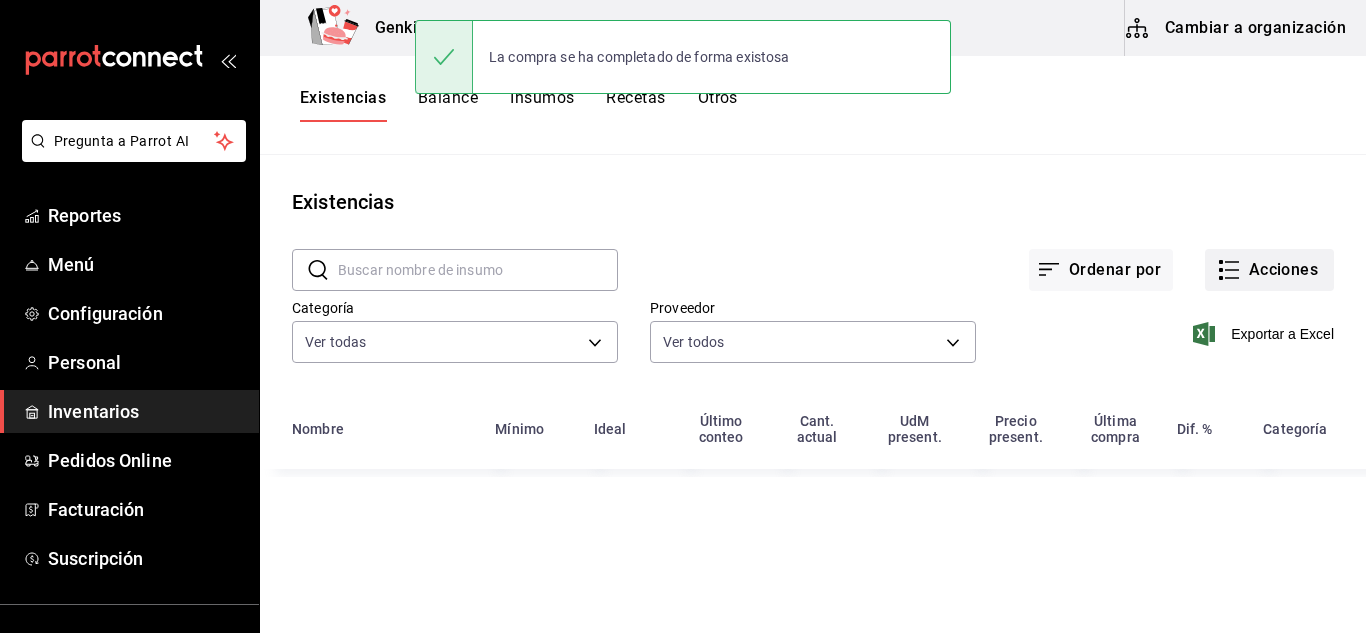 click on "Acciones" at bounding box center [1269, 270] 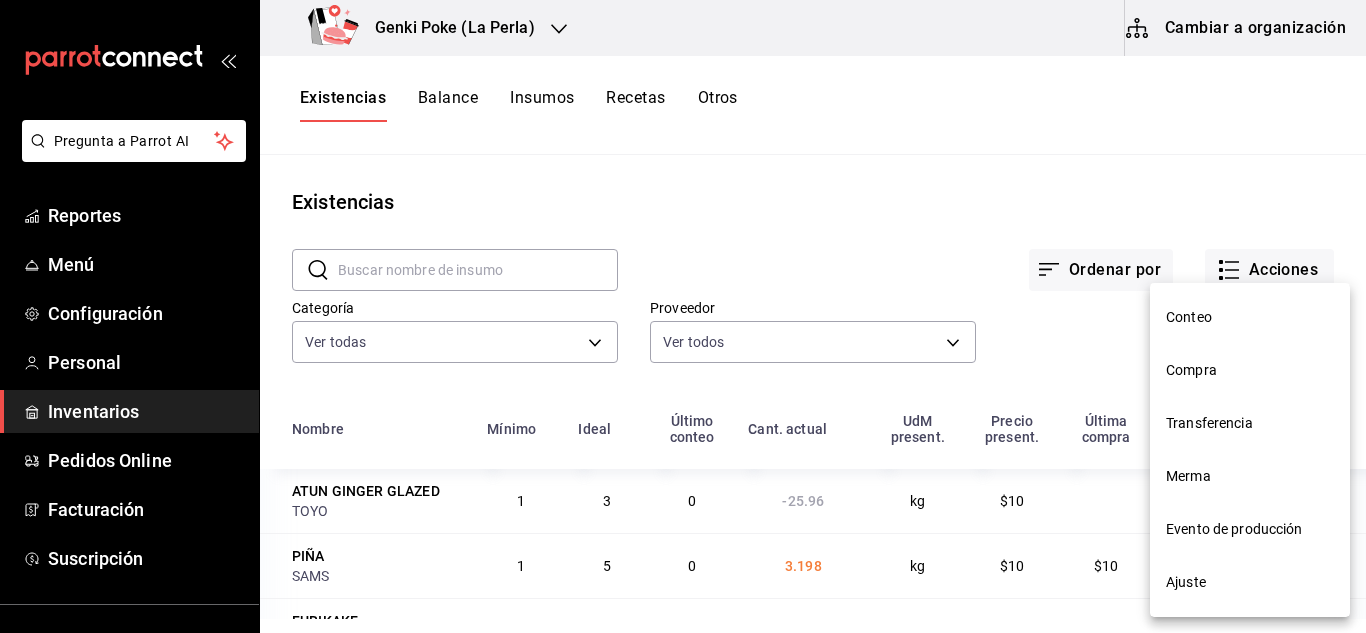 click on "Compra" at bounding box center (1250, 370) 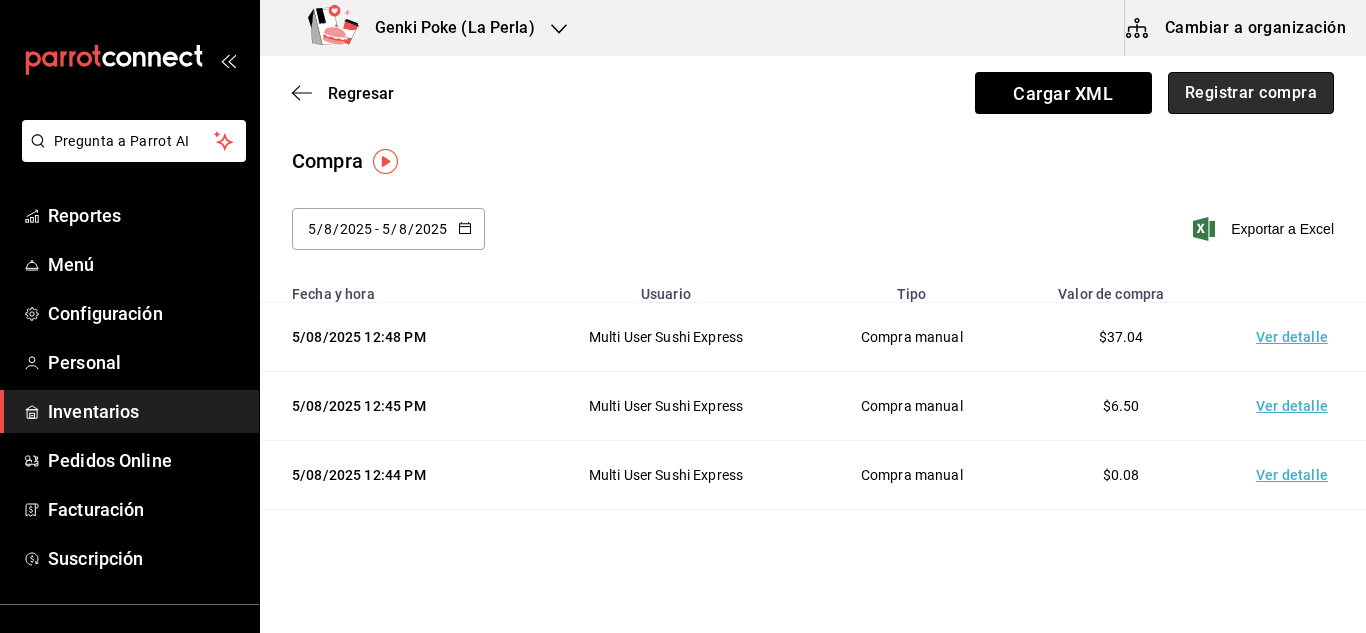 click on "Registrar compra" at bounding box center (1251, 93) 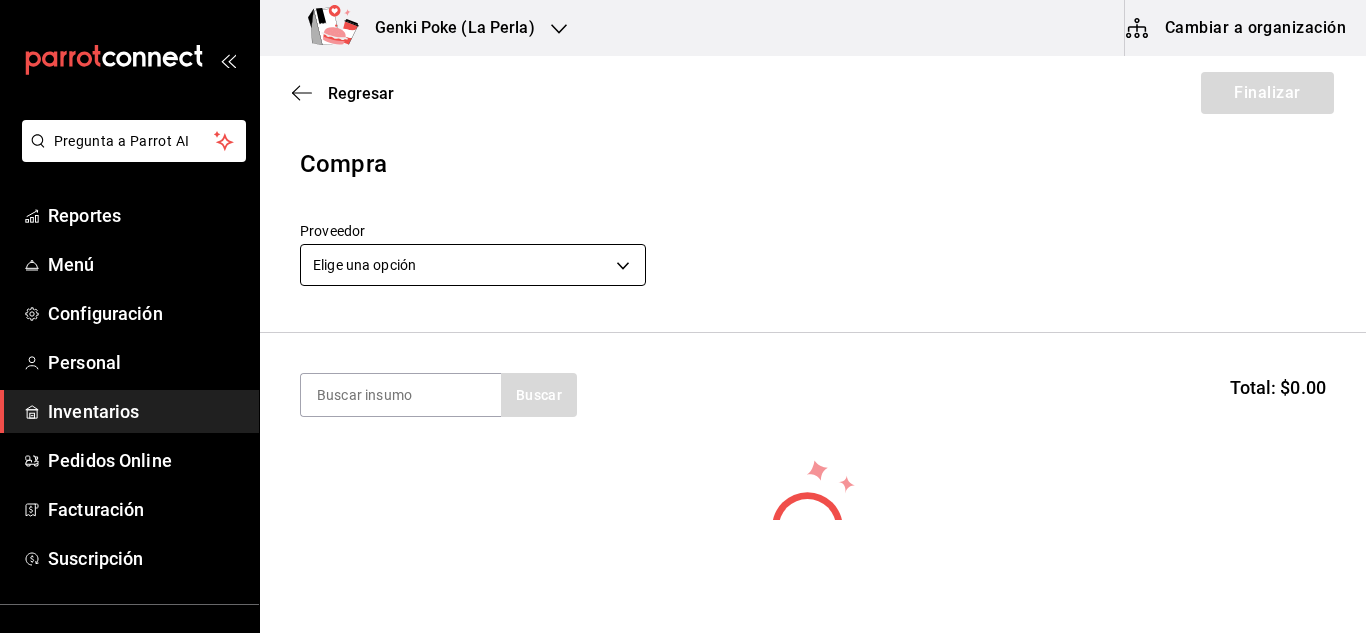 click on "Pregunta a Parrot AI Reportes   Menú   Configuración   Personal   Inventarios   Pedidos Online   Facturación   Suscripción   Ayuda Recomienda Parrot   Multi User Sushi Express   Sugerir nueva función   Genki Poke (La Perla) Cambiar a organización Regresar Finalizar Compra Proveedor Elige una opción default Buscar Total: $0.00 No hay insumos a mostrar. Busca un insumo para agregarlo a la lista GANA 1 MES GRATIS EN TU SUSCRIPCIÓN AQUÍ ¿Recuerdas cómo empezó tu restaurante?
Hoy puedes ayudar a un colega a tener el mismo cambio que tú viviste.
Recomienda Parrot directamente desde tu Portal Administrador.
Es fácil y rápido.
🎁 Por cada restaurante que se una, ganas 1 mes gratis. Ver video tutorial Ir a video Pregunta a Parrot AI Reportes   Menú   Configuración   Personal   Inventarios   Pedidos Online   Facturación   Suscripción   Ayuda Recomienda Parrot   Multi User Sushi Express   Sugerir nueva función   Editar Eliminar Visitar centro de ayuda (81) 2046 6363 soporte@parrotsoftware.io" at bounding box center [683, 260] 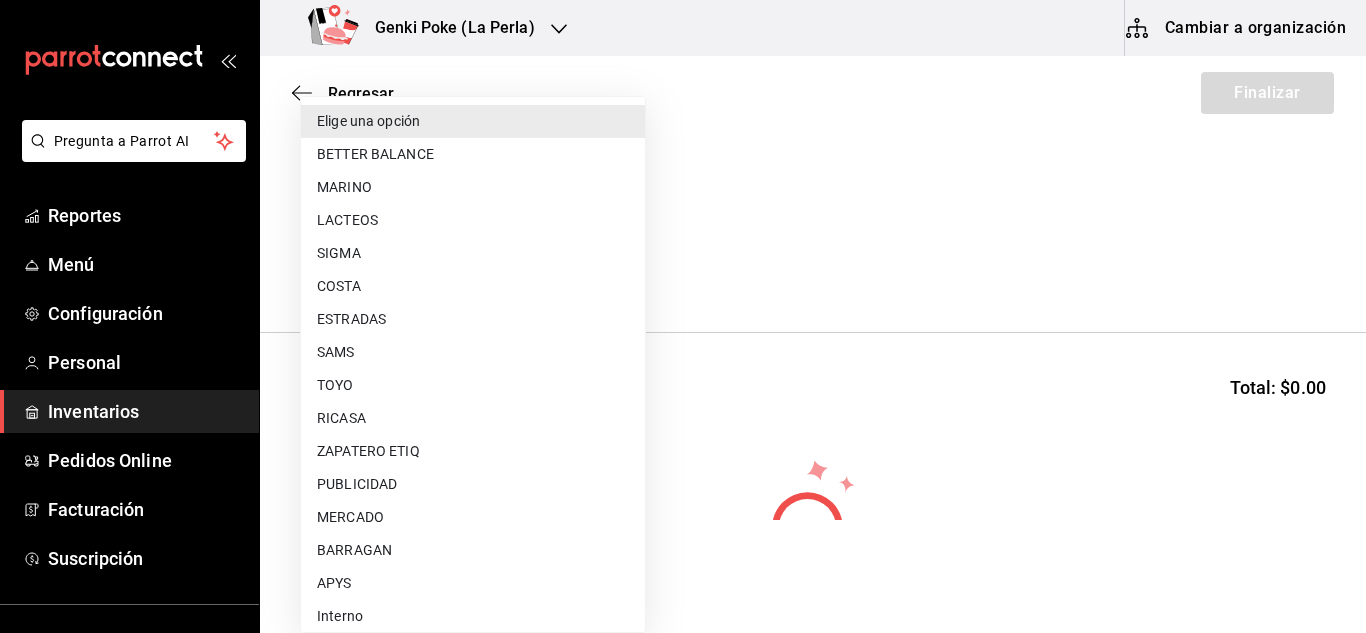 click on "SAMS" at bounding box center (473, 352) 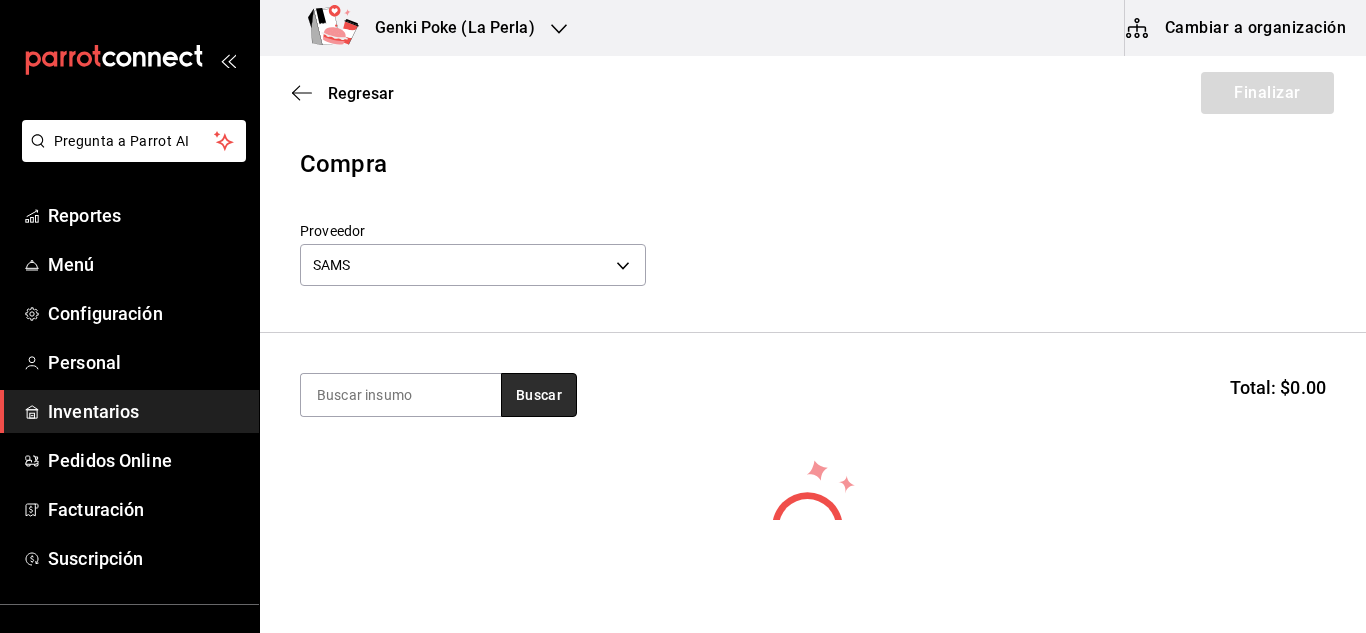 click on "Buscar" at bounding box center [539, 395] 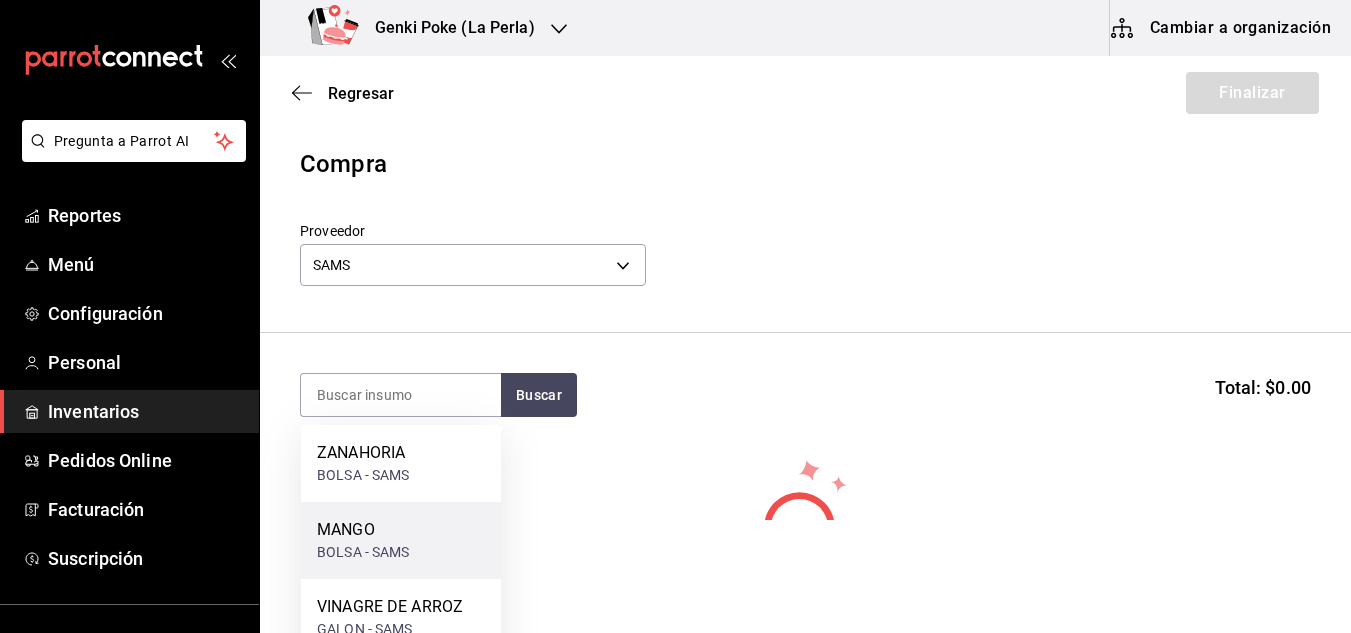 click on "BOLSA - SAMS" at bounding box center [363, 552] 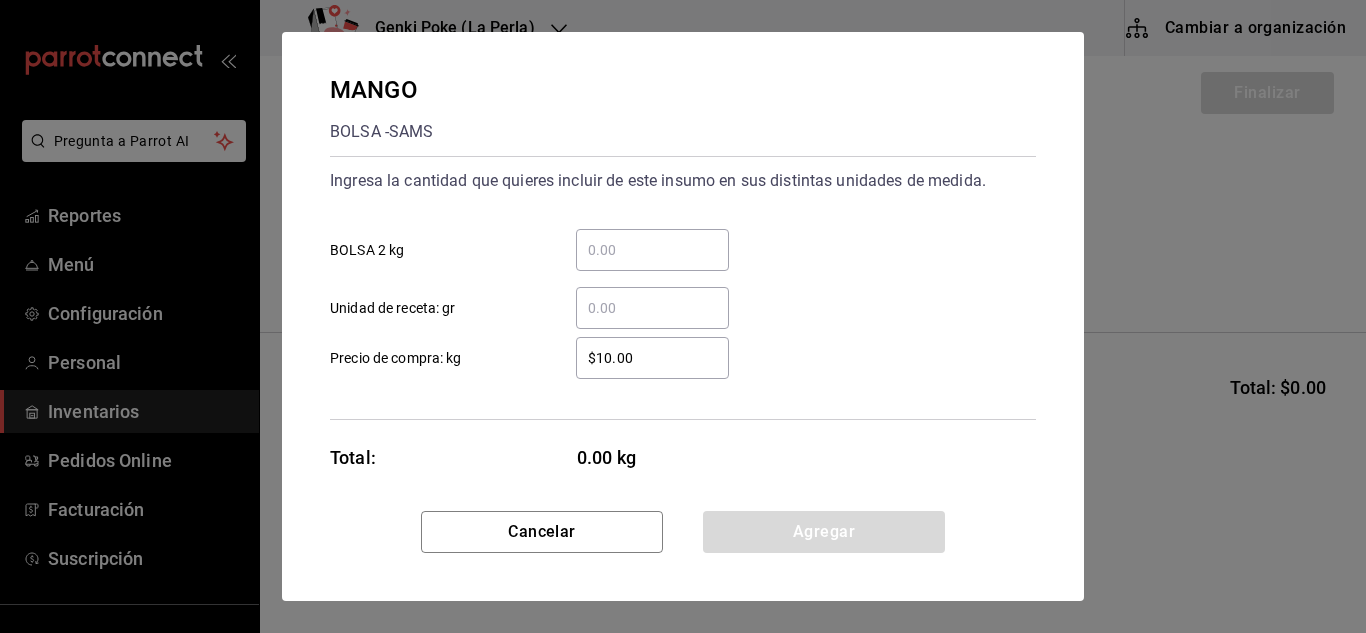 click on "​ BOLSA 2 kg" at bounding box center [652, 250] 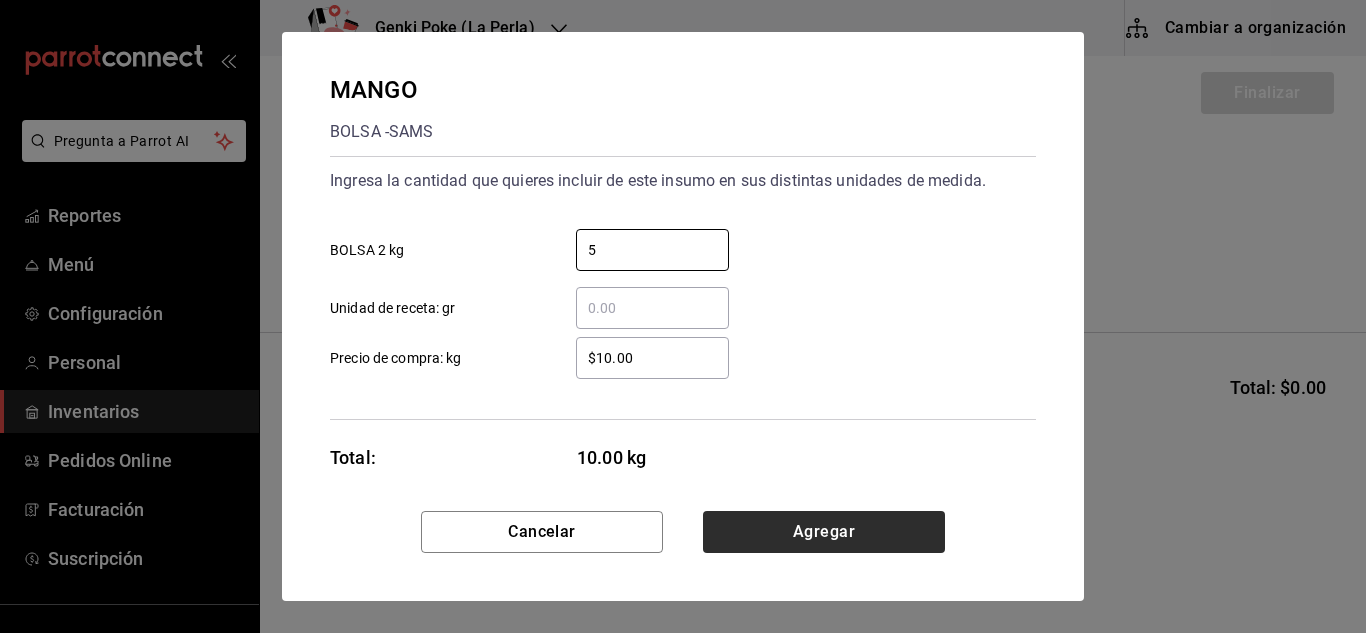 type on "5" 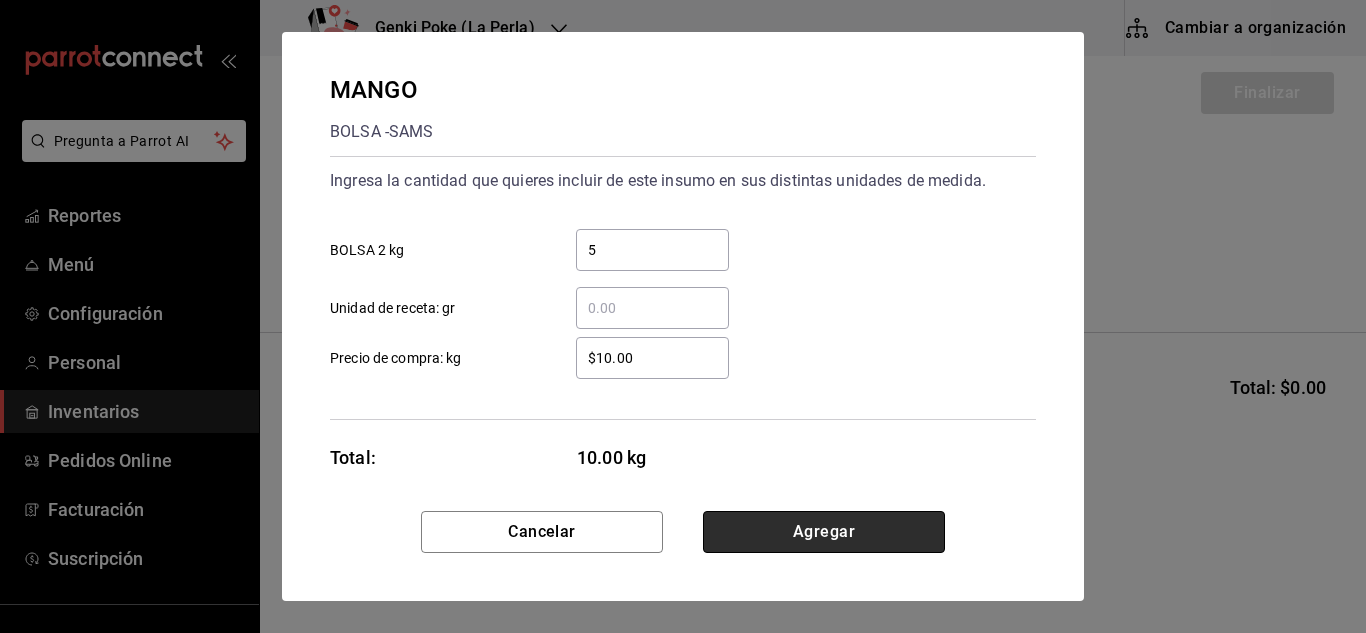 click on "Agregar" at bounding box center (824, 532) 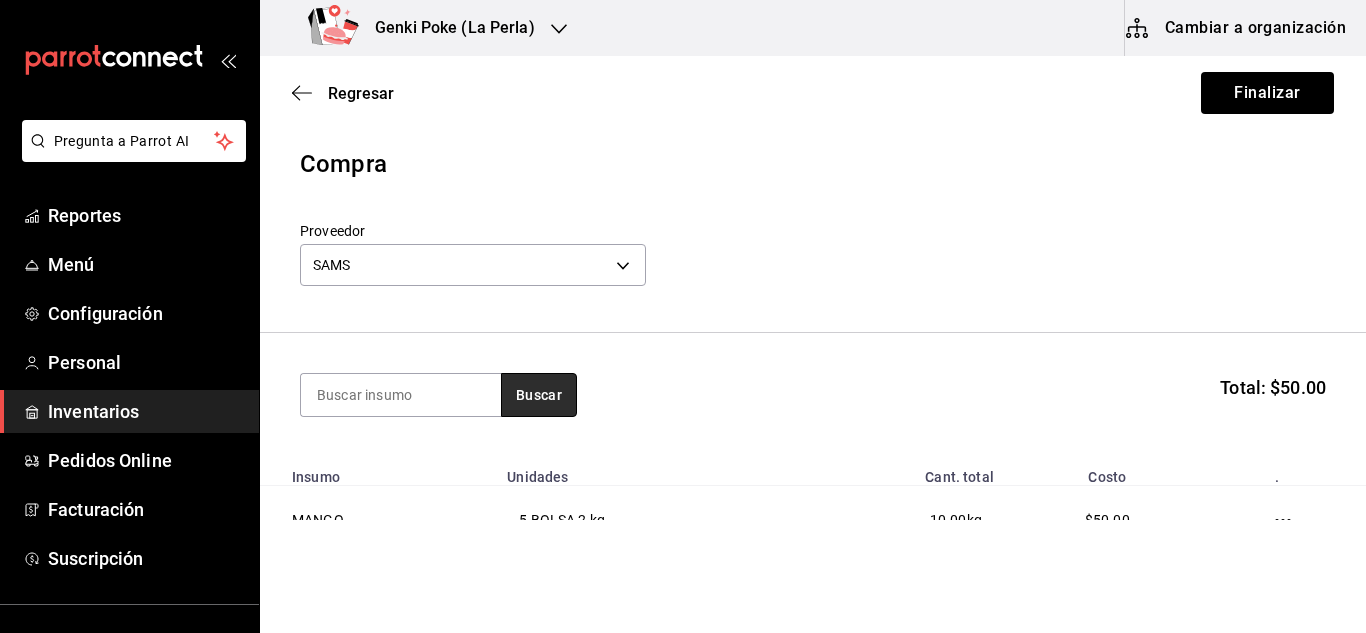 click on "Buscar" at bounding box center (539, 395) 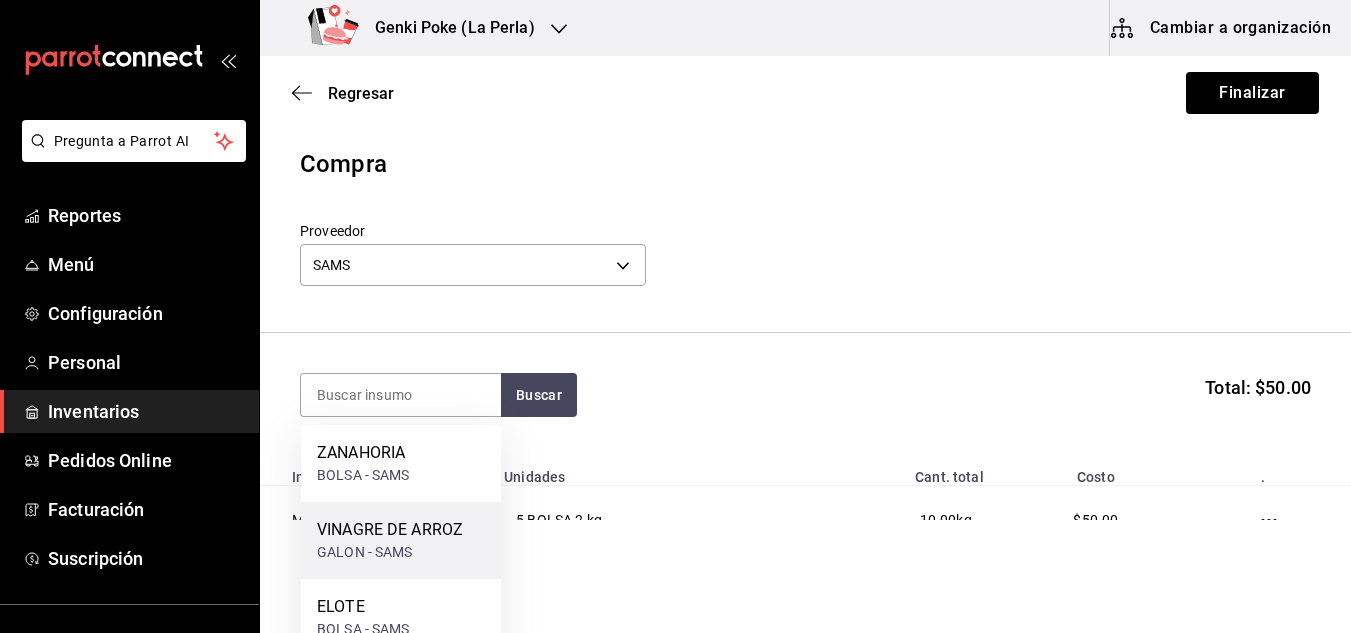 click on "VINAGRE DE ARROZ" at bounding box center [390, 530] 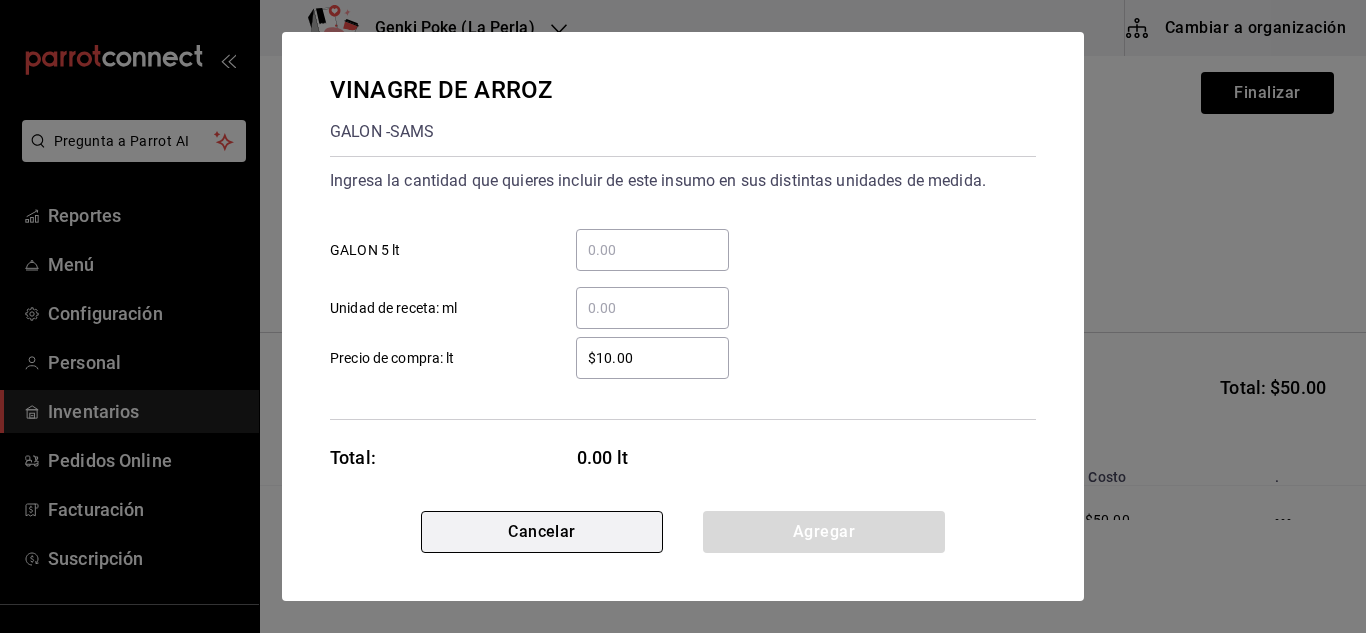 click on "Cancelar" at bounding box center (542, 532) 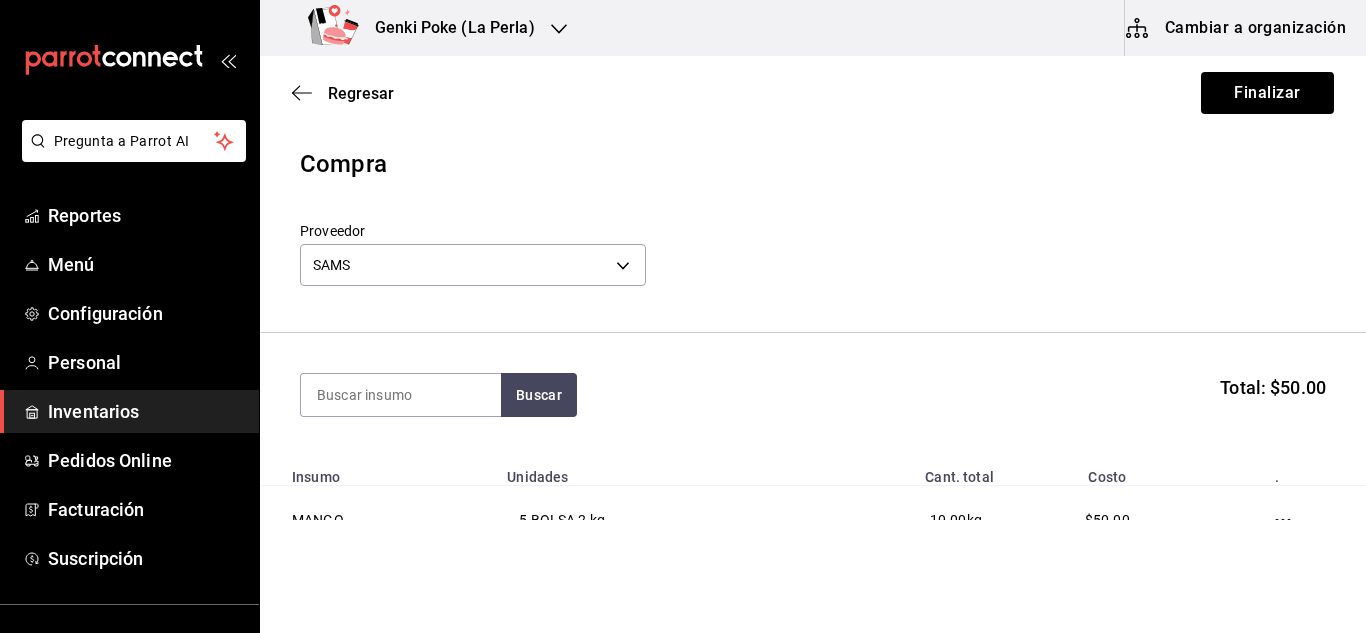 click on "Pregunta a Parrot AI Reportes   Menú   Configuración   Personal   Inventarios   Pedidos Online   Facturación   Suscripción   Ayuda Recomienda Parrot   Multi User Sushi Express   Sugerir nueva función   Genki Poke (La Perla) Cambiar a organización Regresar Finalizar Compra Proveedor SAMS 947b6ceb-0755-4fa4-948e-64c0c5d1d50a Buscar Total: $50.00 Insumo Unidades Cant. total Costo  .  MANGO 5 BOLSA 2 kg 10.00  kg $50.00 GANA 1 MES GRATIS EN TU SUSCRIPCIÓN AQUÍ ¿Recuerdas cómo empezó tu restaurante?
Hoy puedes ayudar a un colega a tener el mismo cambio que tú viviste.
Recomienda Parrot directamente desde tu Portal Administrador.
Es fácil y rápido.
🎁 Por cada restaurante que se una, ganas 1 mes gratis. Ver video tutorial Ir a video Pregunta a Parrot AI Reportes   Menú   Configuración   Personal   Inventarios   Pedidos Online   Facturación   Suscripción   Ayuda Recomienda Parrot   Multi User Sushi Express   Sugerir nueva función   Editar Eliminar Visitar centro de ayuda (81) 2046 6363" at bounding box center [683, 260] 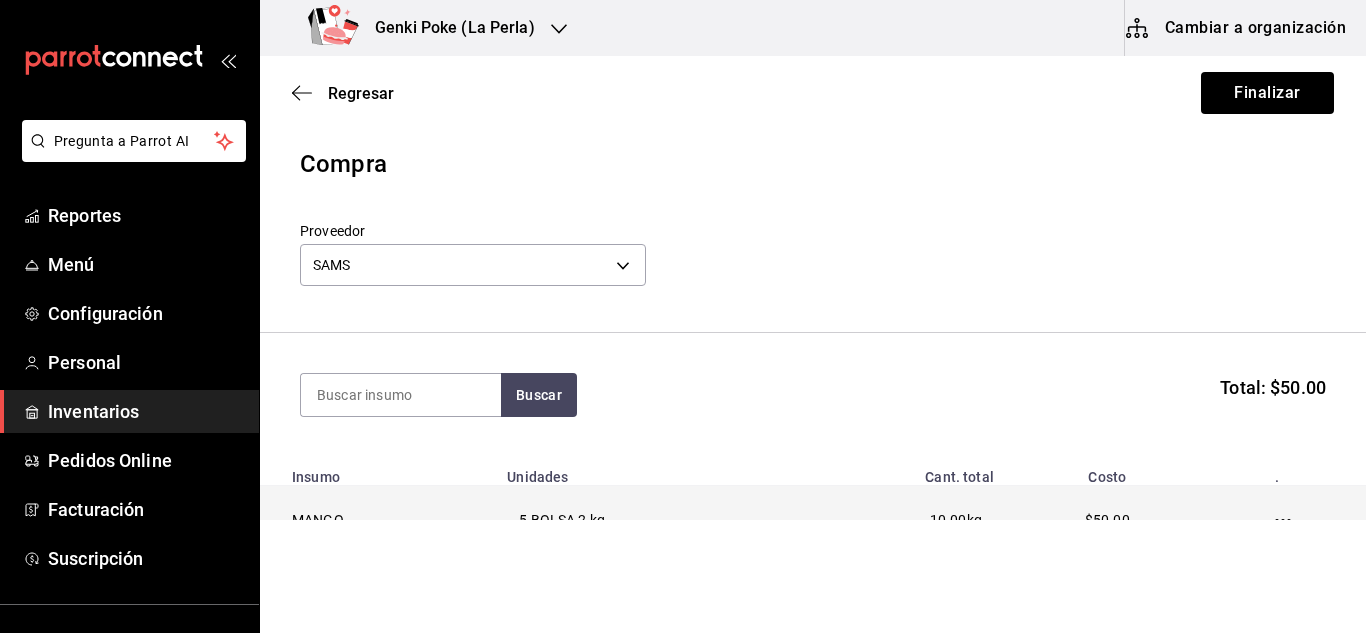 click on "5 BOLSA 2 kg" at bounding box center [641, 520] 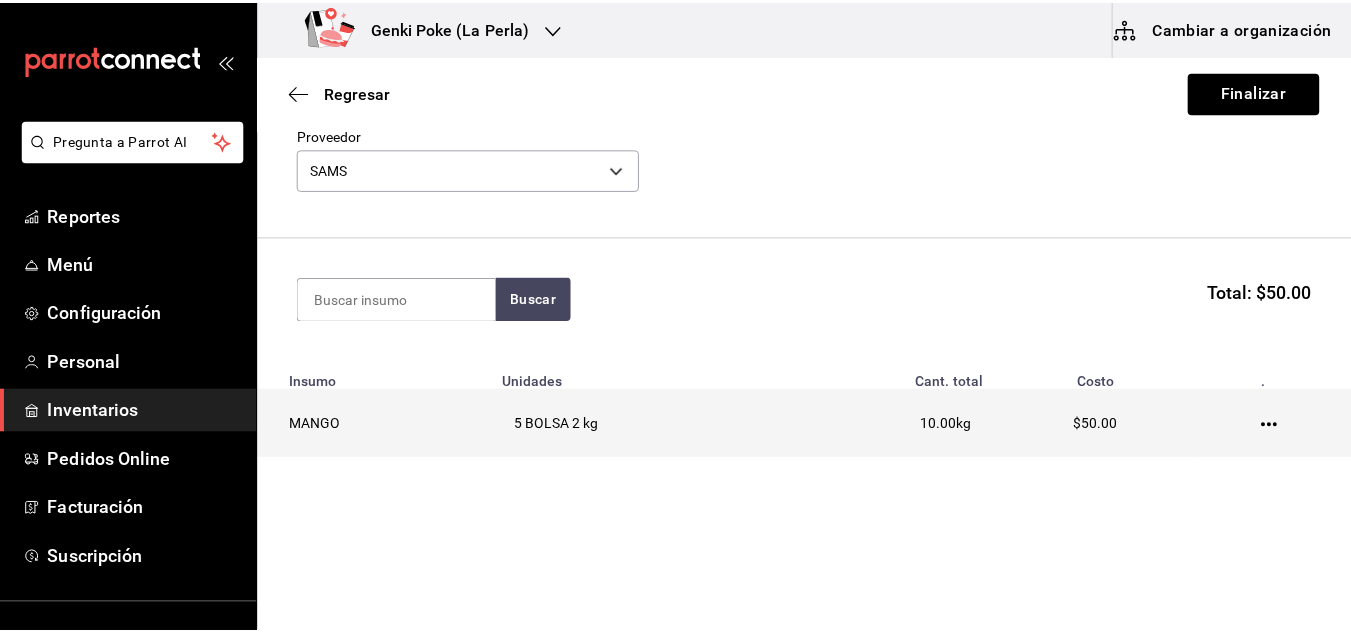 scroll, scrollTop: 99, scrollLeft: 0, axis: vertical 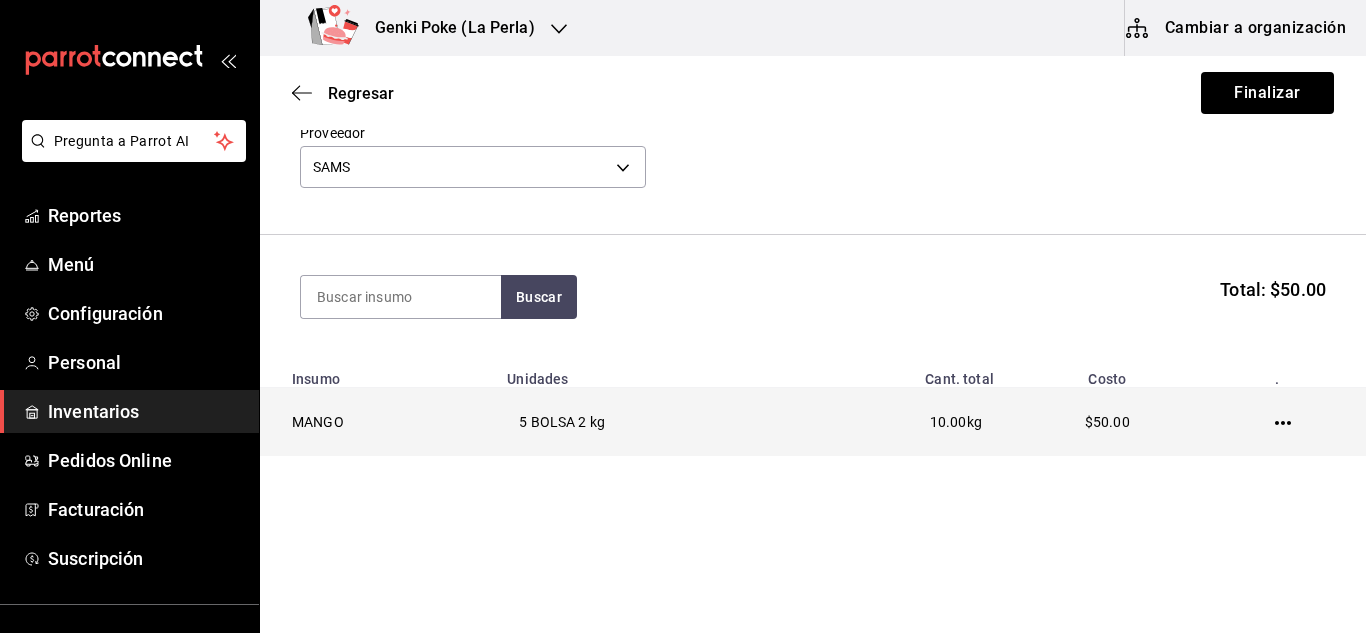 click 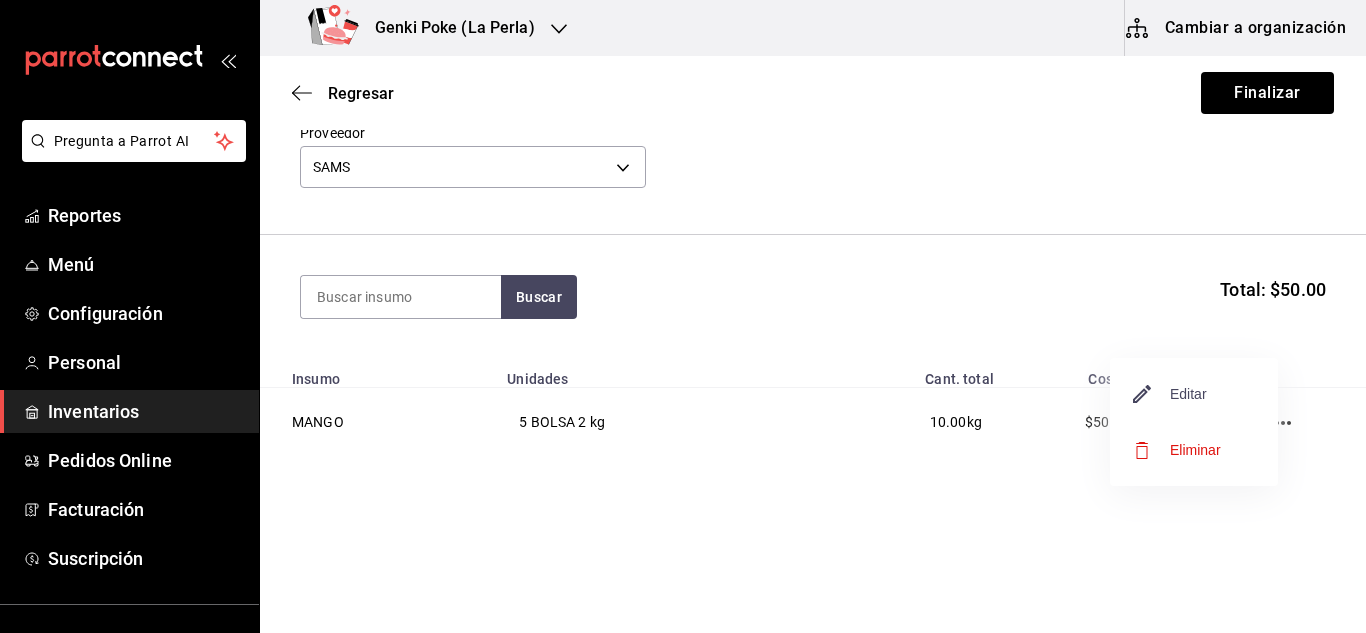 click on "Editar" at bounding box center (1170, 394) 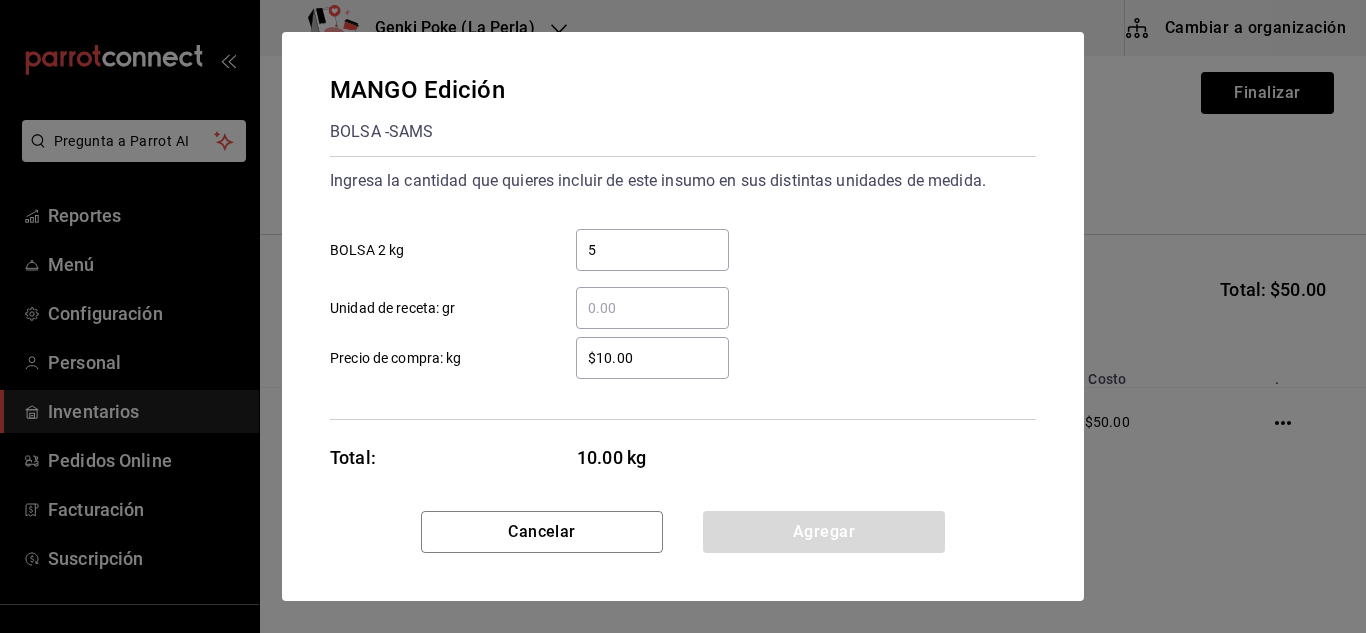 click on "5 ​" at bounding box center (652, 250) 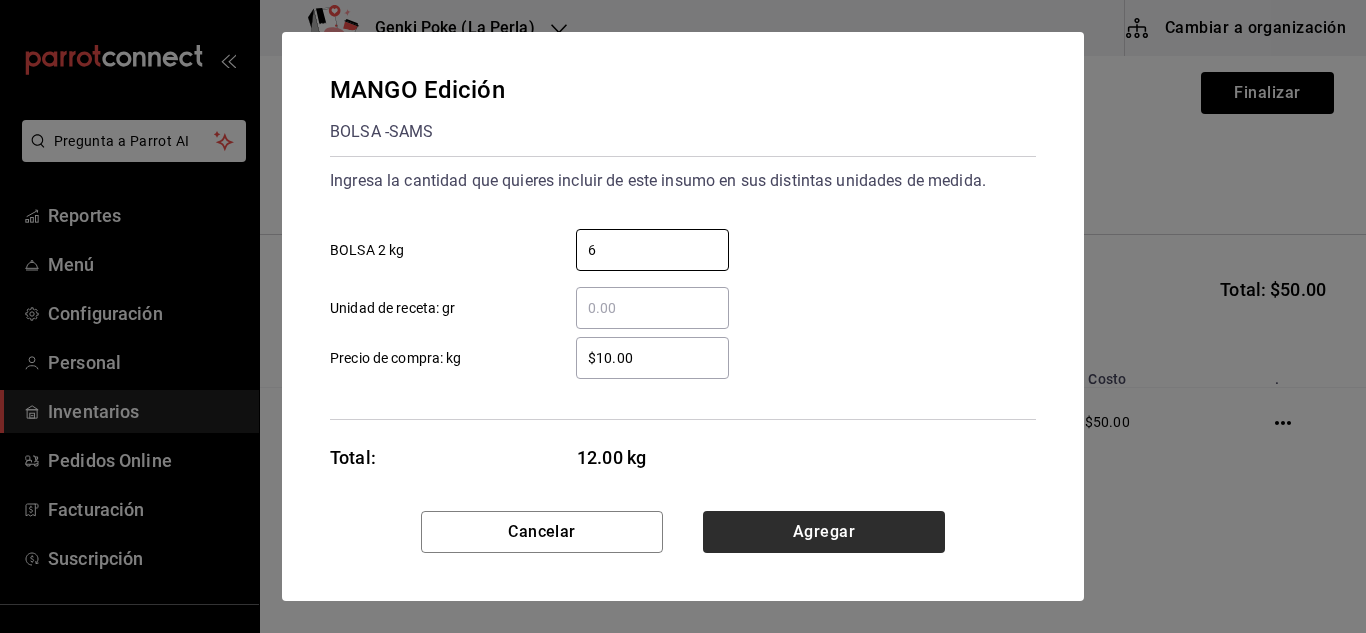 type on "6" 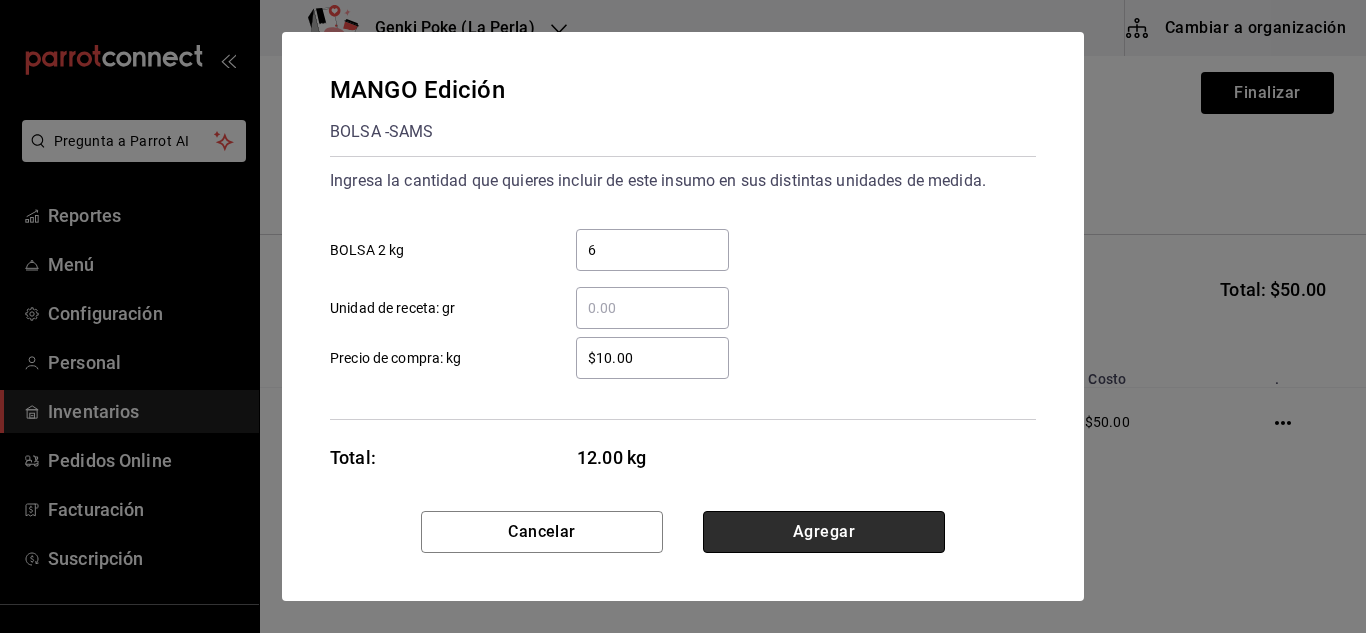 click on "Agregar" at bounding box center (824, 532) 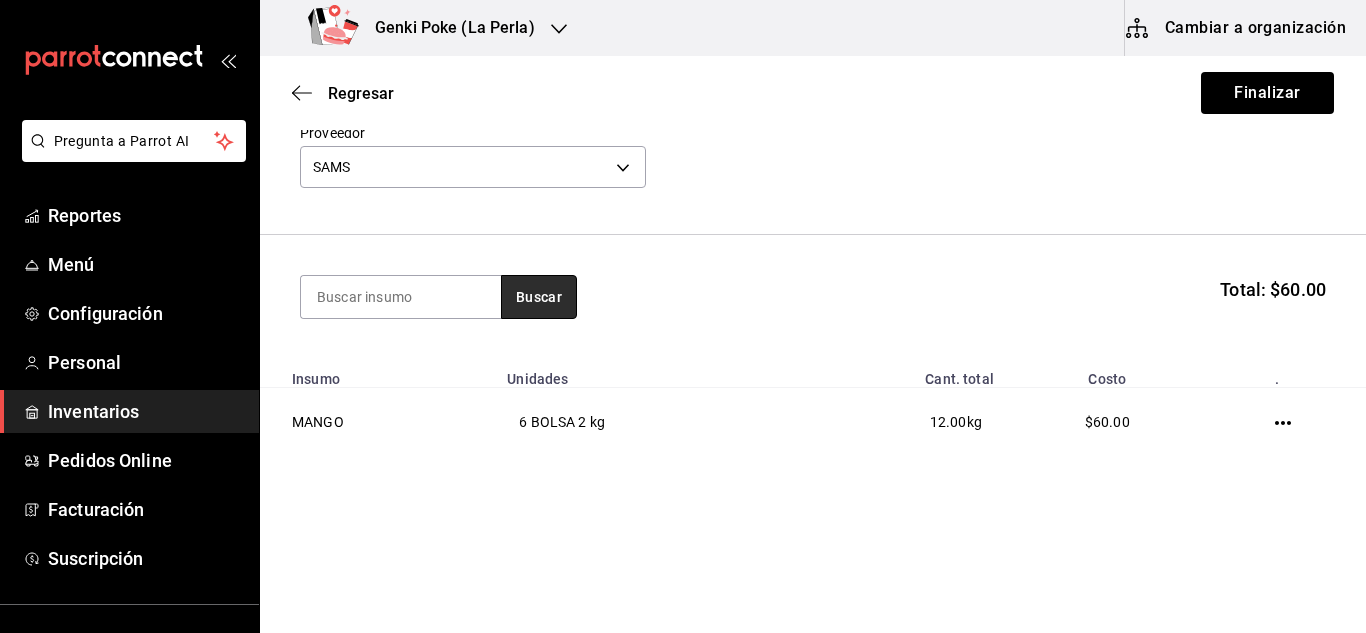 click on "Buscar" at bounding box center (539, 297) 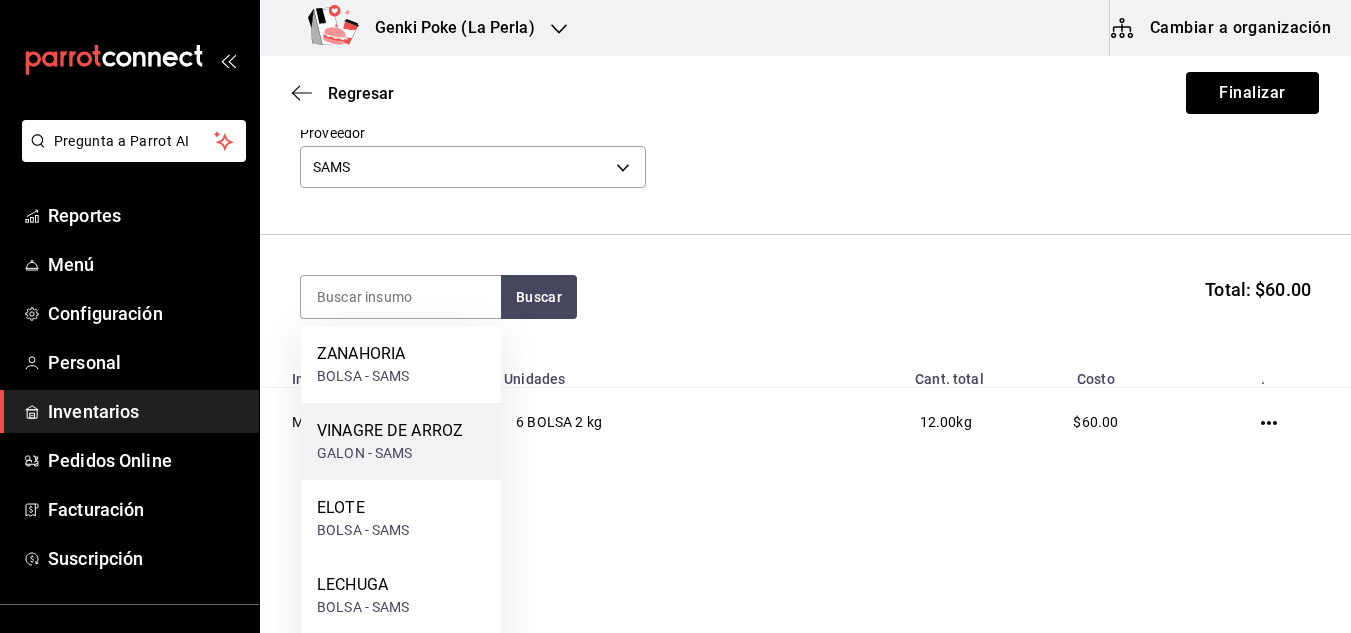 scroll, scrollTop: 86, scrollLeft: 0, axis: vertical 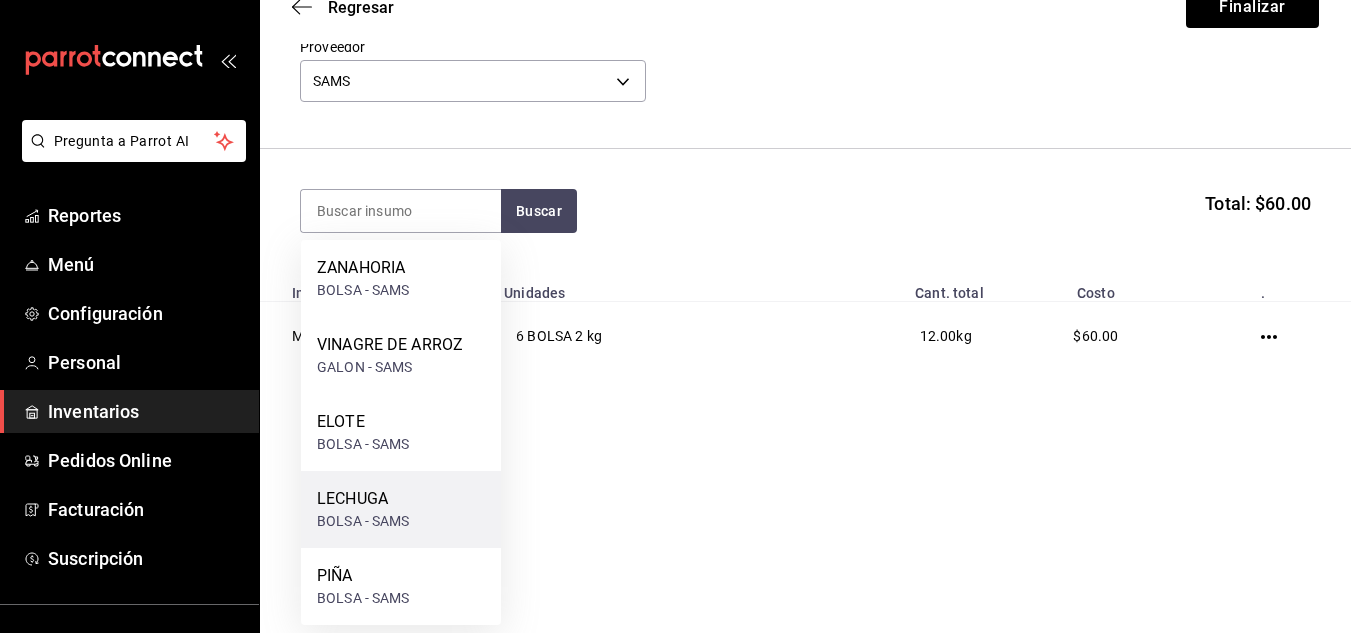 click on "LECHUGA" at bounding box center [363, 499] 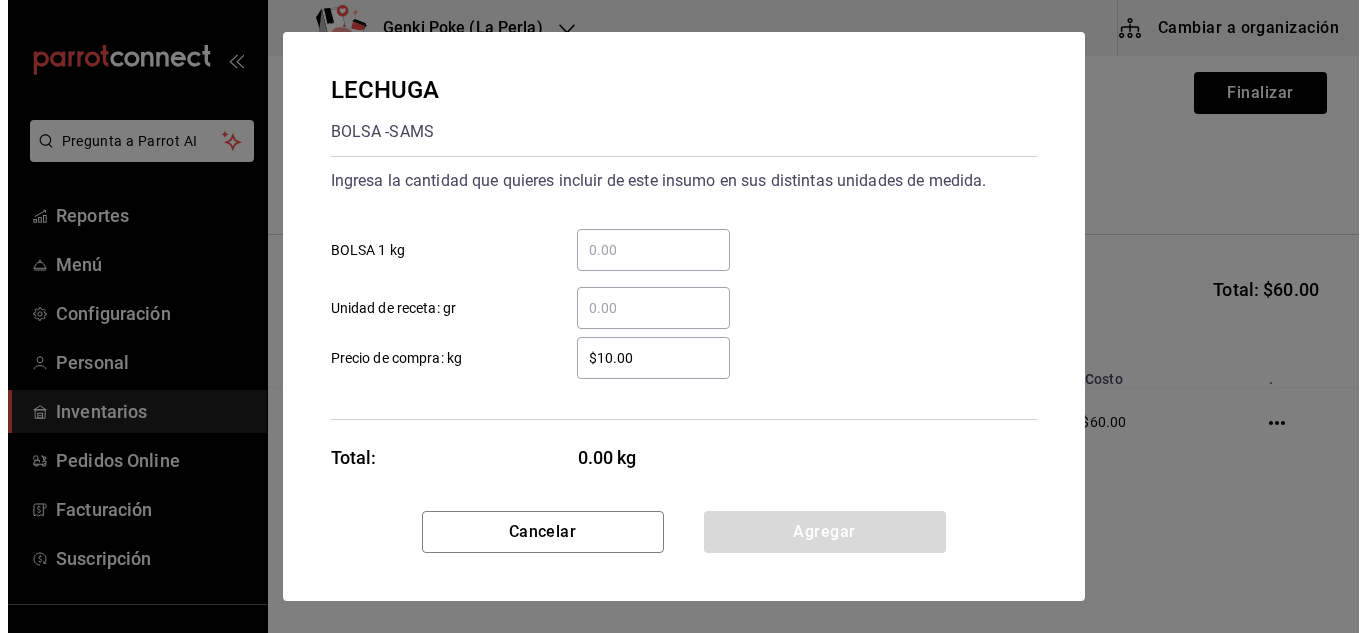scroll, scrollTop: 0, scrollLeft: 0, axis: both 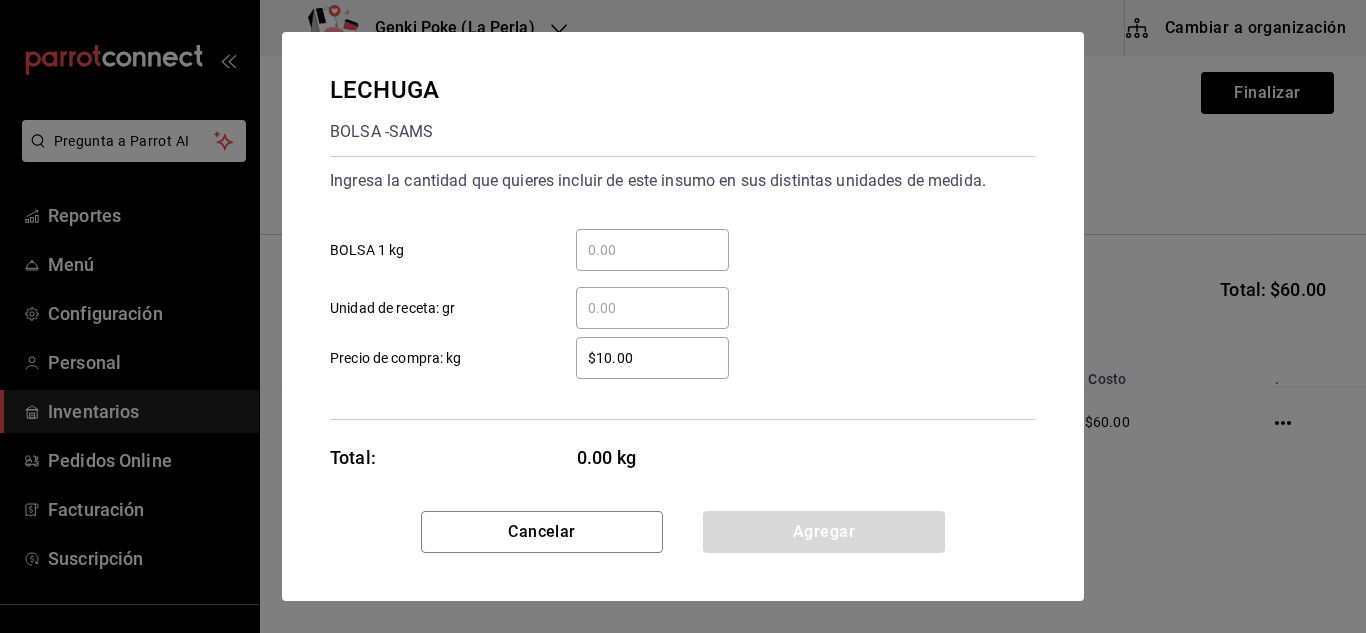 click on "​ BOLSA 1 kg" at bounding box center [652, 250] 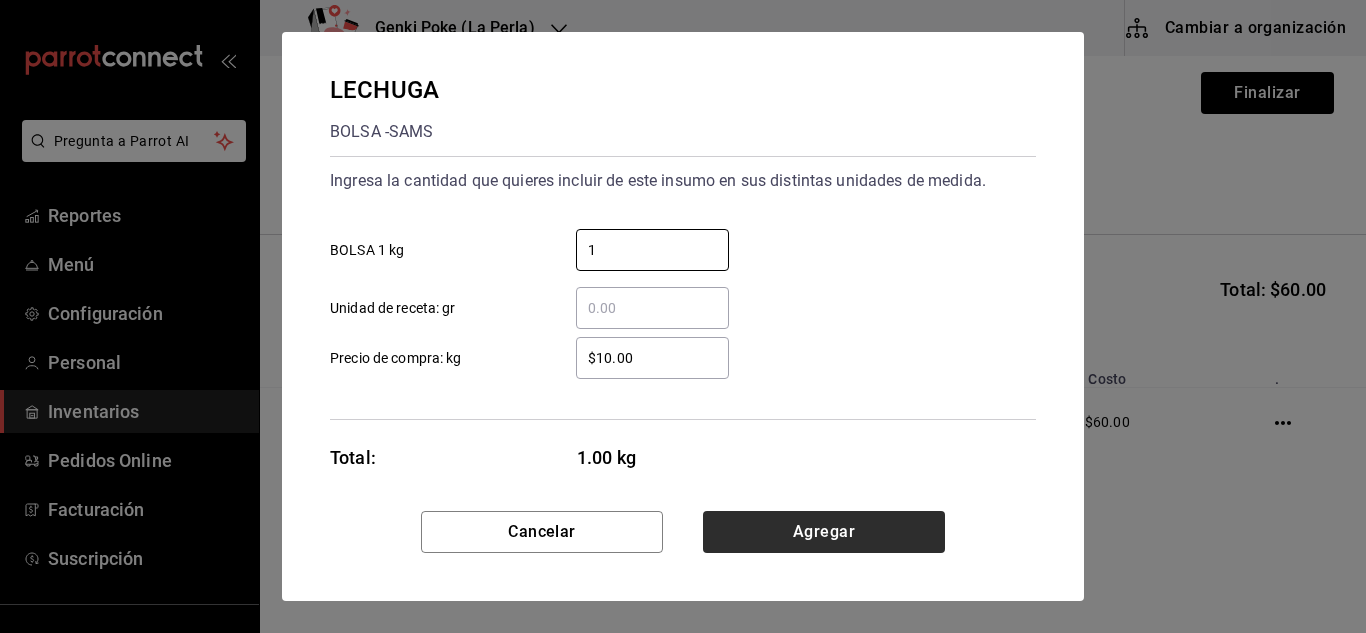 type on "1" 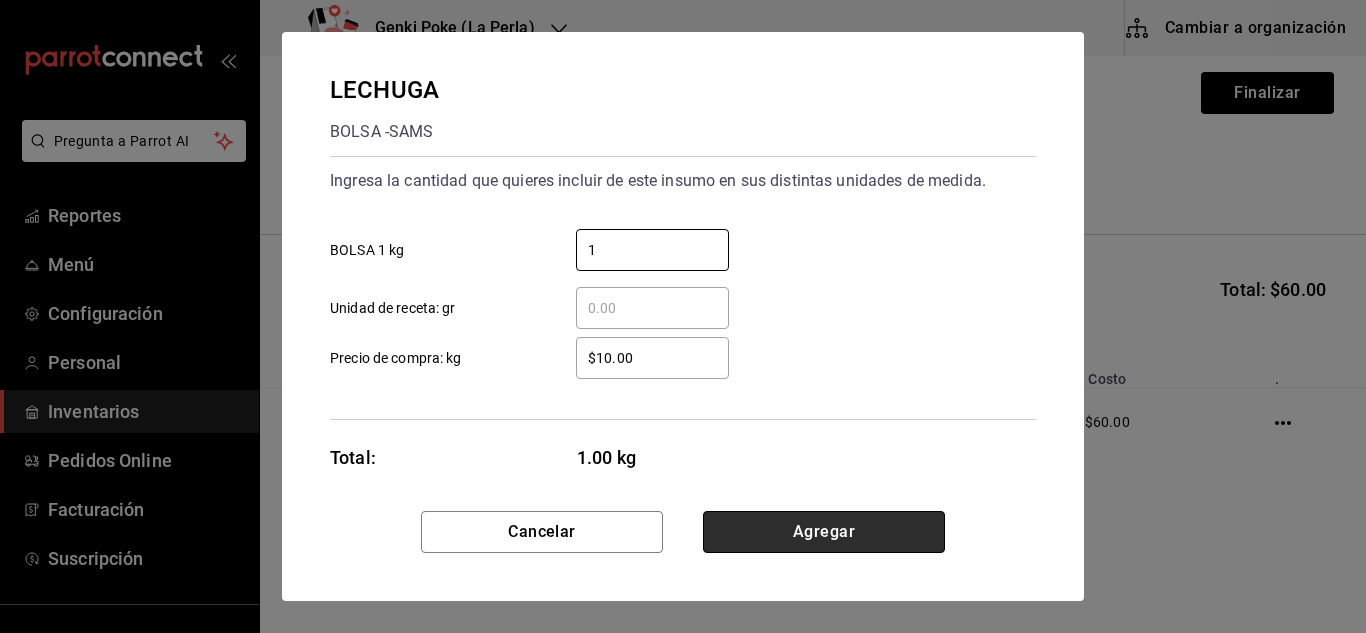 click on "Agregar" at bounding box center [824, 532] 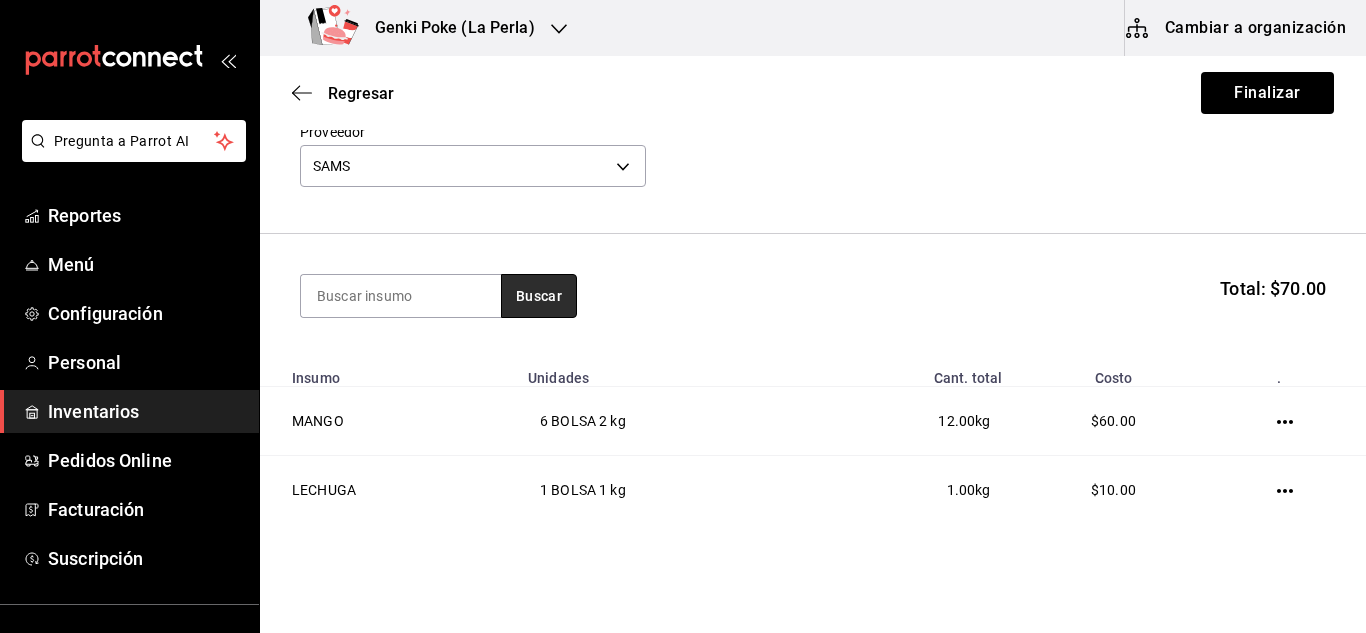 click on "Buscar" at bounding box center (539, 296) 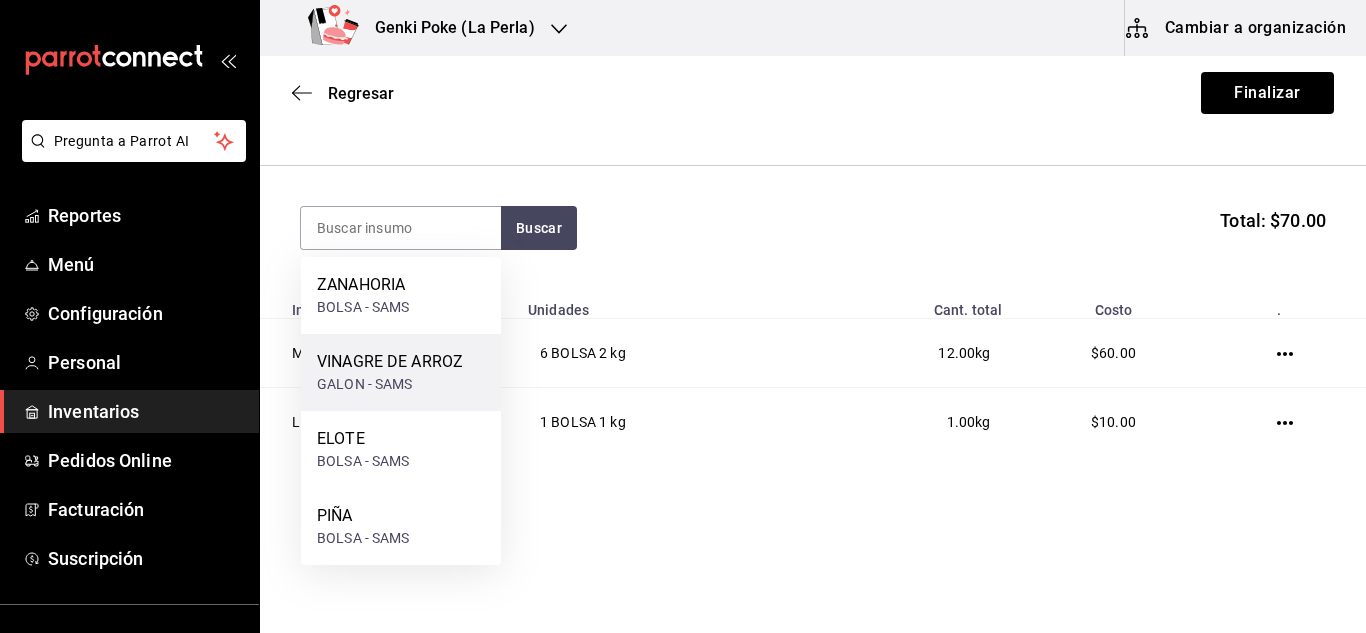 scroll, scrollTop: 0, scrollLeft: 0, axis: both 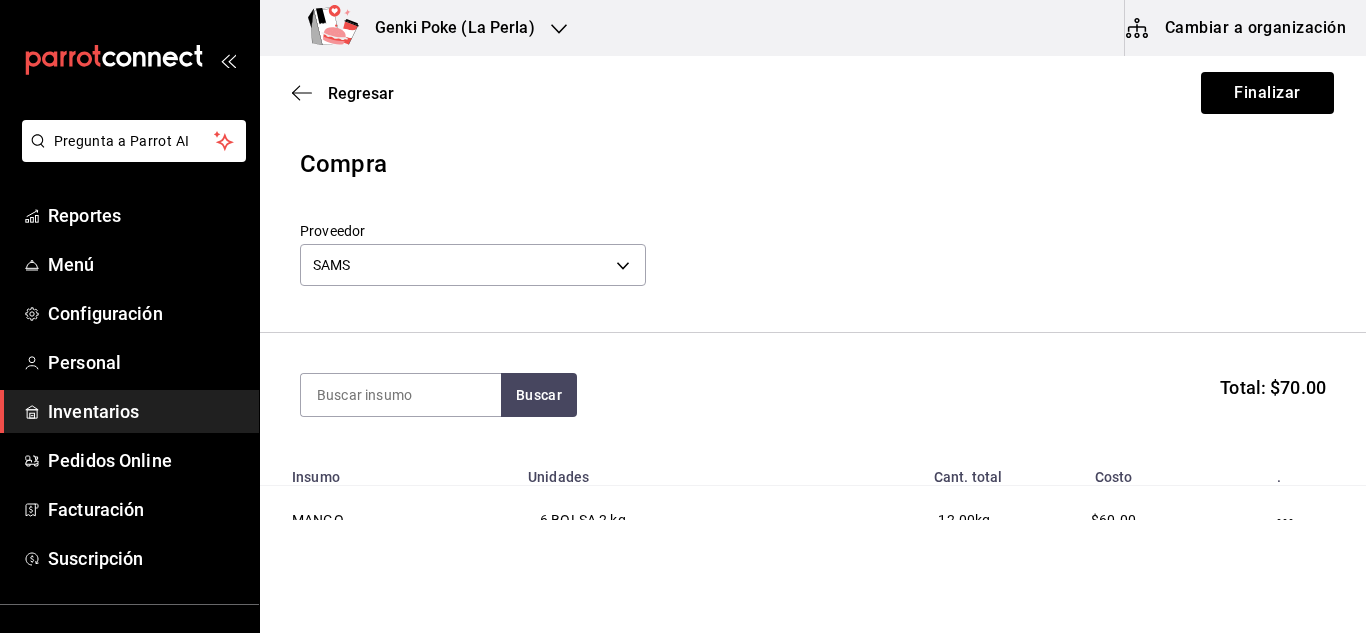 click on "Proveedor SAMS 947b6ceb-0755-4fa4-948e-64c0c5d1d50a" at bounding box center (813, 257) 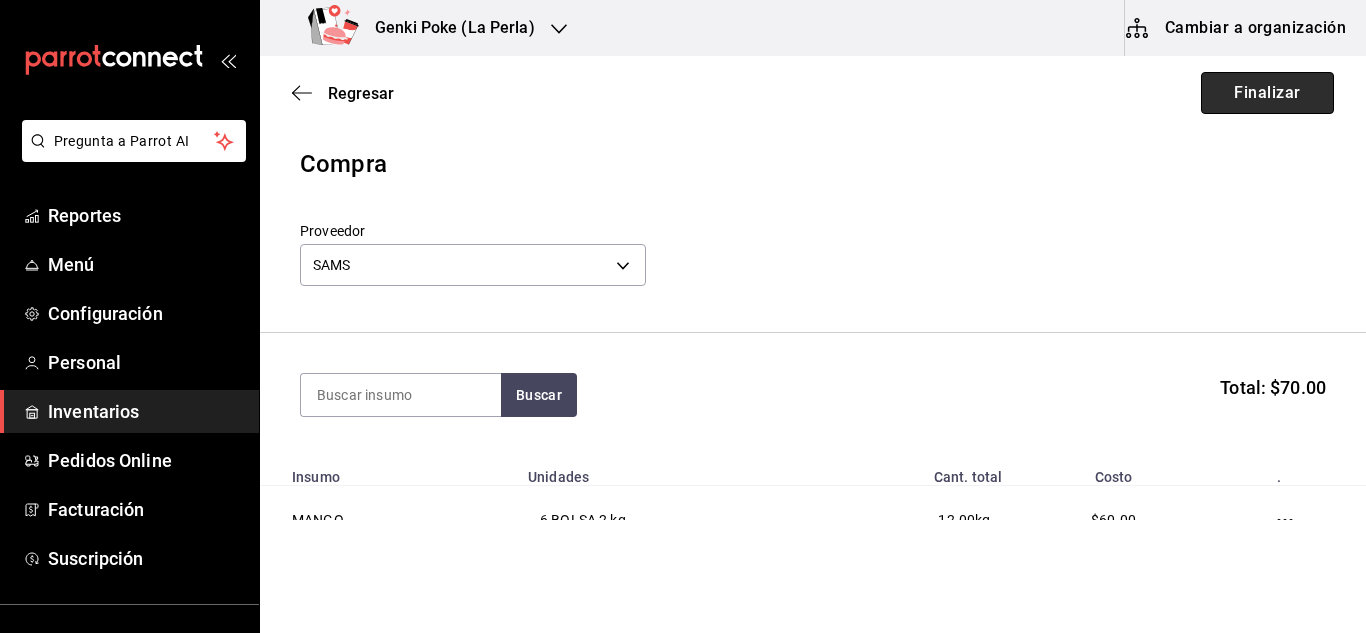 click on "Finalizar" at bounding box center (1267, 93) 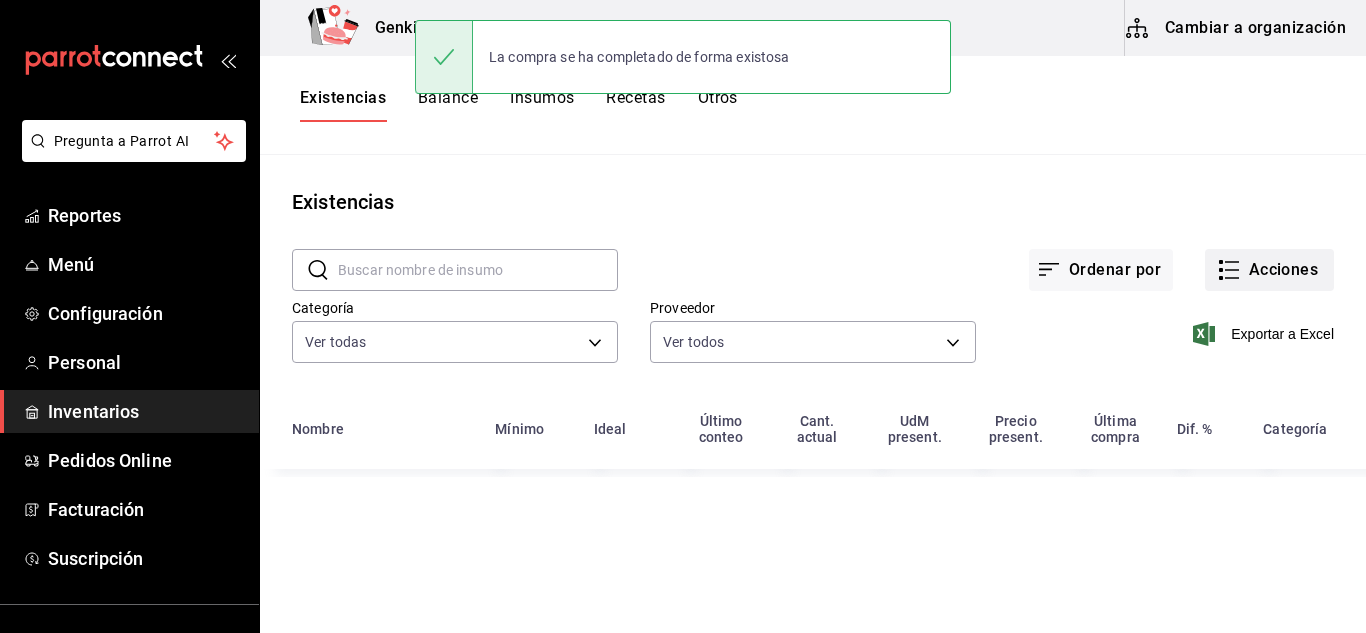 click 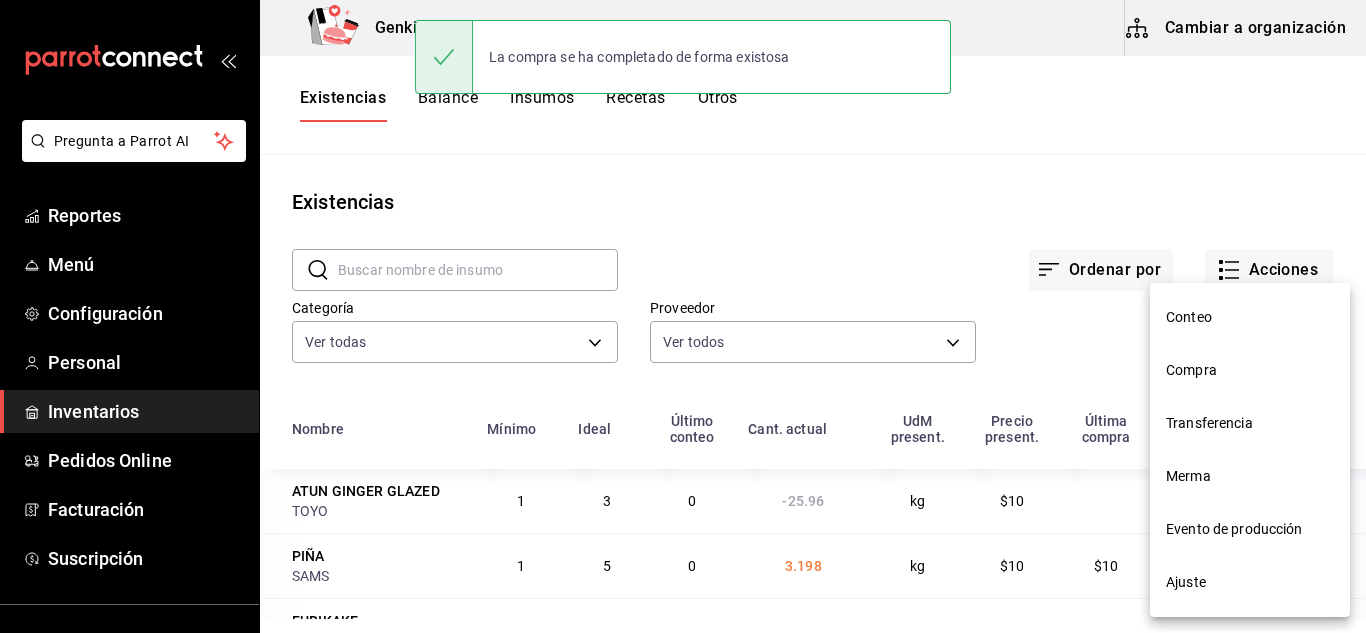 click on "Compra" at bounding box center [1250, 370] 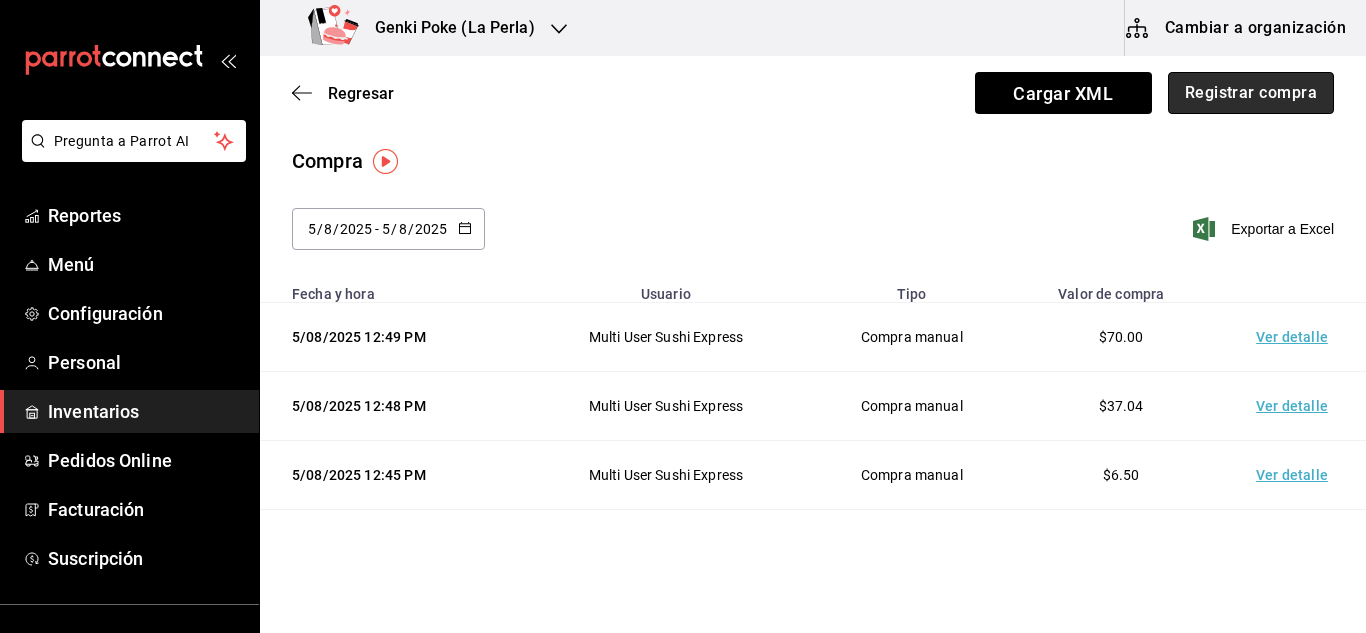 click on "Registrar compra" at bounding box center (1251, 93) 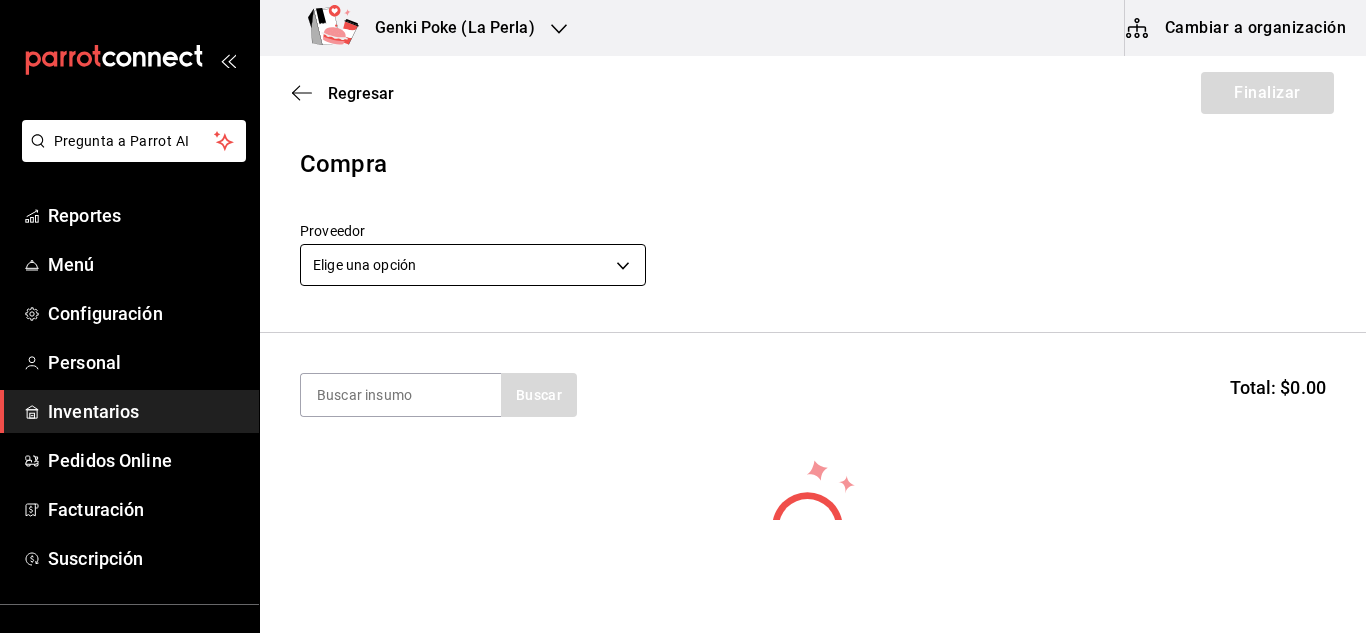 click on "Pregunta a Parrot AI Reportes   Menú   Configuración   Personal   Inventarios   Pedidos Online   Facturación   Suscripción   Ayuda Recomienda Parrot   Multi User Sushi Express   Sugerir nueva función   Genki Poke (La Perla) Cambiar a organización Regresar Finalizar Compra Proveedor Elige una opción default Buscar Total: $0.00 No hay insumos a mostrar. Busca un insumo para agregarlo a la lista GANA 1 MES GRATIS EN TU SUSCRIPCIÓN AQUÍ ¿Recuerdas cómo empezó tu restaurante?
Hoy puedes ayudar a un colega a tener el mismo cambio que tú viviste.
Recomienda Parrot directamente desde tu Portal Administrador.
Es fácil y rápido.
🎁 Por cada restaurante que se una, ganas 1 mes gratis. Ver video tutorial Ir a video Pregunta a Parrot AI Reportes   Menú   Configuración   Personal   Inventarios   Pedidos Online   Facturación   Suscripción   Ayuda Recomienda Parrot   Multi User Sushi Express   Sugerir nueva función   Editar Eliminar Visitar centro de ayuda (81) 2046 6363 soporte@parrotsoftware.io" at bounding box center [683, 260] 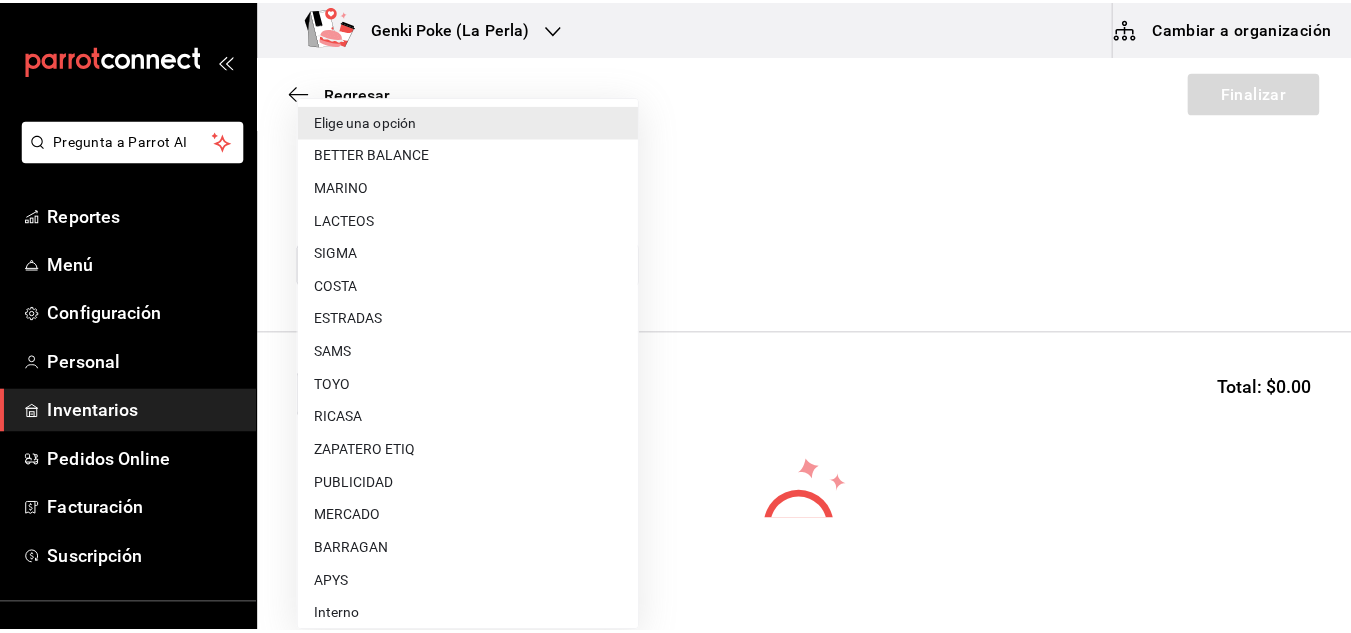 scroll, scrollTop: 9, scrollLeft: 0, axis: vertical 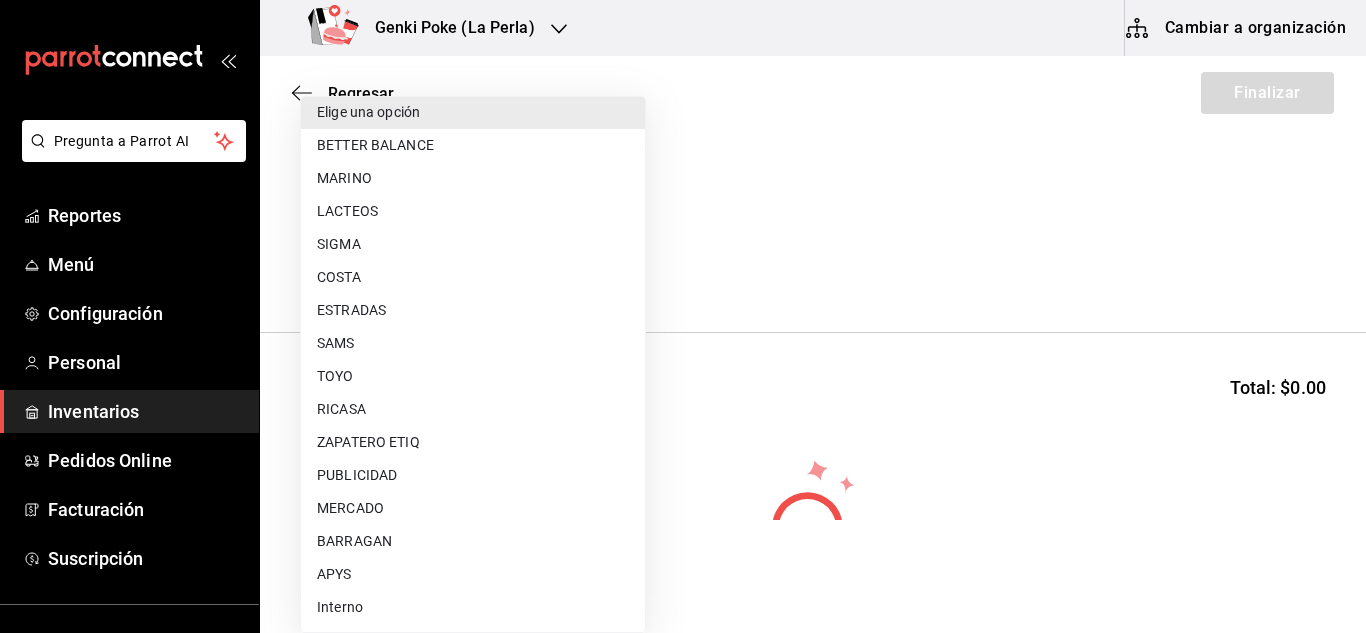 click on "APYS" at bounding box center [473, 574] 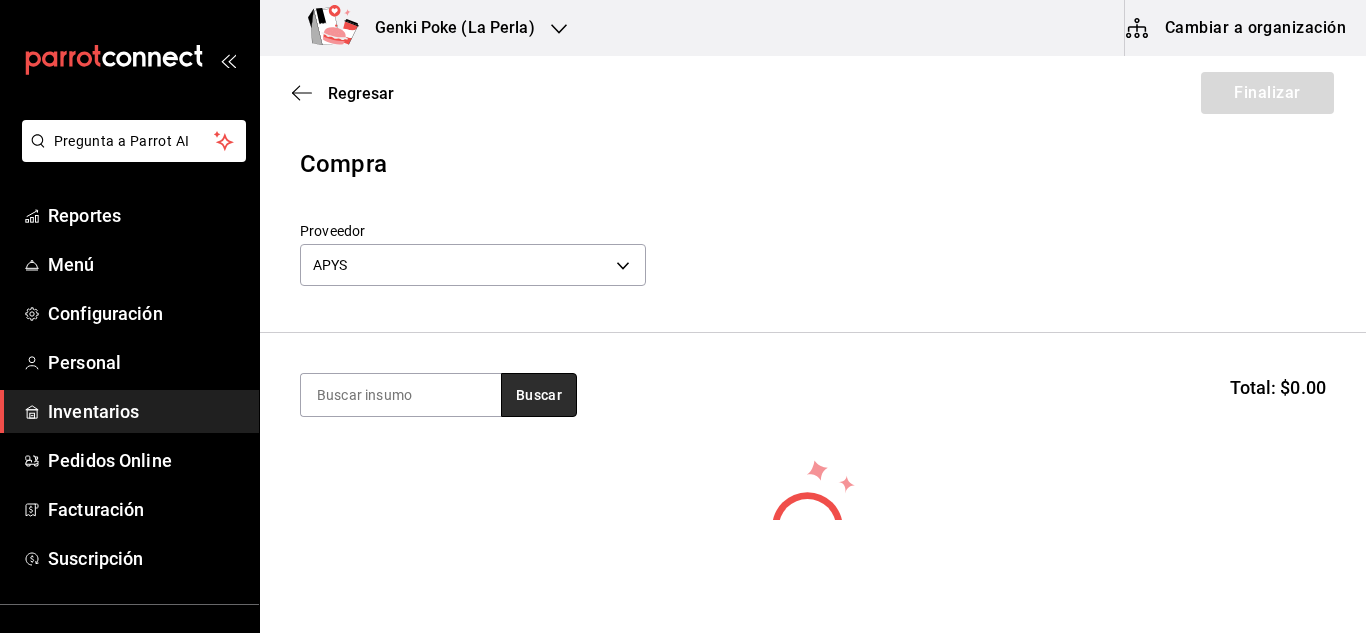 click on "Buscar" at bounding box center [539, 395] 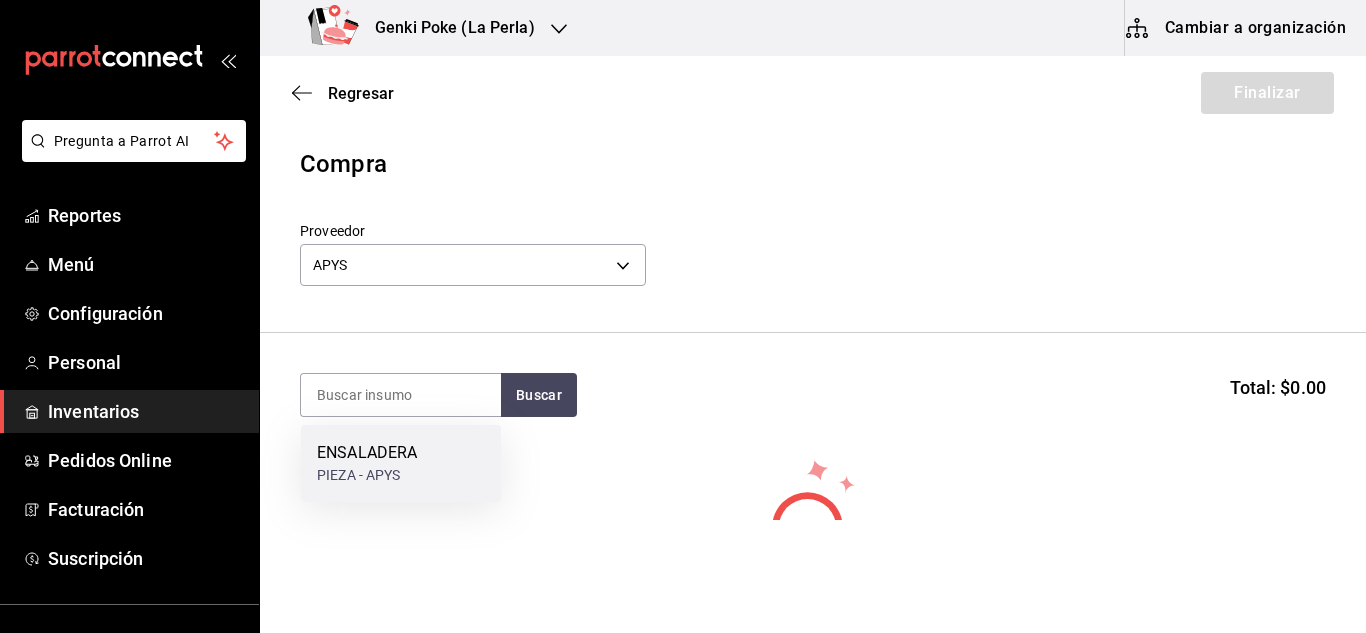 click on "ENSALADERA PIEZA - APYS" at bounding box center (401, 463) 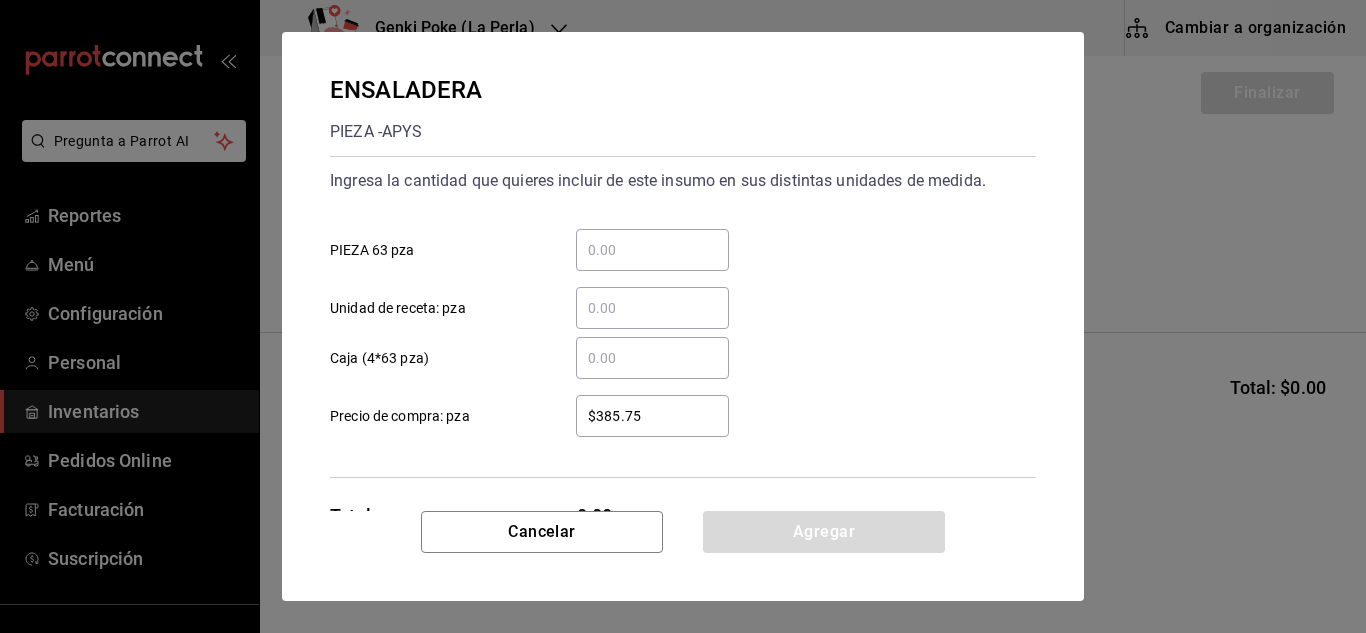 click on "​ PIEZA 63 pza" at bounding box center [652, 250] 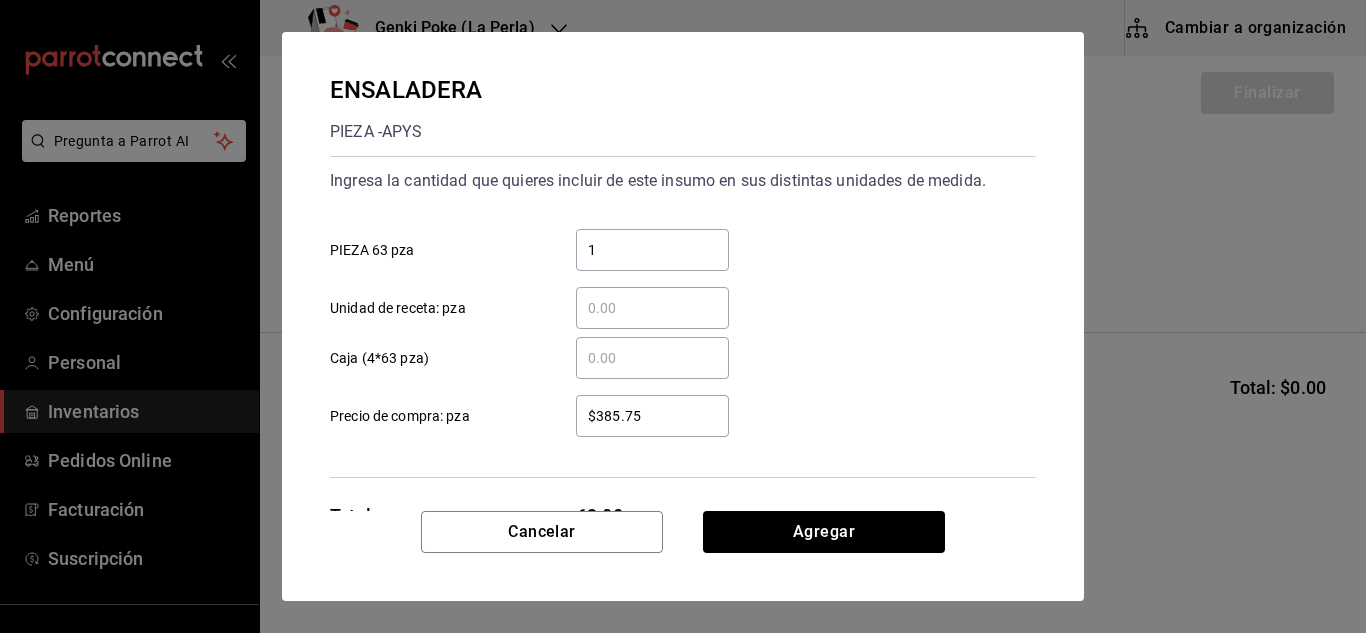 type on "1" 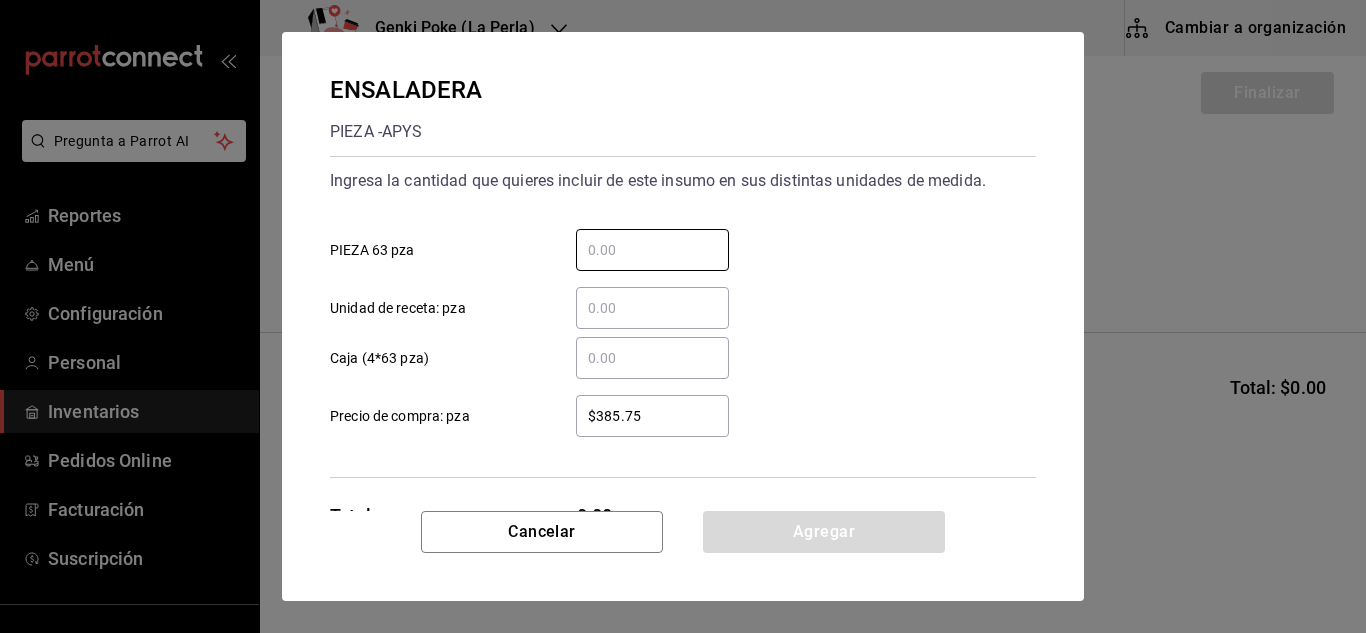 type 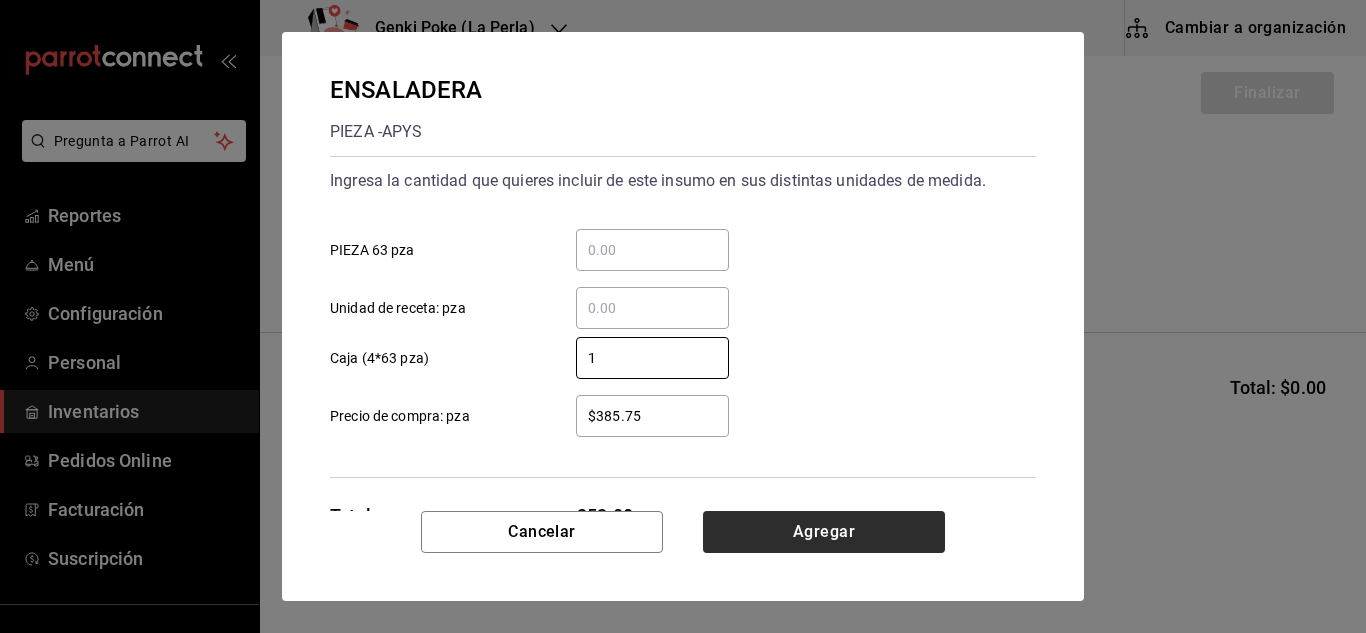 type on "1" 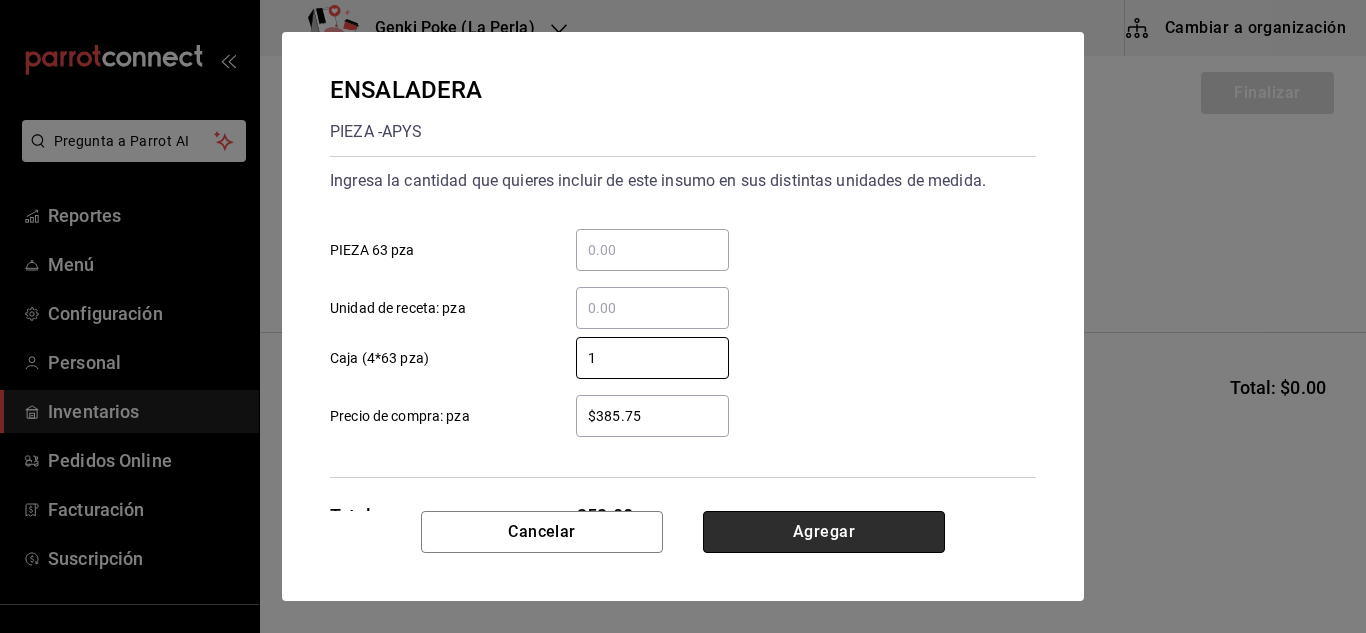 click on "Agregar" at bounding box center (824, 532) 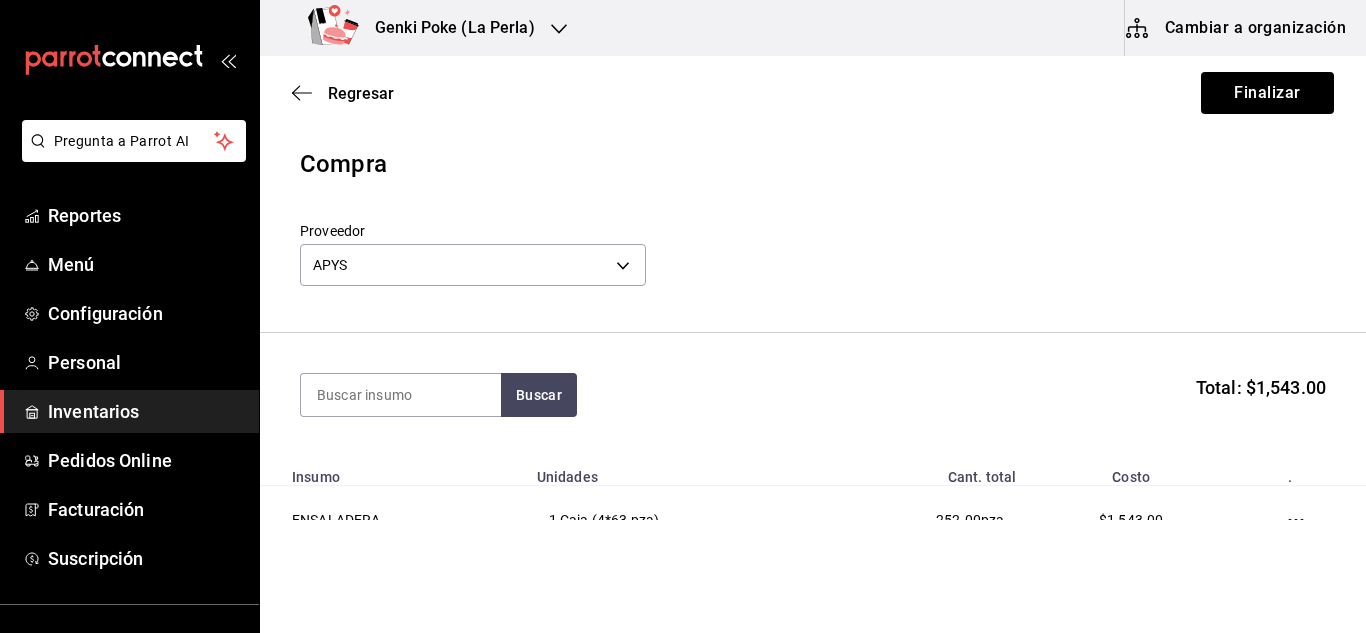 click on "Regresar Finalizar" at bounding box center [813, 93] 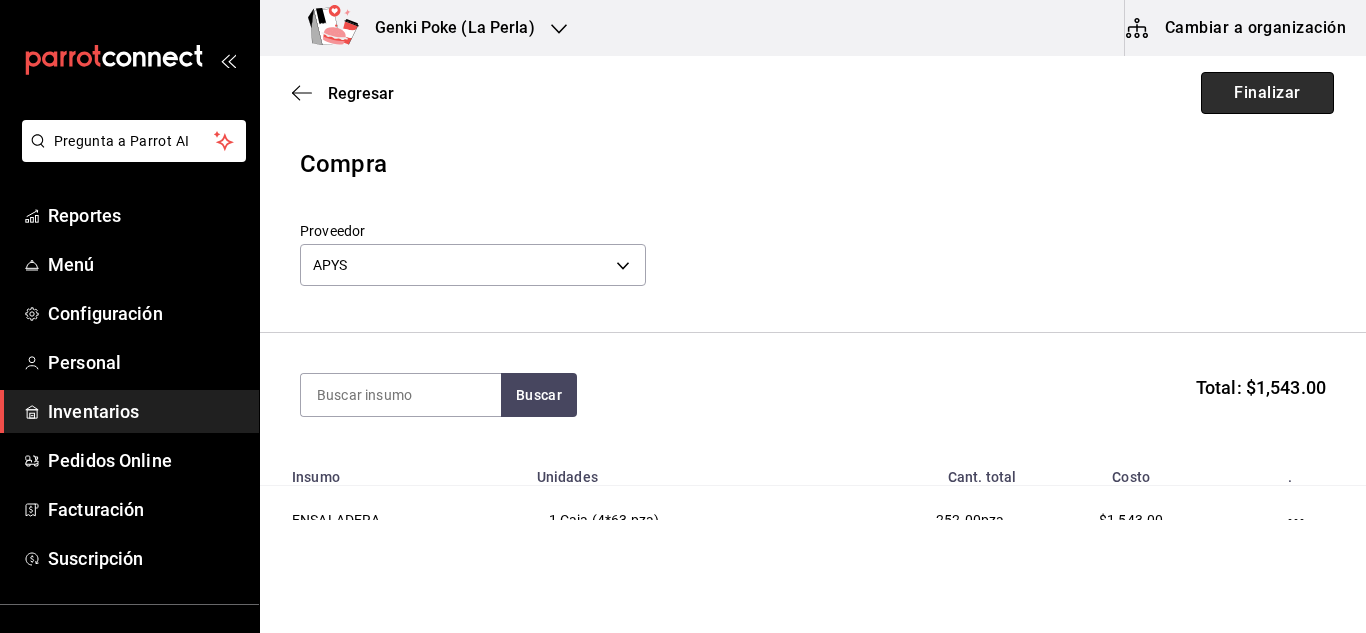 click on "Finalizar" at bounding box center (1267, 93) 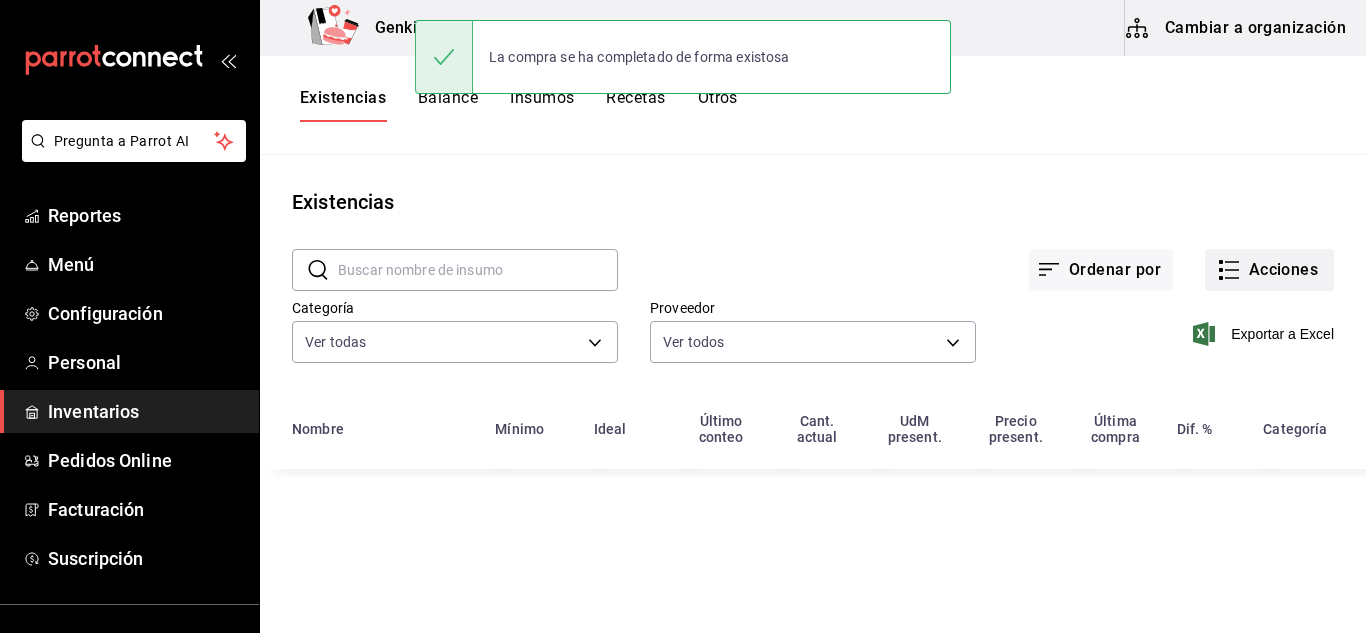 click on "Acciones" at bounding box center (1269, 270) 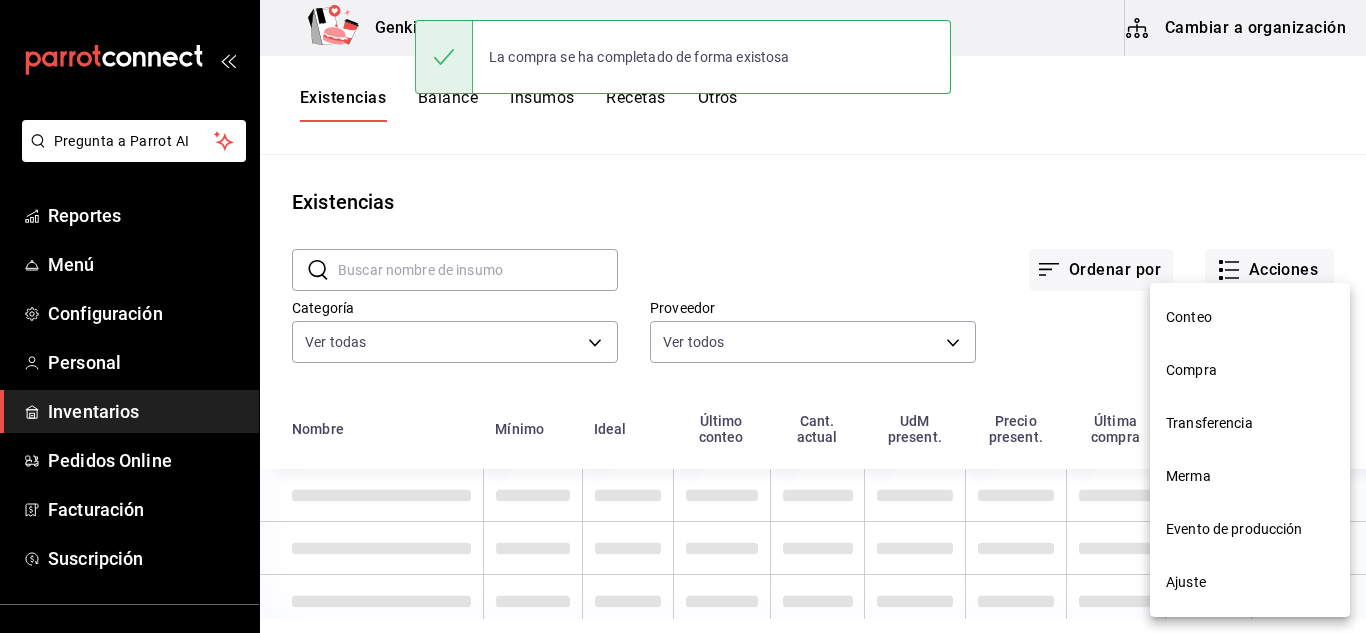 click on "Compra" at bounding box center [1250, 370] 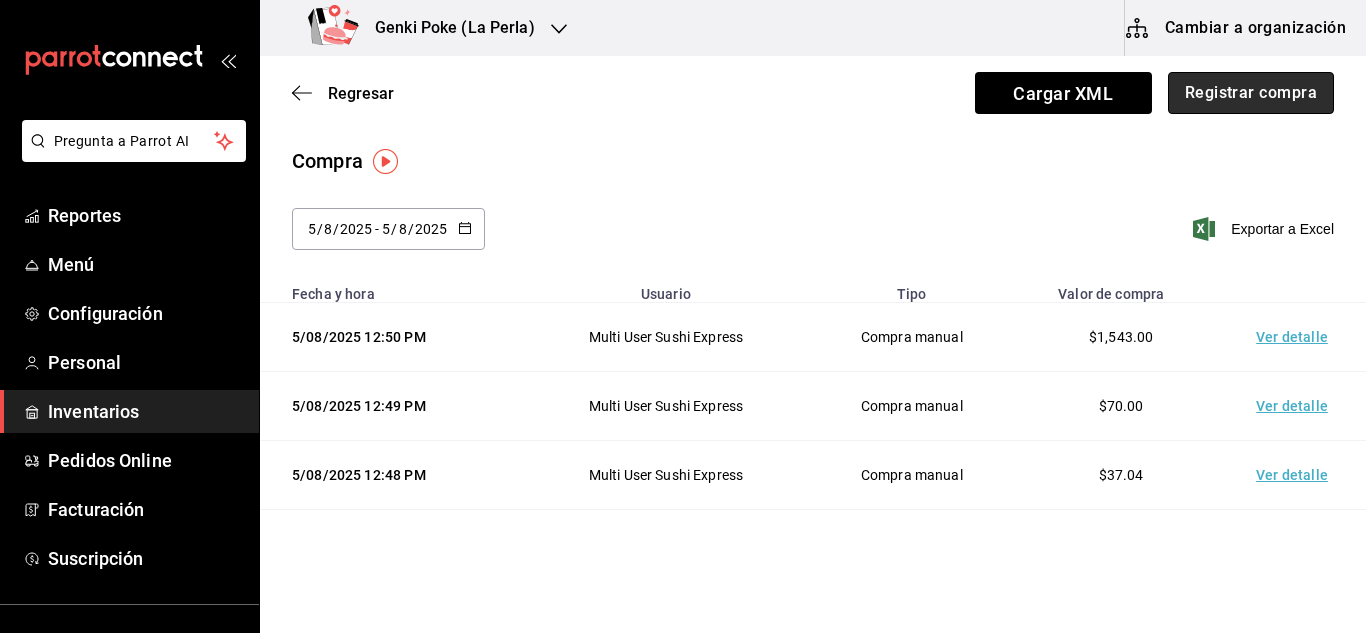 click on "Registrar compra" at bounding box center [1251, 93] 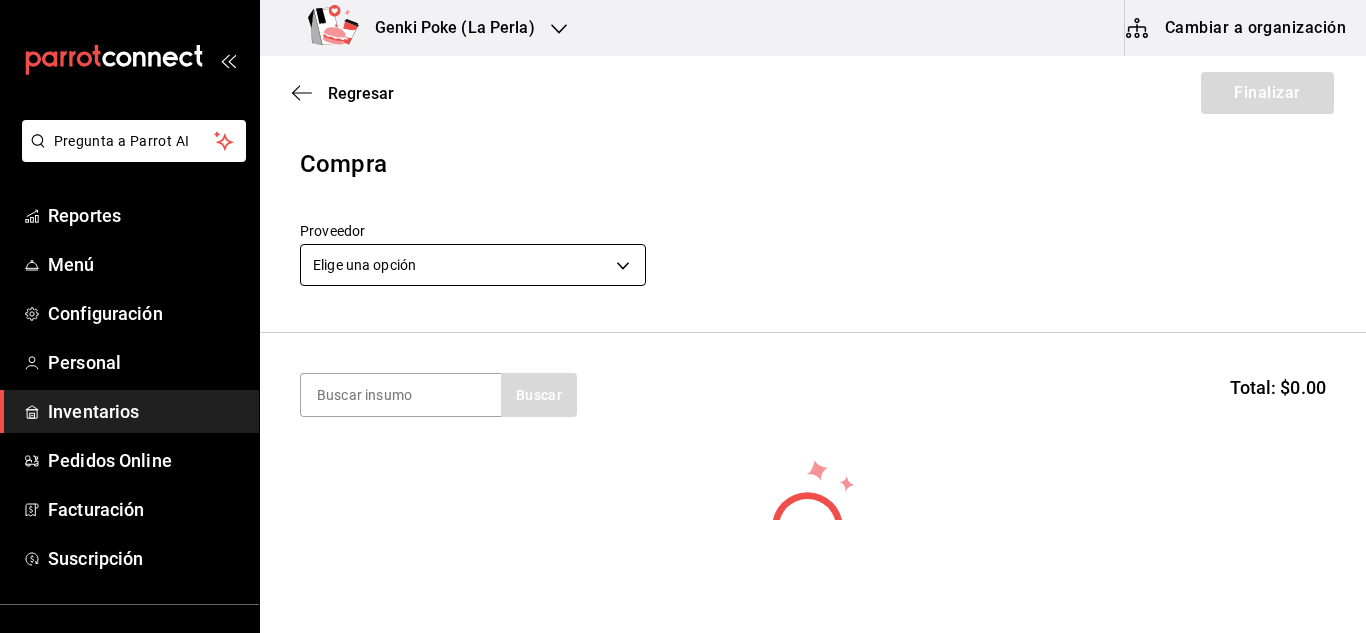 click on "Pregunta a Parrot AI Reportes   Menú   Configuración   Personal   Inventarios   Pedidos Online   Facturación   Suscripción   Ayuda Recomienda Parrot   Multi User Sushi Express   Sugerir nueva función   Genki Poke (La Perla) Cambiar a organización Regresar Finalizar Compra Proveedor Elige una opción default Buscar Total: $0.00 No hay insumos a mostrar. Busca un insumo para agregarlo a la lista GANA 1 MES GRATIS EN TU SUSCRIPCIÓN AQUÍ ¿Recuerdas cómo empezó tu restaurante?
Hoy puedes ayudar a un colega a tener el mismo cambio que tú viviste.
Recomienda Parrot directamente desde tu Portal Administrador.
Es fácil y rápido.
🎁 Por cada restaurante que se una, ganas 1 mes gratis. Ver video tutorial Ir a video Pregunta a Parrot AI Reportes   Menú   Configuración   Personal   Inventarios   Pedidos Online   Facturación   Suscripción   Ayuda Recomienda Parrot   Multi User Sushi Express   Sugerir nueva función   Editar Eliminar Visitar centro de ayuda (81) 2046 6363 soporte@parrotsoftware.io" at bounding box center (683, 260) 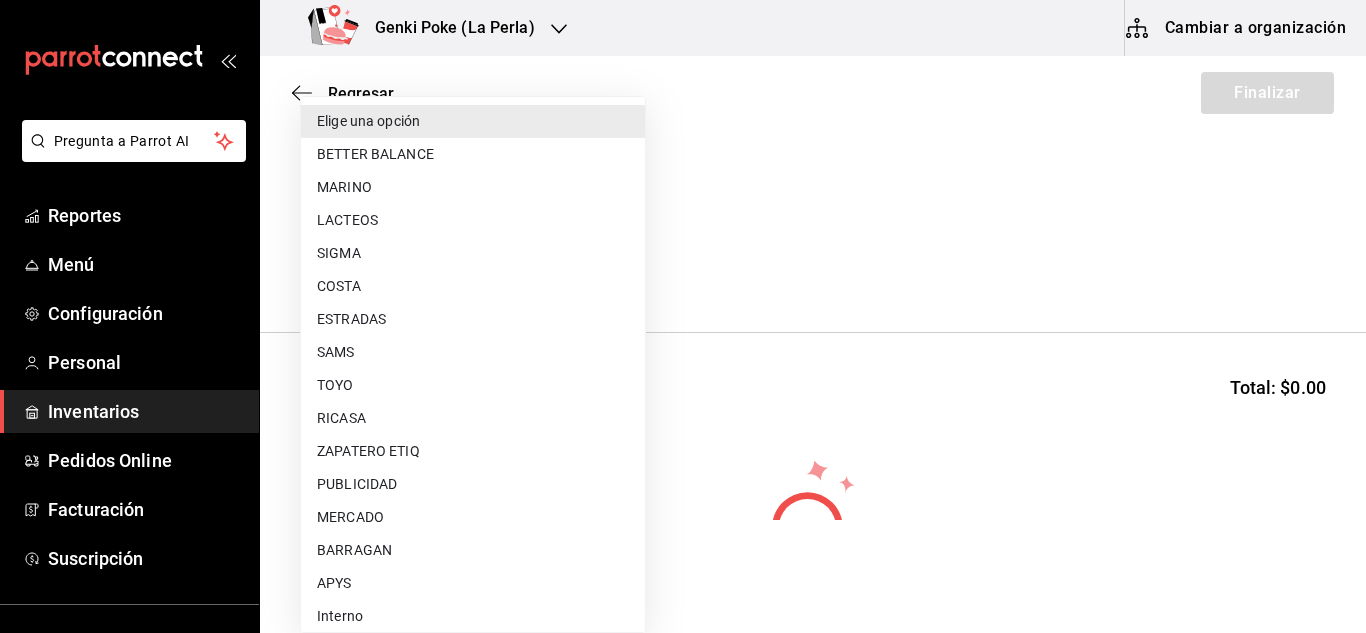 click on "SIGMA" at bounding box center [473, 253] 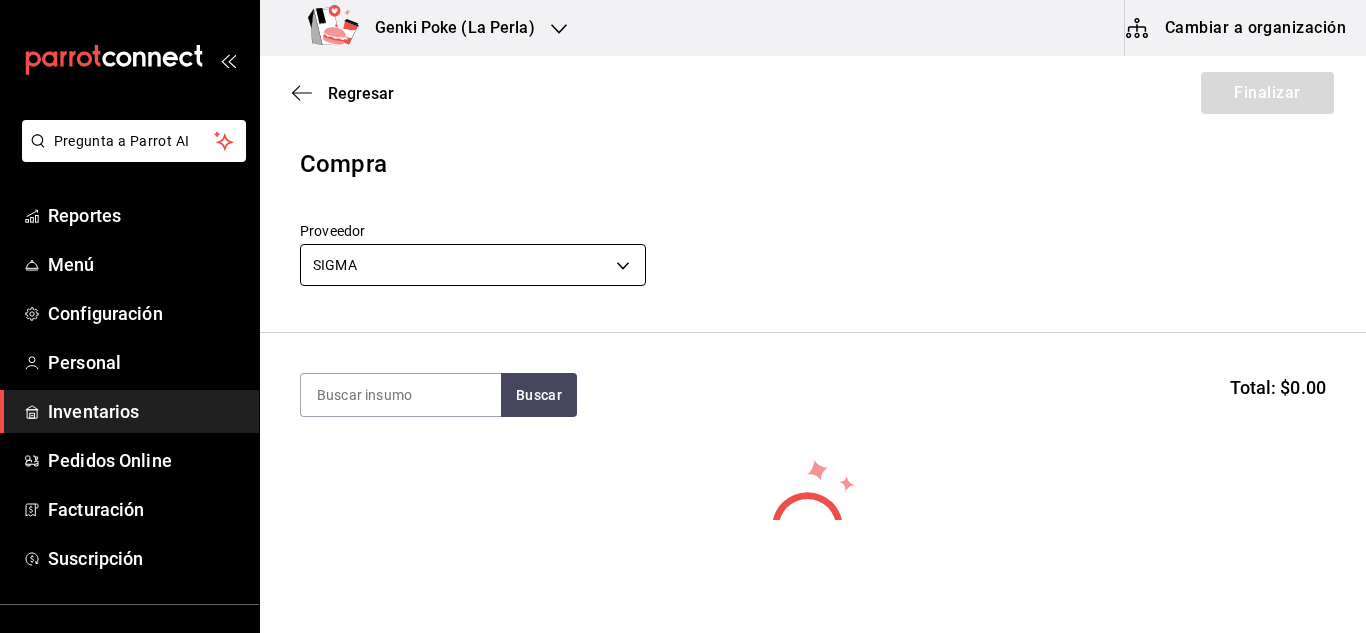click on "Pregunta a Parrot AI Reportes   Menú   Configuración   Personal   Inventarios   Pedidos Online   Facturación   Suscripción   Ayuda Recomienda Parrot   Multi User Sushi Express   Sugerir nueva función   Genki Poke (La Perla) Cambiar a organización Regresar Finalizar Compra Proveedor SIGMA f97f2777-7494-4c03-83e4-7e9288bcc521 Buscar Total: $0.00 No hay insumos a mostrar. Busca un insumo para agregarlo a la lista GANA 1 MES GRATIS EN TU SUSCRIPCIÓN AQUÍ ¿Recuerdas cómo empezó tu restaurante?
Hoy puedes ayudar a un colega a tener el mismo cambio que tú viviste.
Recomienda Parrot directamente desde tu Portal Administrador.
Es fácil y rápido.
🎁 Por cada restaurante que se una, ganas 1 mes gratis. Ver video tutorial Ir a video Pregunta a Parrot AI Reportes   Menú   Configuración   Personal   Inventarios   Pedidos Online   Facturación   Suscripción   Ayuda Recomienda Parrot   Multi User Sushi Express   Sugerir nueva función   Editar Eliminar Visitar centro de ayuda (81) 2046 6363" at bounding box center [683, 260] 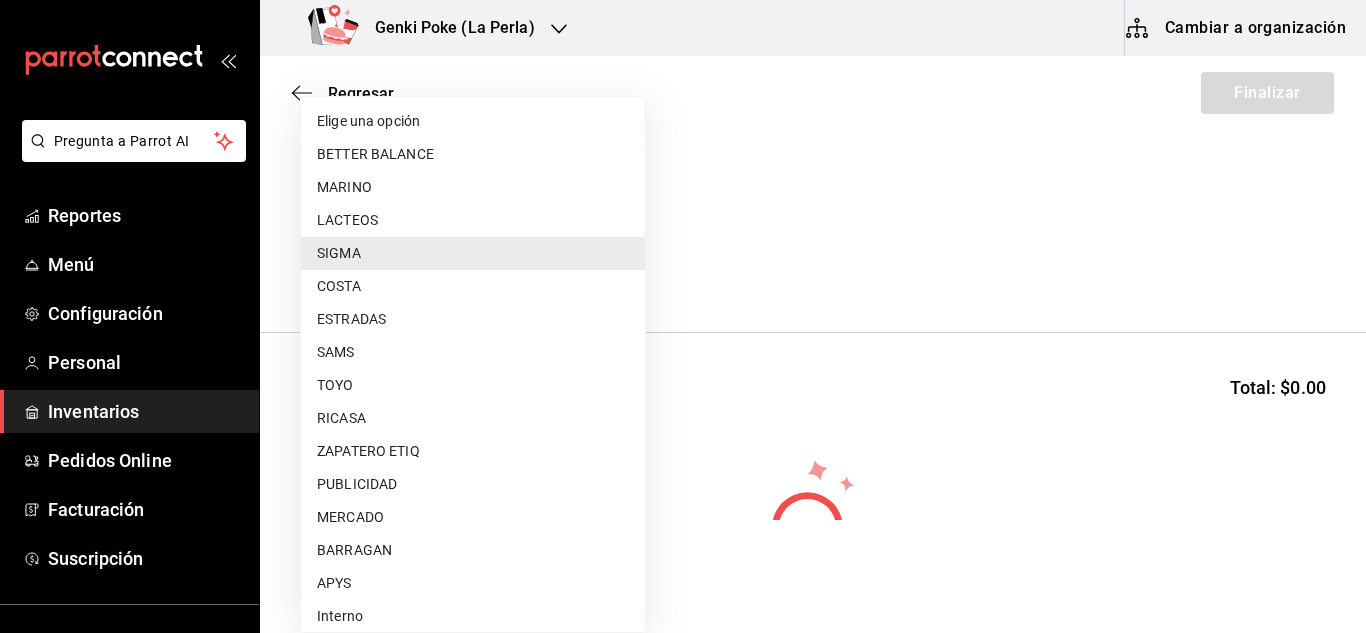 click on "TOYO" at bounding box center (473, 385) 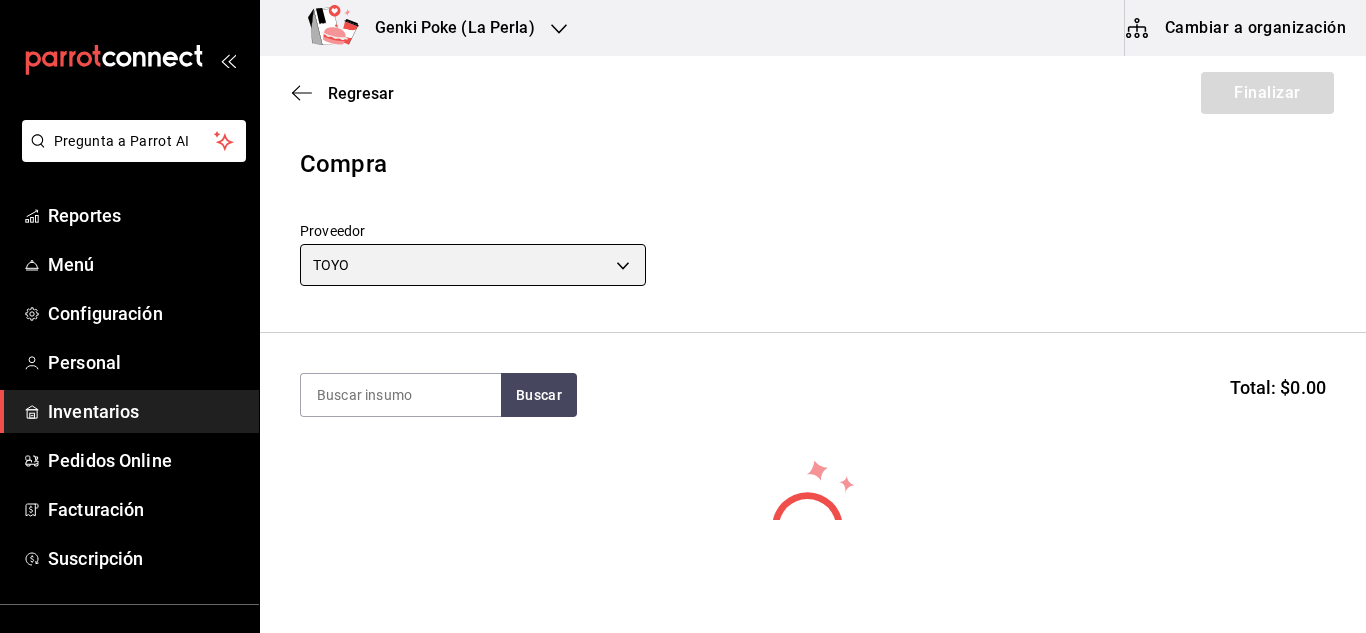 type on "c400ec87-3de0-46f2-a599-fe793aa7abb6" 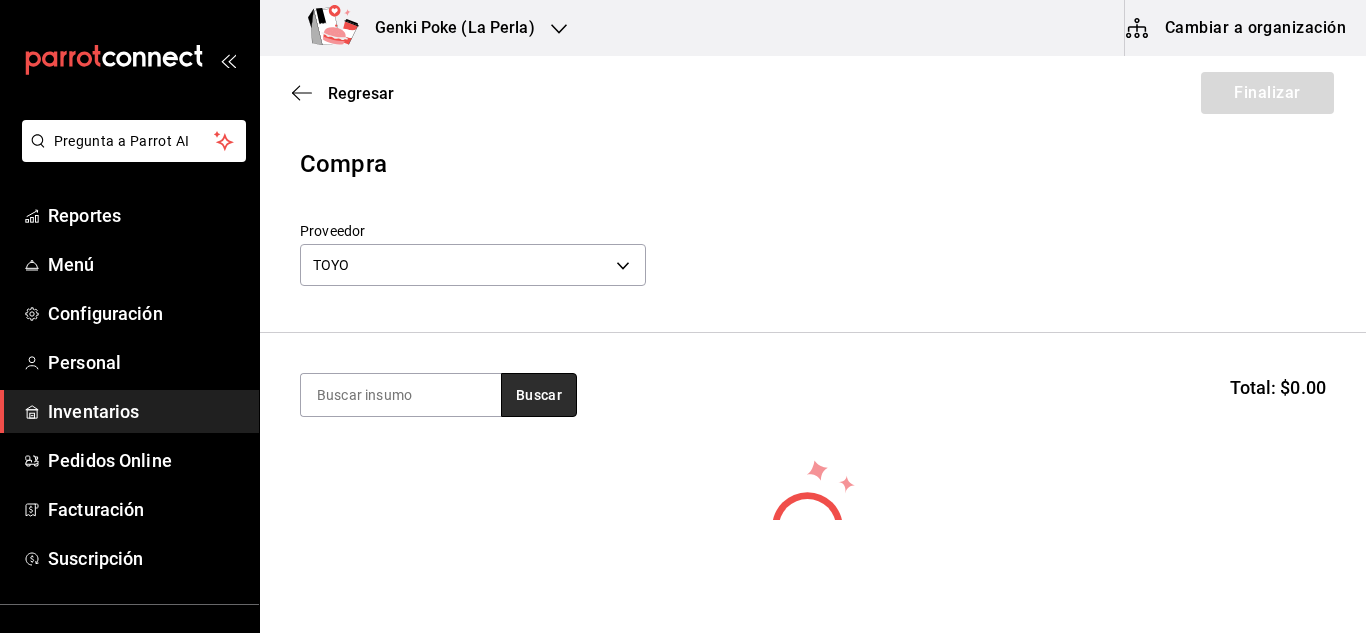 click on "Buscar" at bounding box center (539, 395) 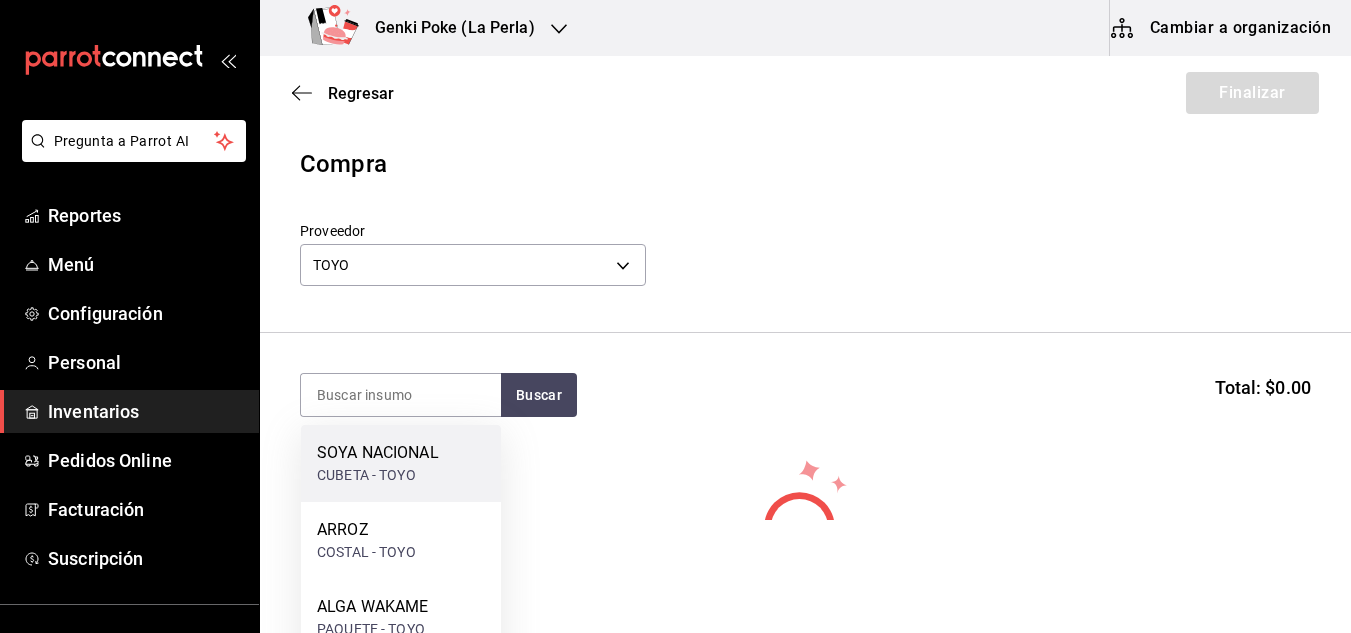 scroll, scrollTop: 68, scrollLeft: 0, axis: vertical 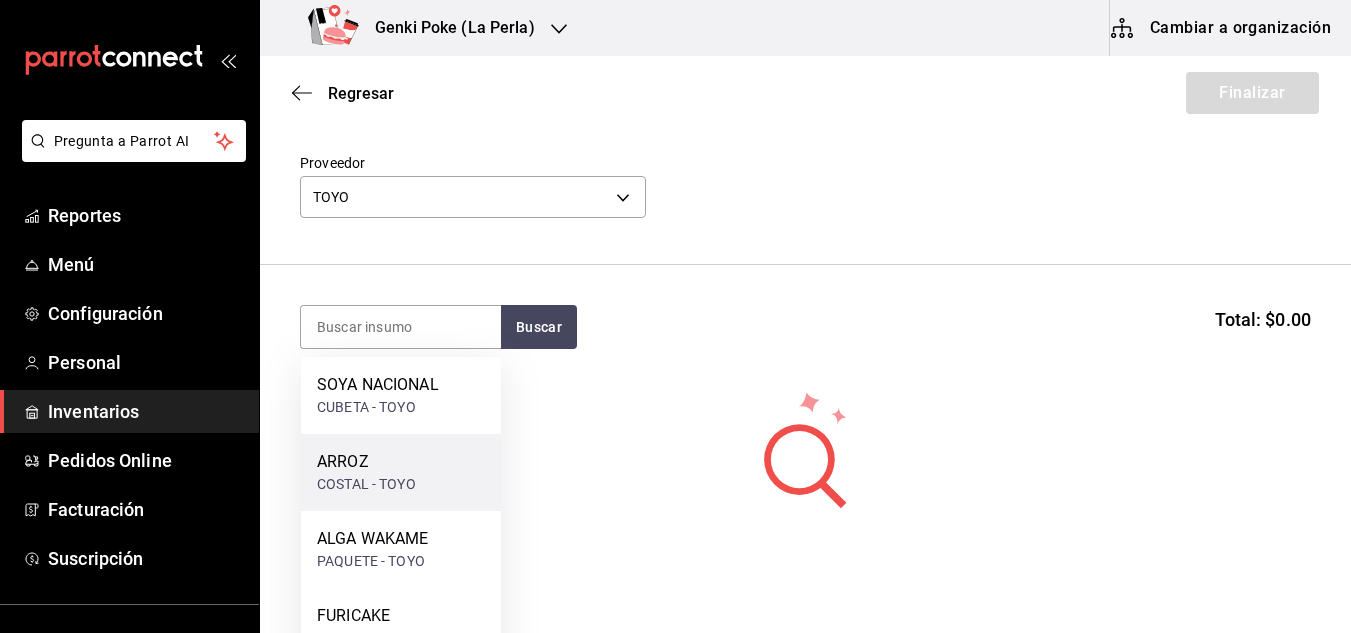 click on "ARROZ COSTAL - TOYO" at bounding box center [401, 472] 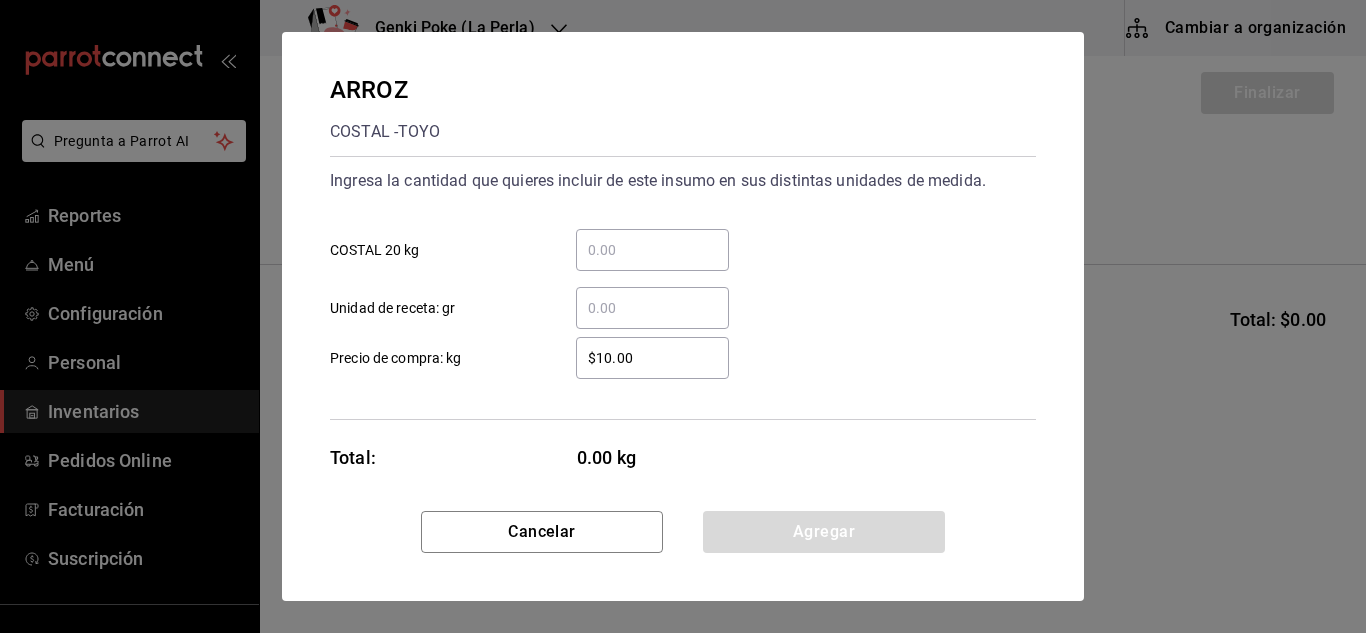 click on "​ COSTAL 20 kg" at bounding box center [652, 250] 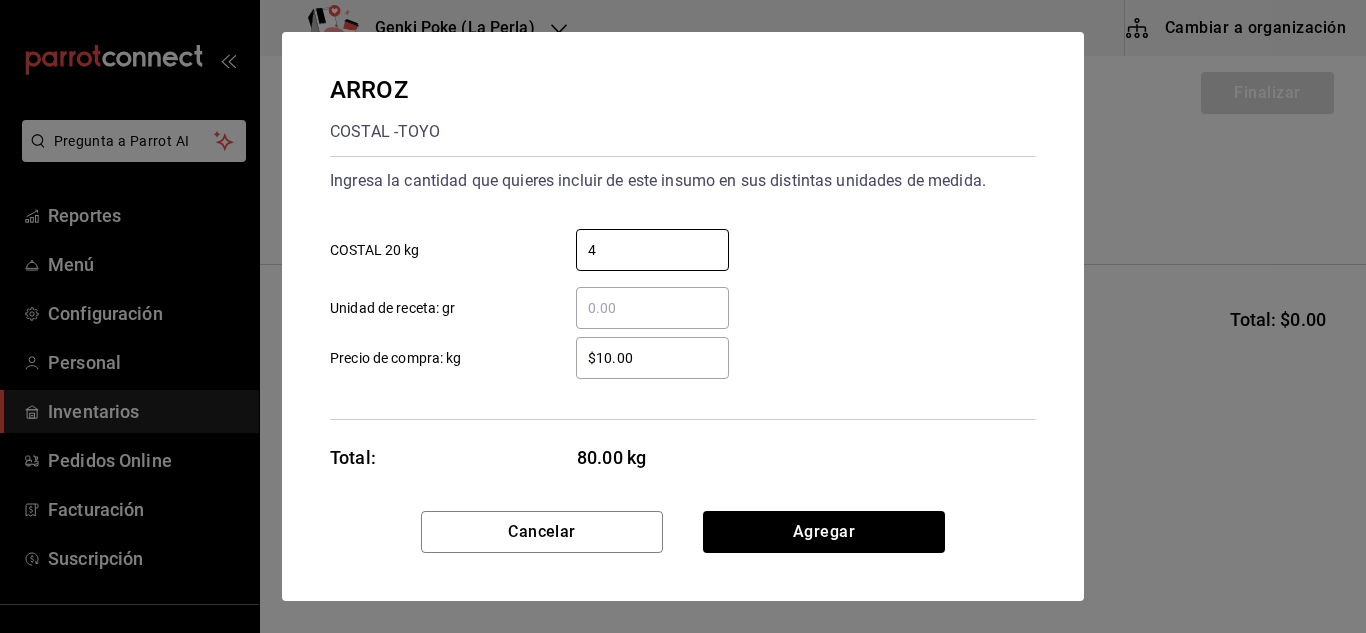 type on "4" 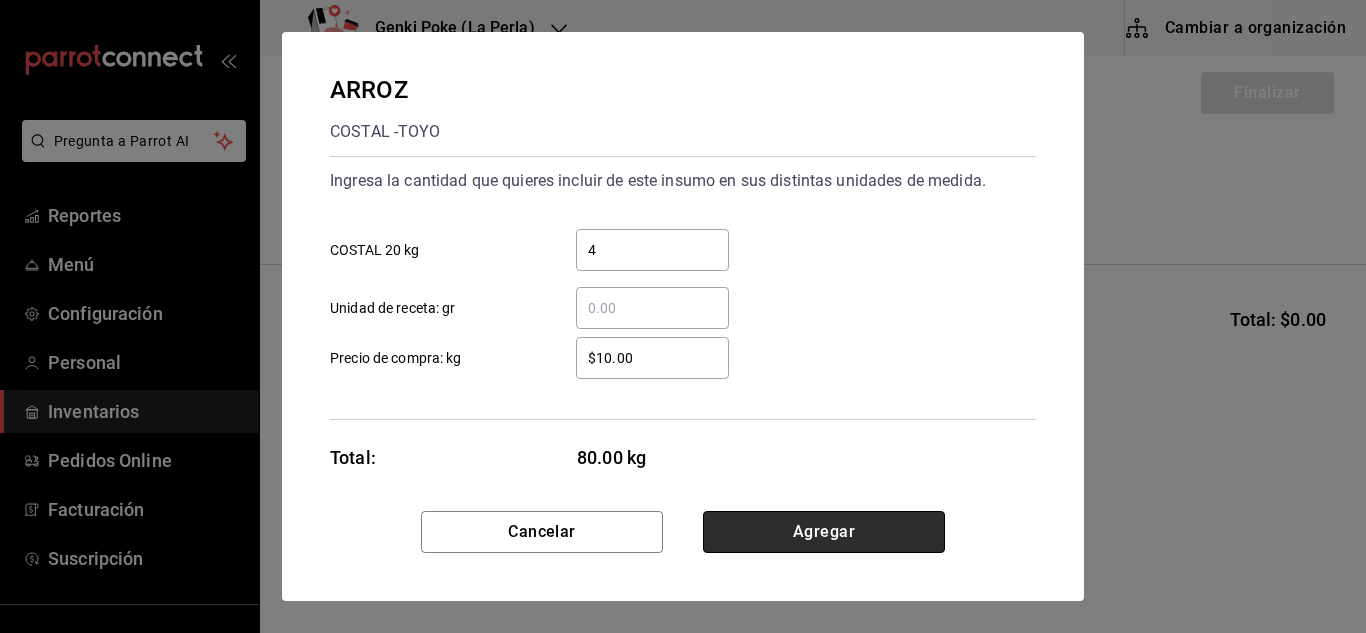 click on "Agregar" at bounding box center [824, 532] 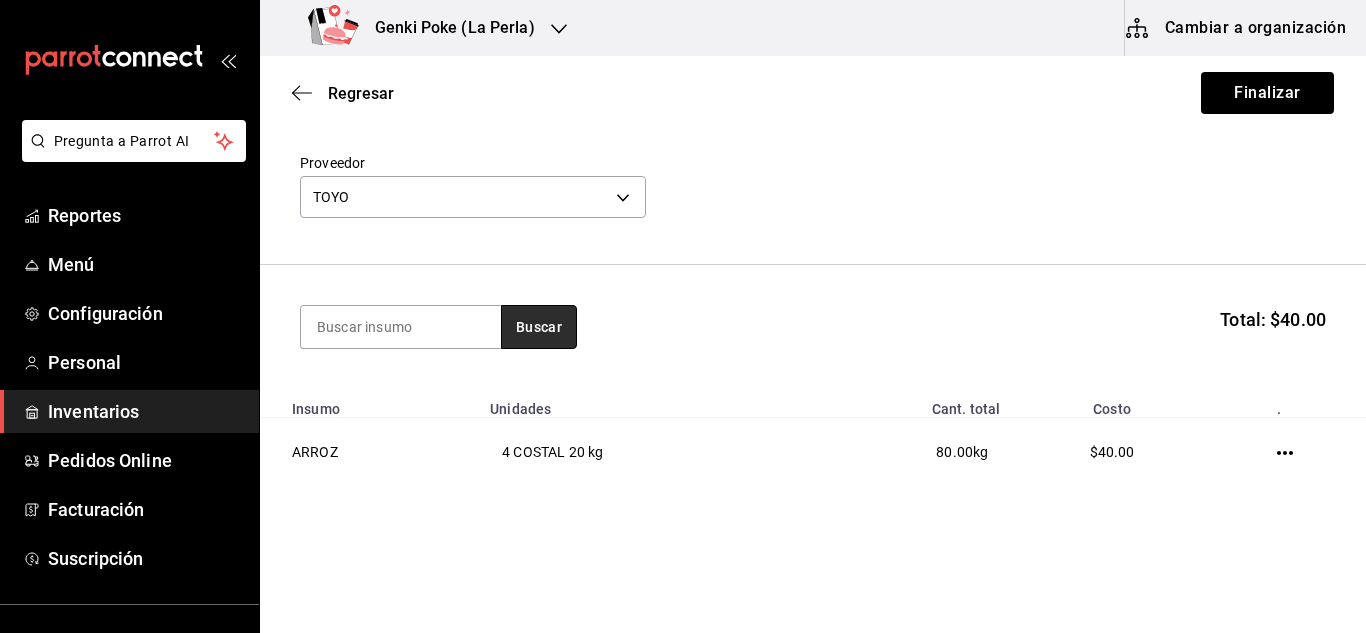 click on "Buscar" at bounding box center (539, 327) 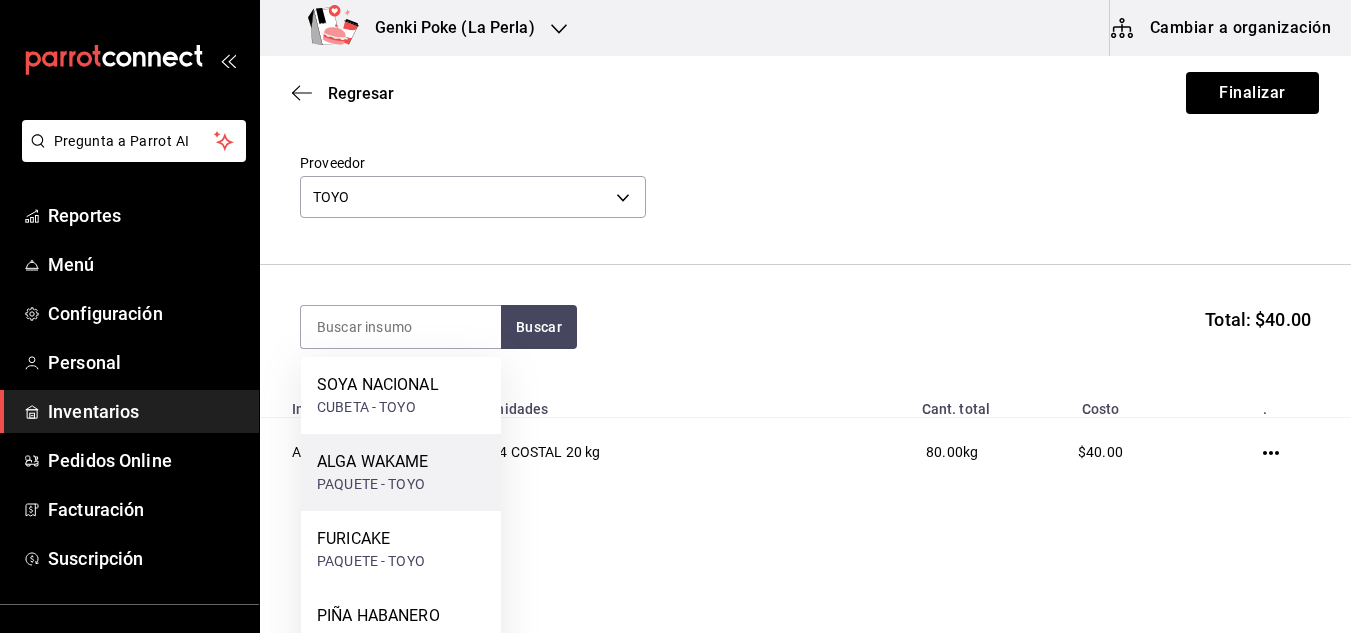 click on "ALGA WAKAME" at bounding box center [372, 462] 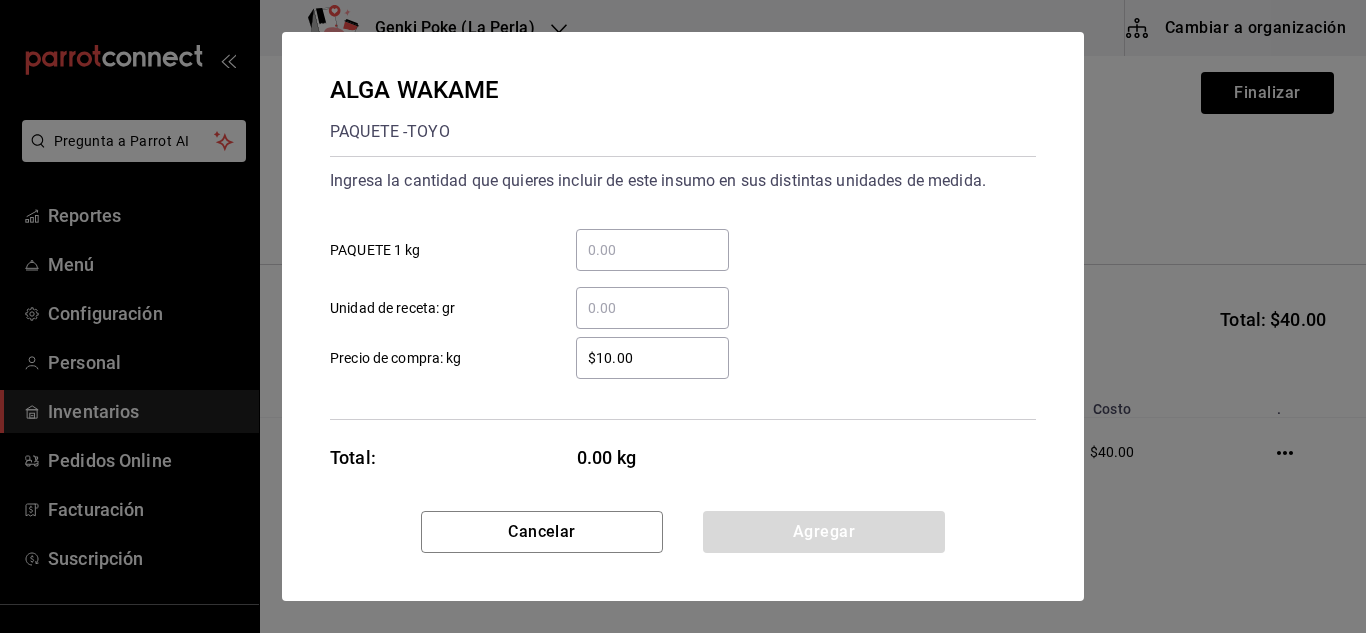 click on "​ PAQUETE 1 kg" at bounding box center (652, 250) 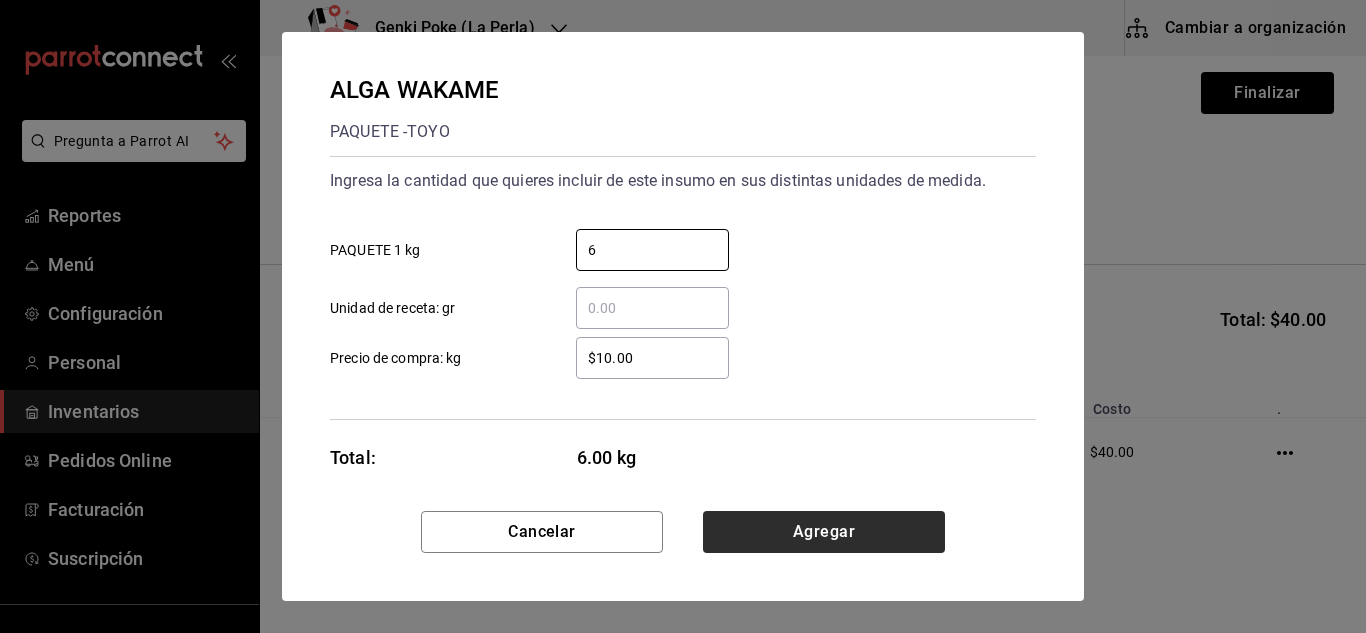 type on "6" 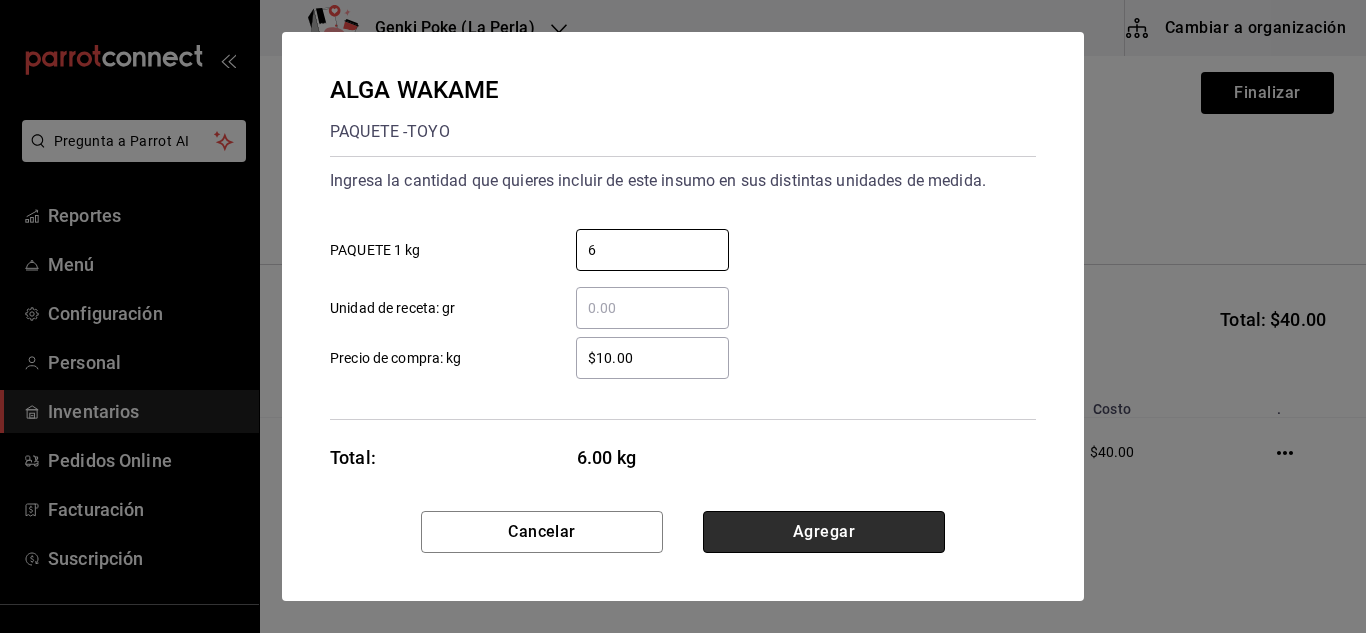 click on "Agregar" at bounding box center (824, 532) 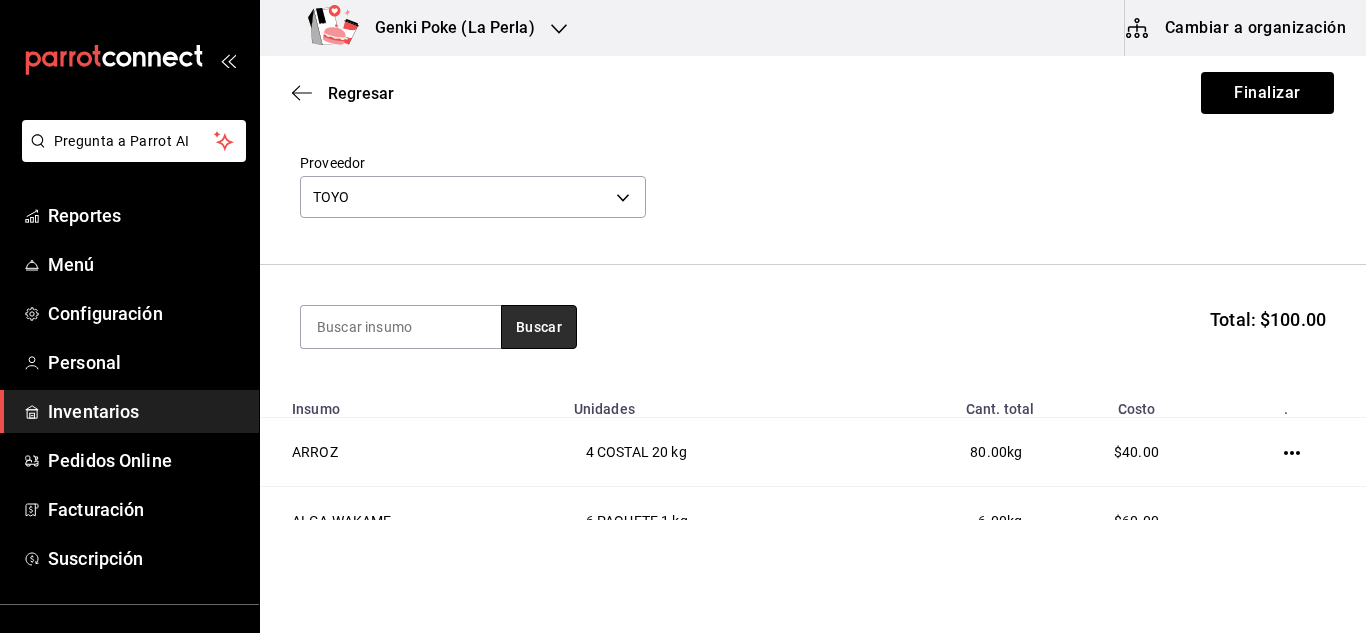 click on "Buscar" at bounding box center (539, 327) 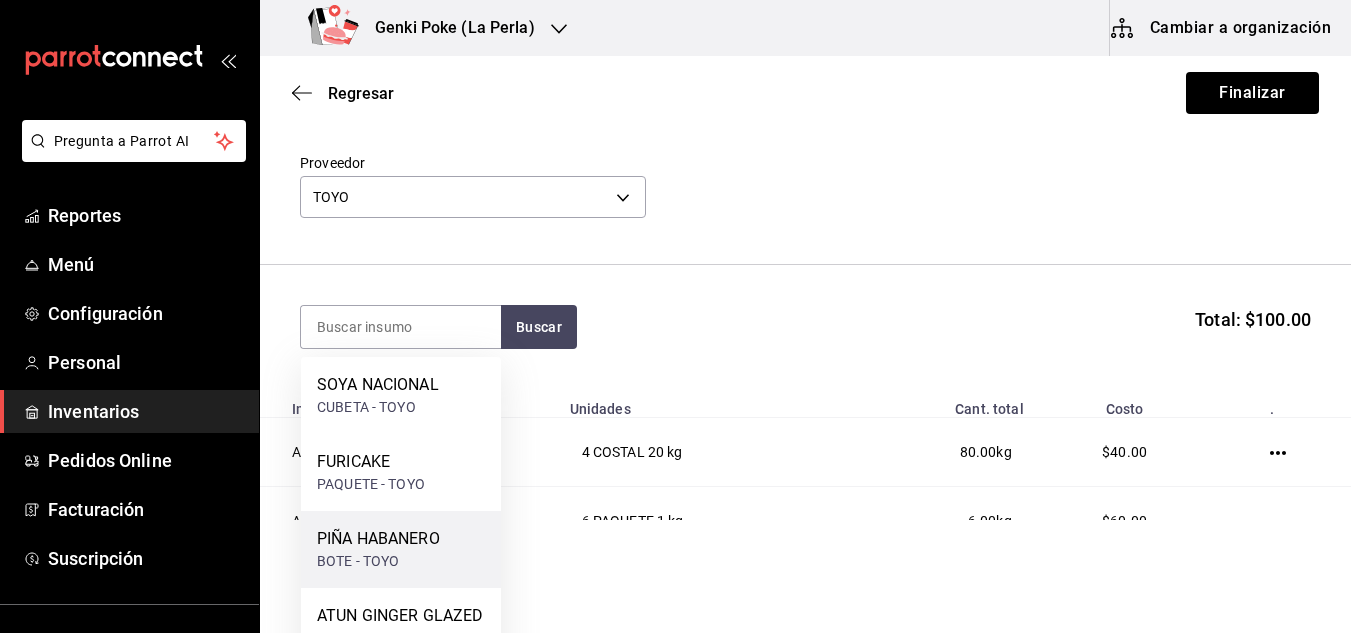 scroll, scrollTop: 94, scrollLeft: 0, axis: vertical 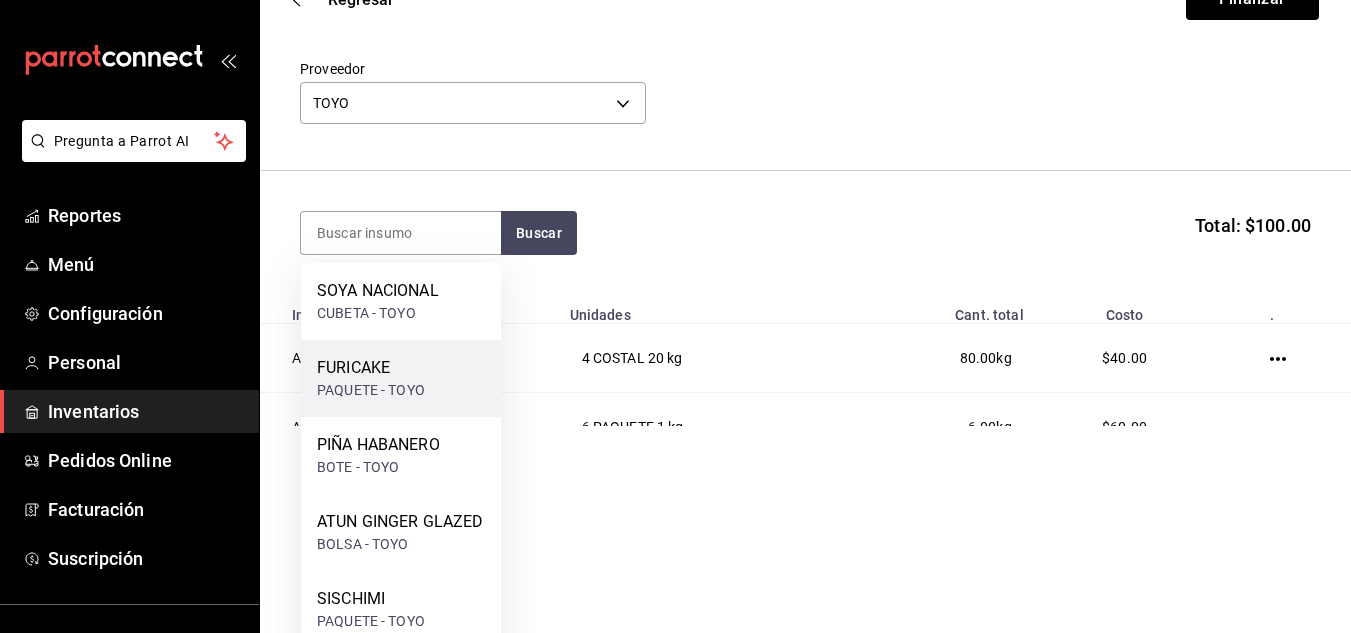 click on "FURICAKE" at bounding box center [371, 368] 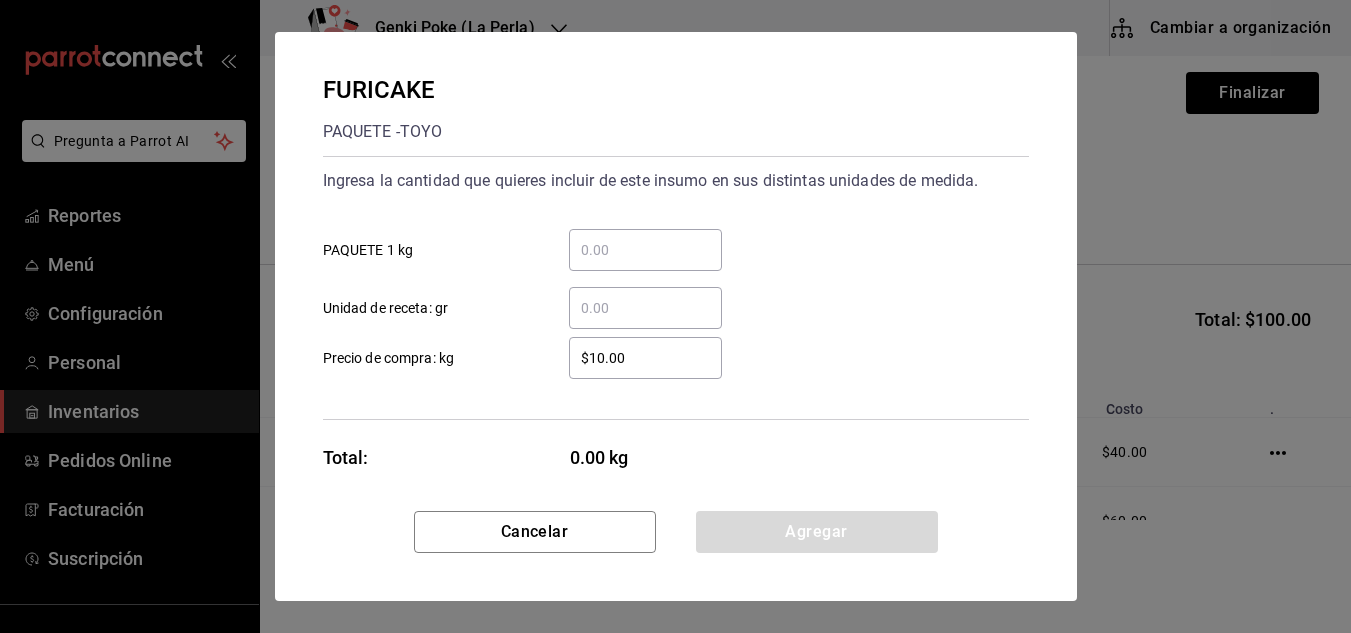 scroll, scrollTop: 0, scrollLeft: 0, axis: both 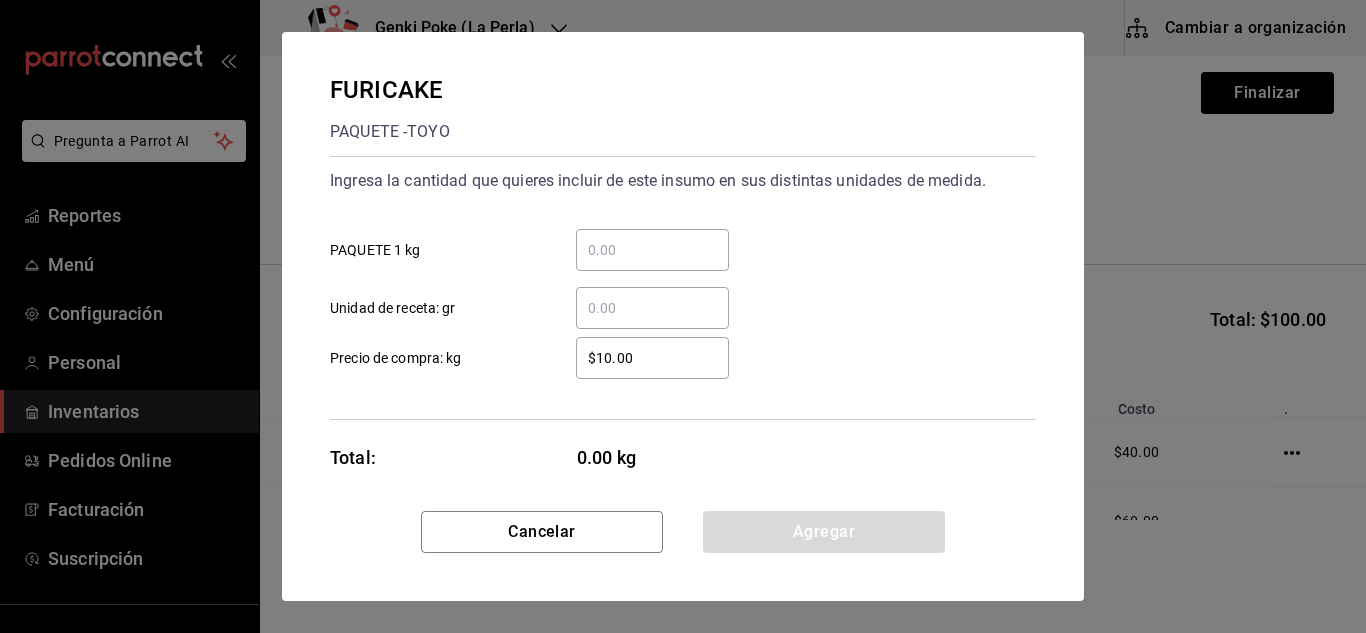 click on "​ Unidad de receta: gr" at bounding box center [652, 308] 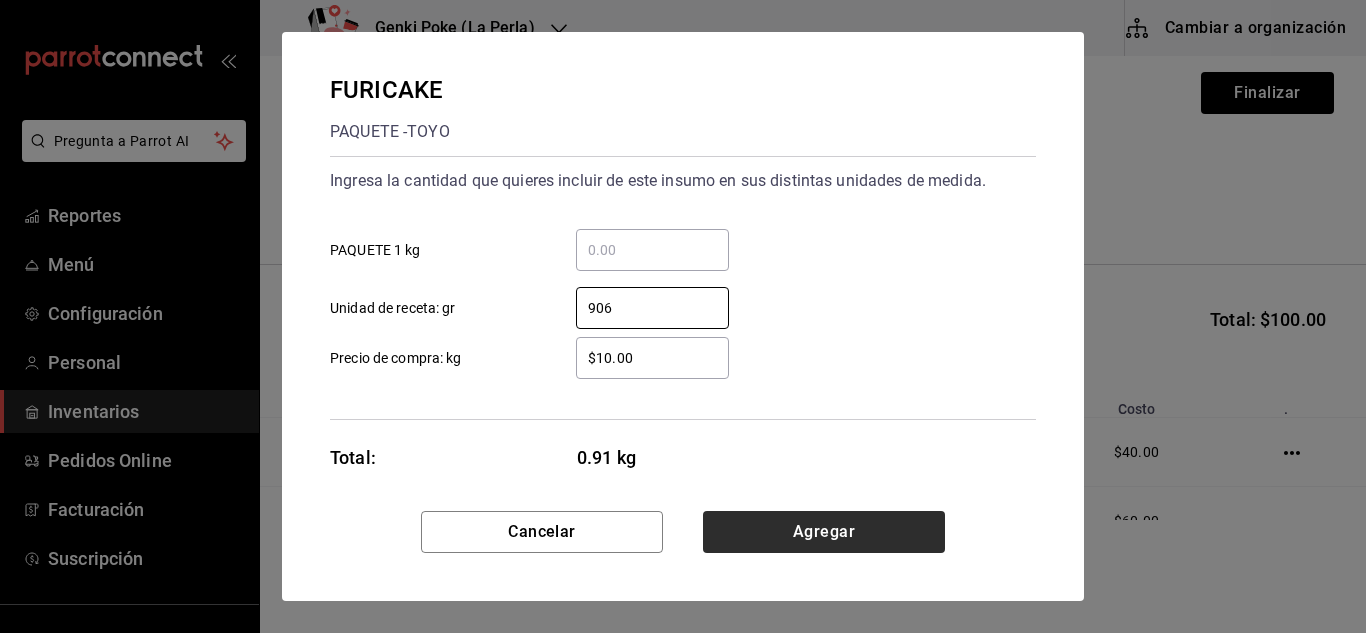type on "906" 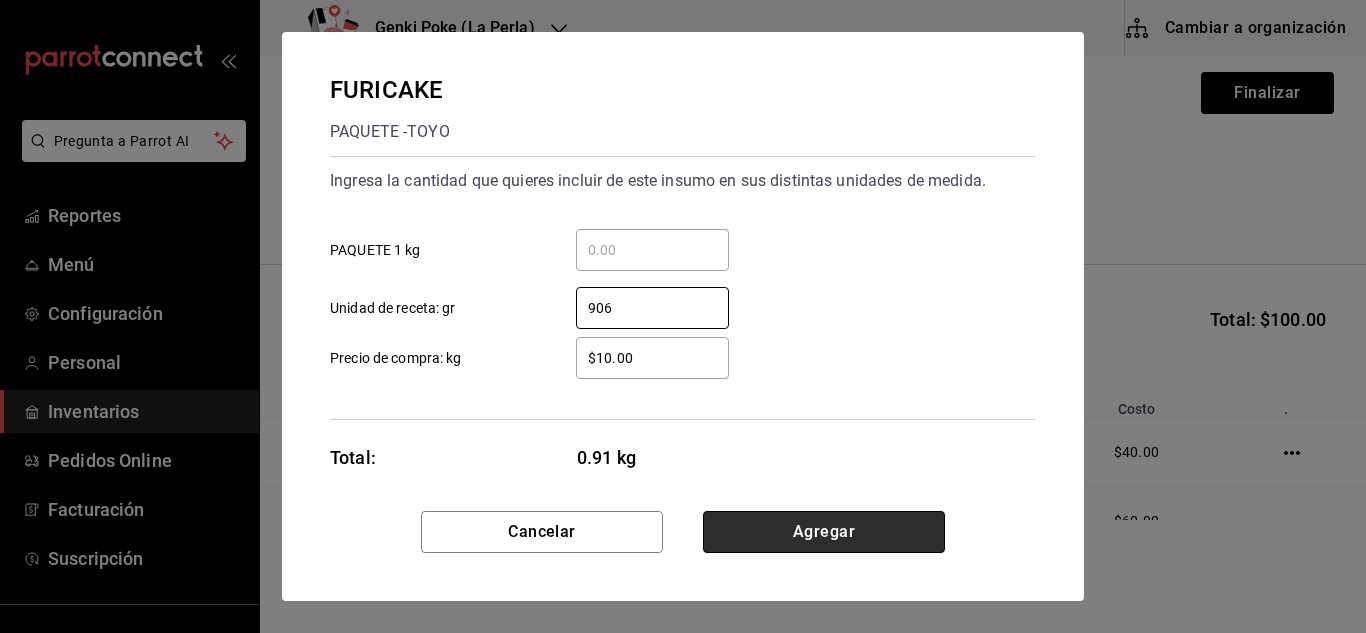 click on "Agregar" at bounding box center (824, 532) 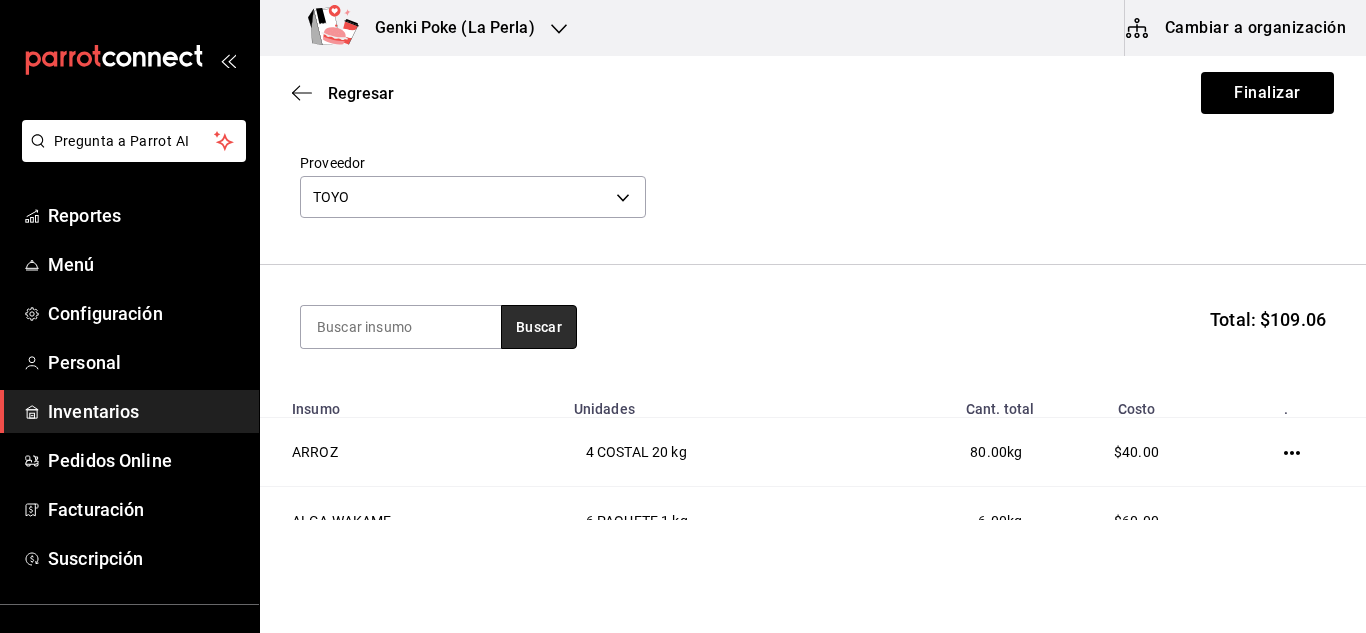 click on "Buscar" at bounding box center (539, 327) 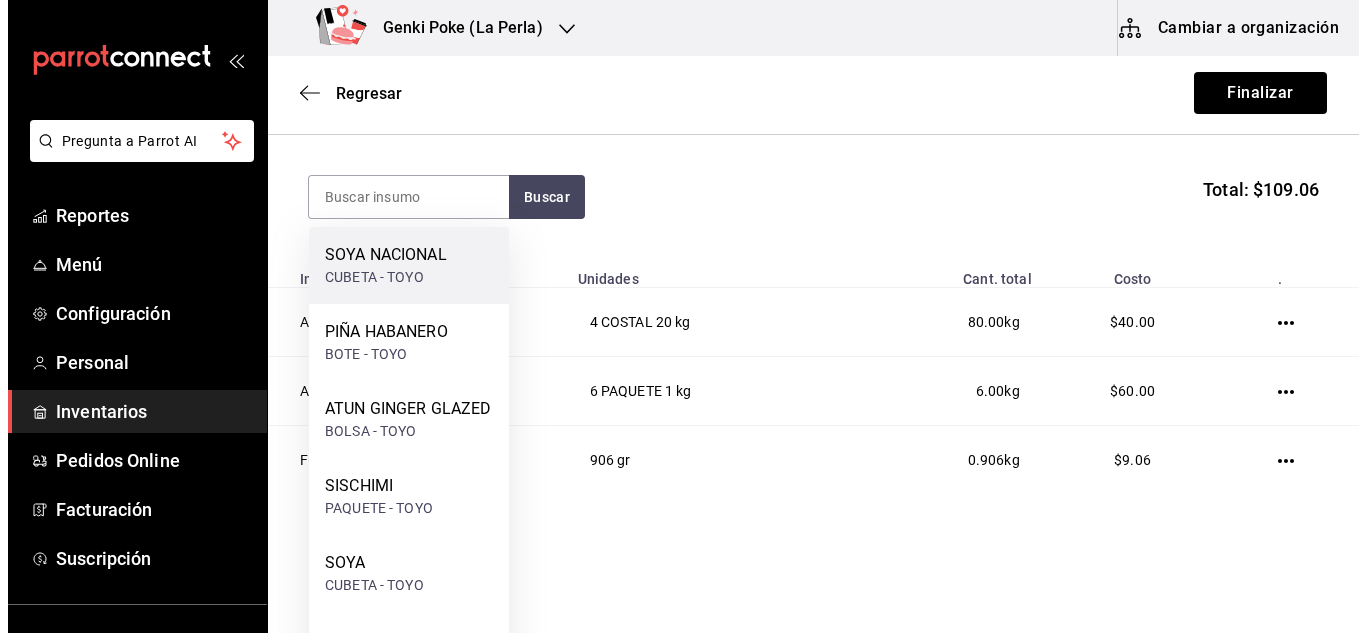 scroll, scrollTop: 201, scrollLeft: 0, axis: vertical 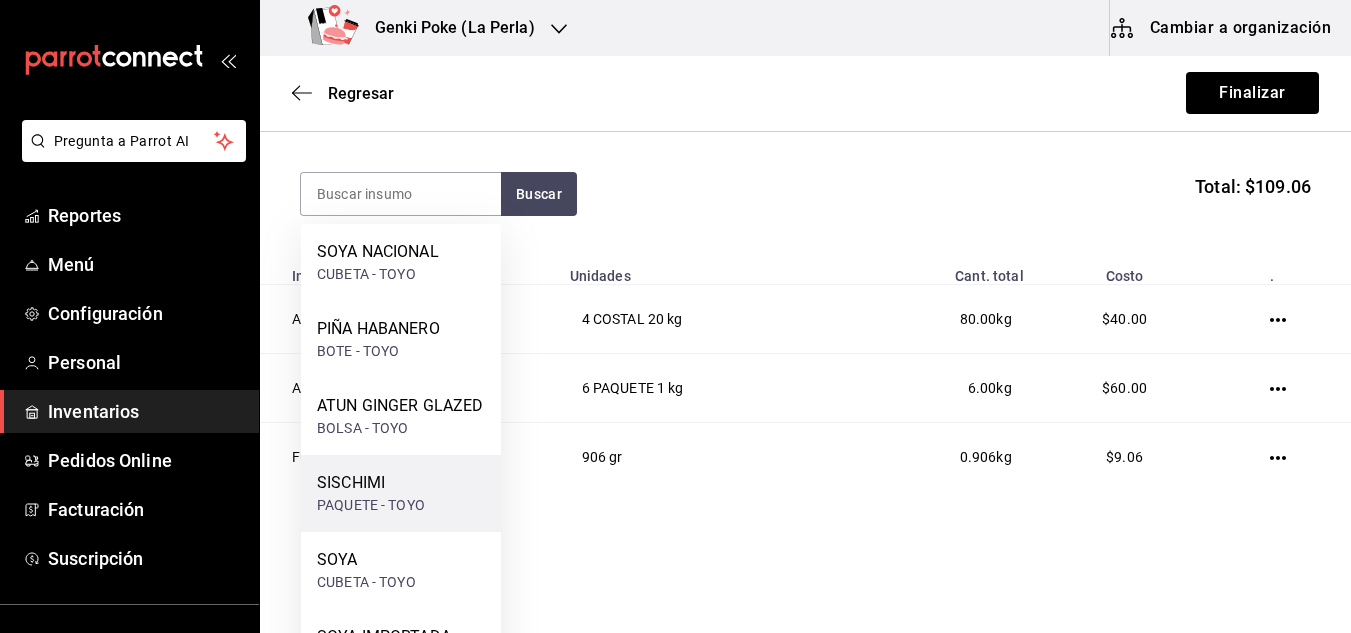 click on "SISCHIMI" at bounding box center (371, 483) 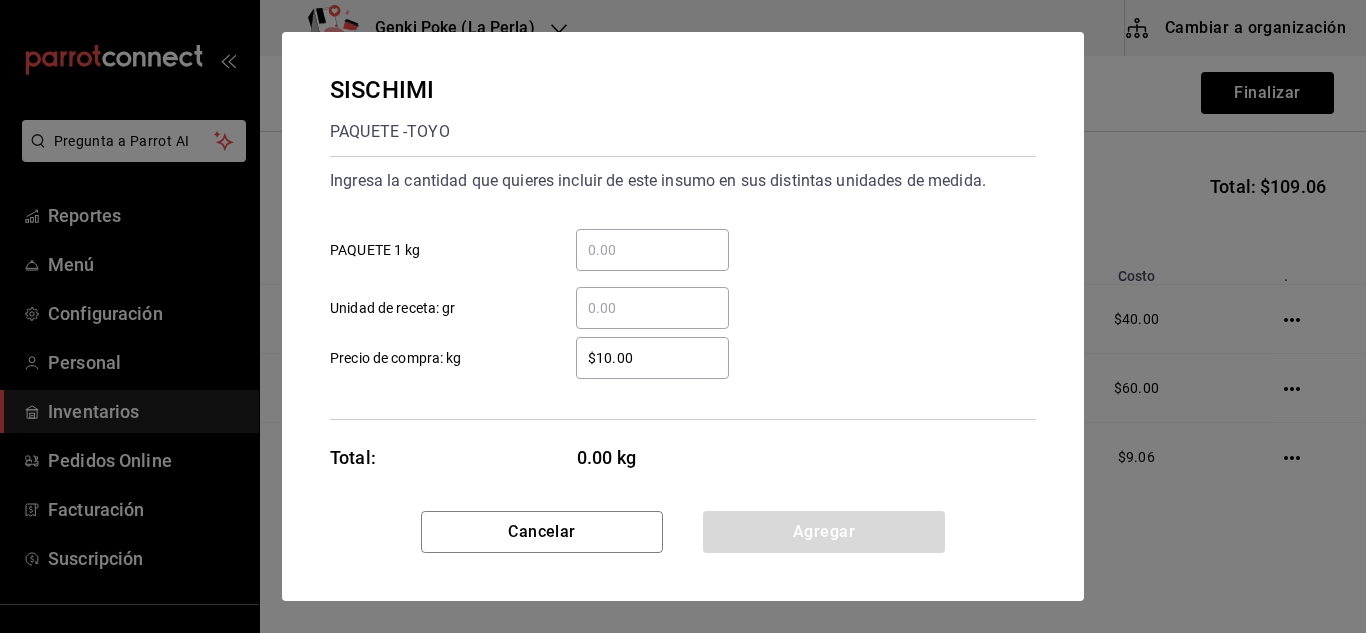 click on "​ Unidad de receta: gr" at bounding box center (652, 308) 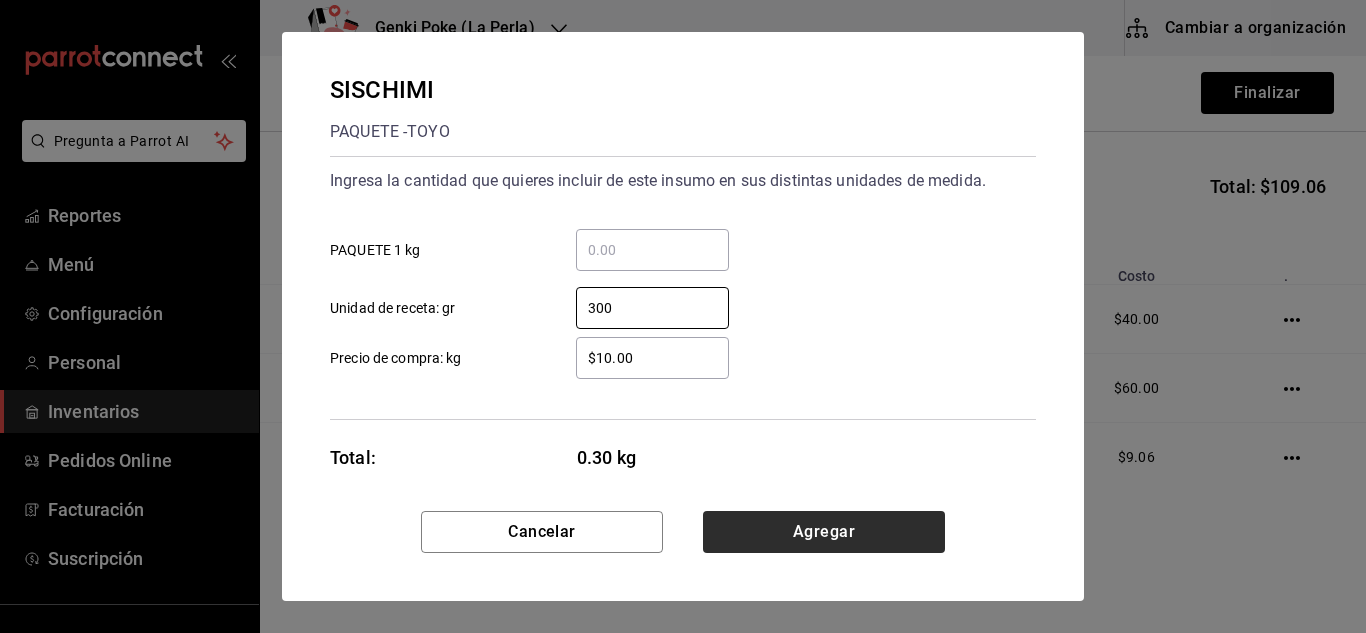 type on "300" 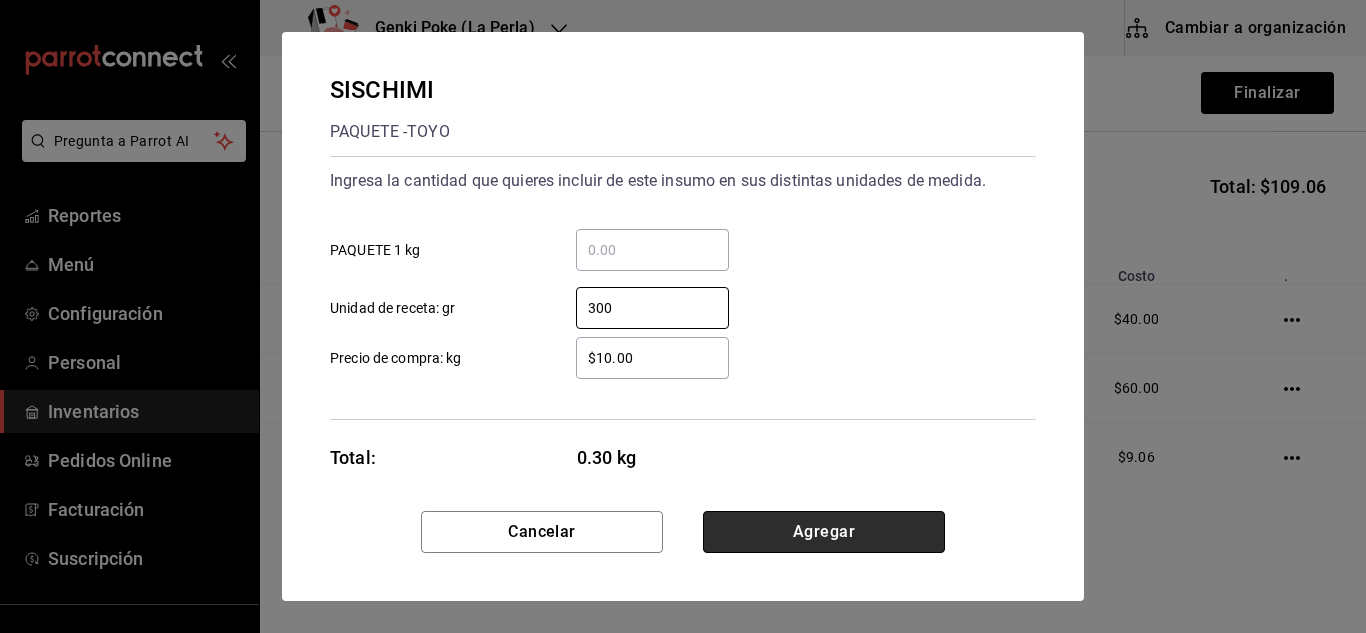 click on "Agregar" at bounding box center [824, 532] 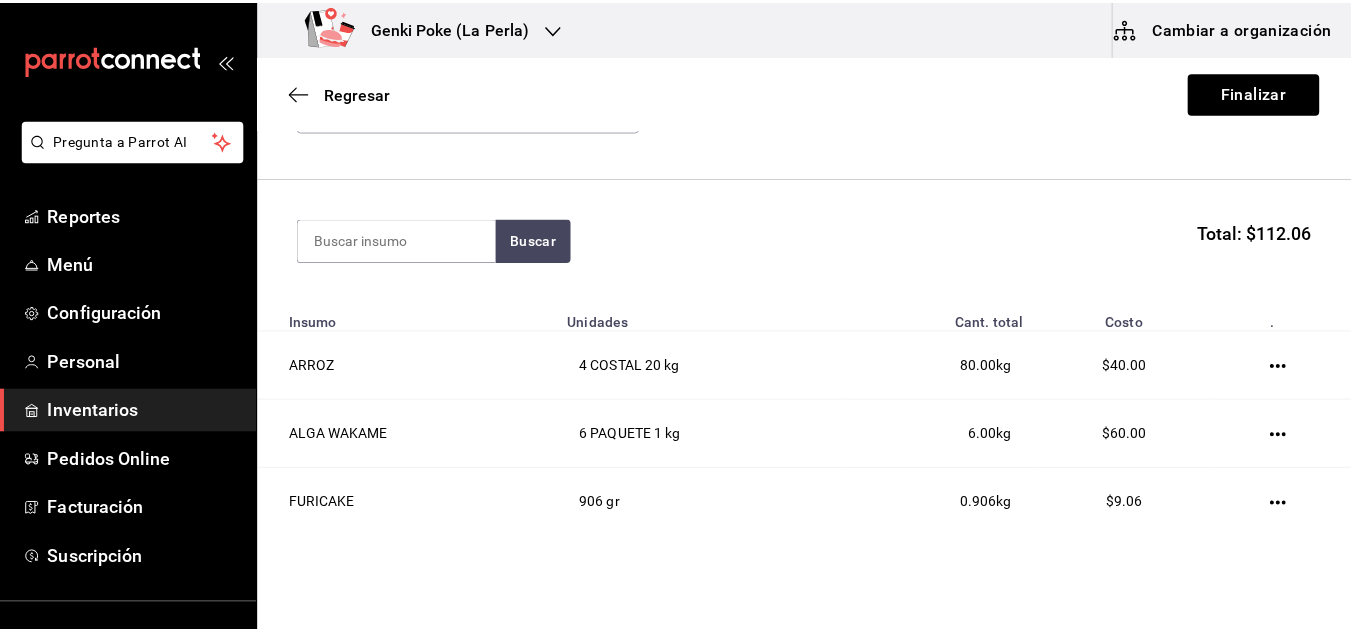 scroll, scrollTop: 153, scrollLeft: 0, axis: vertical 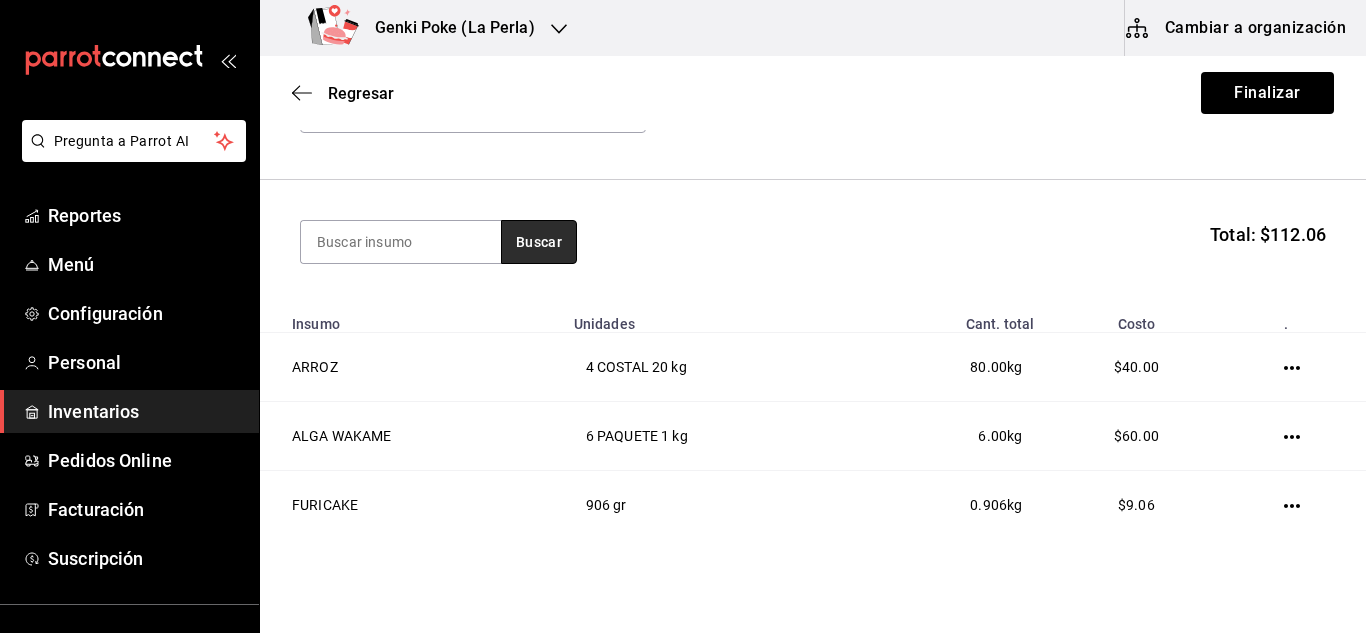 click on "Buscar" at bounding box center [539, 242] 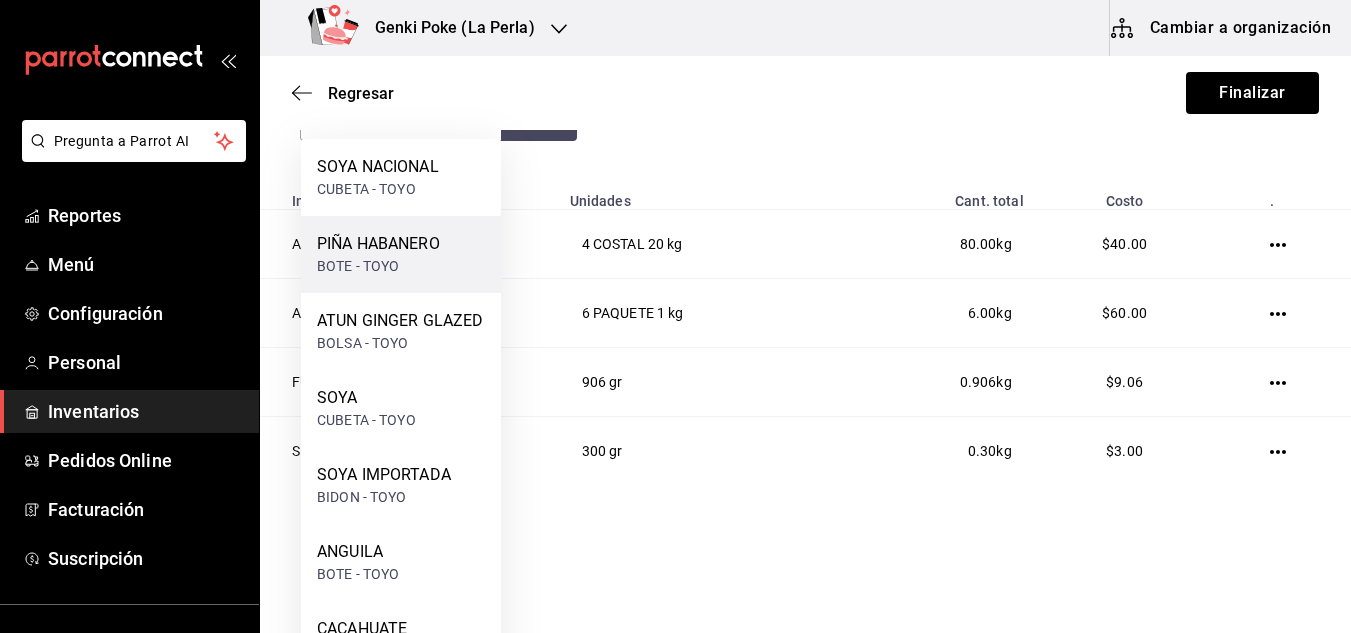 scroll, scrollTop: 306, scrollLeft: 0, axis: vertical 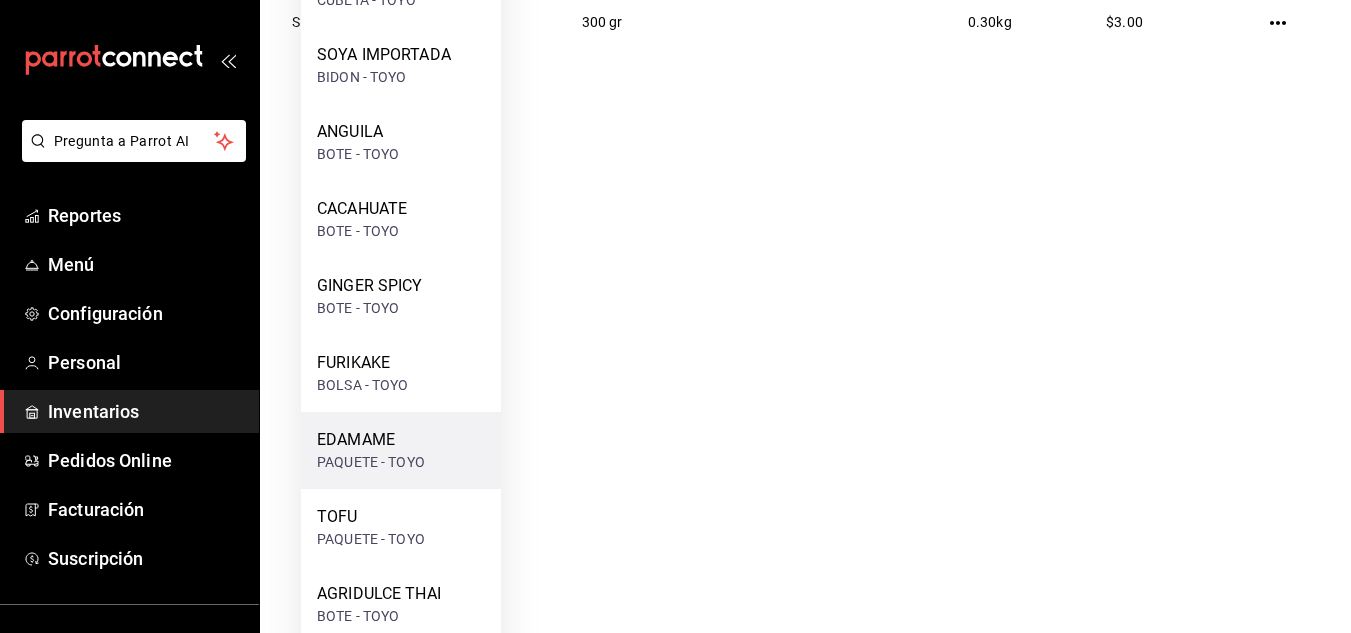click on "EDAMAME" at bounding box center (371, 440) 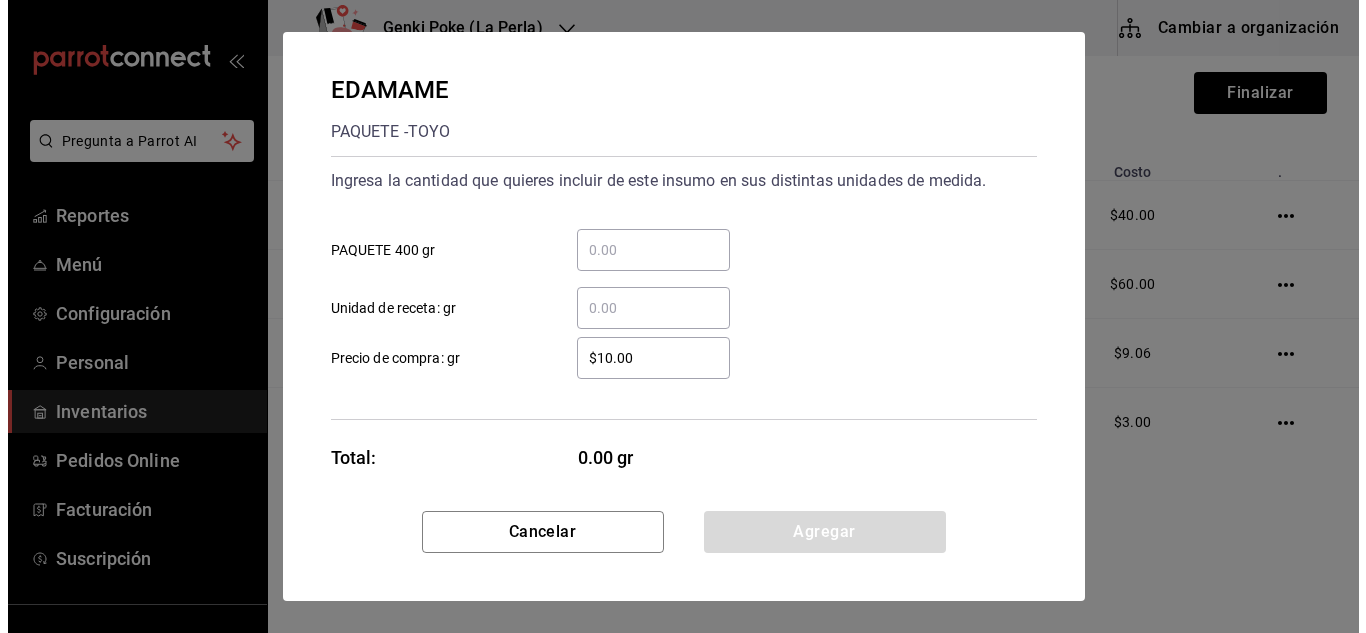 scroll, scrollTop: 0, scrollLeft: 0, axis: both 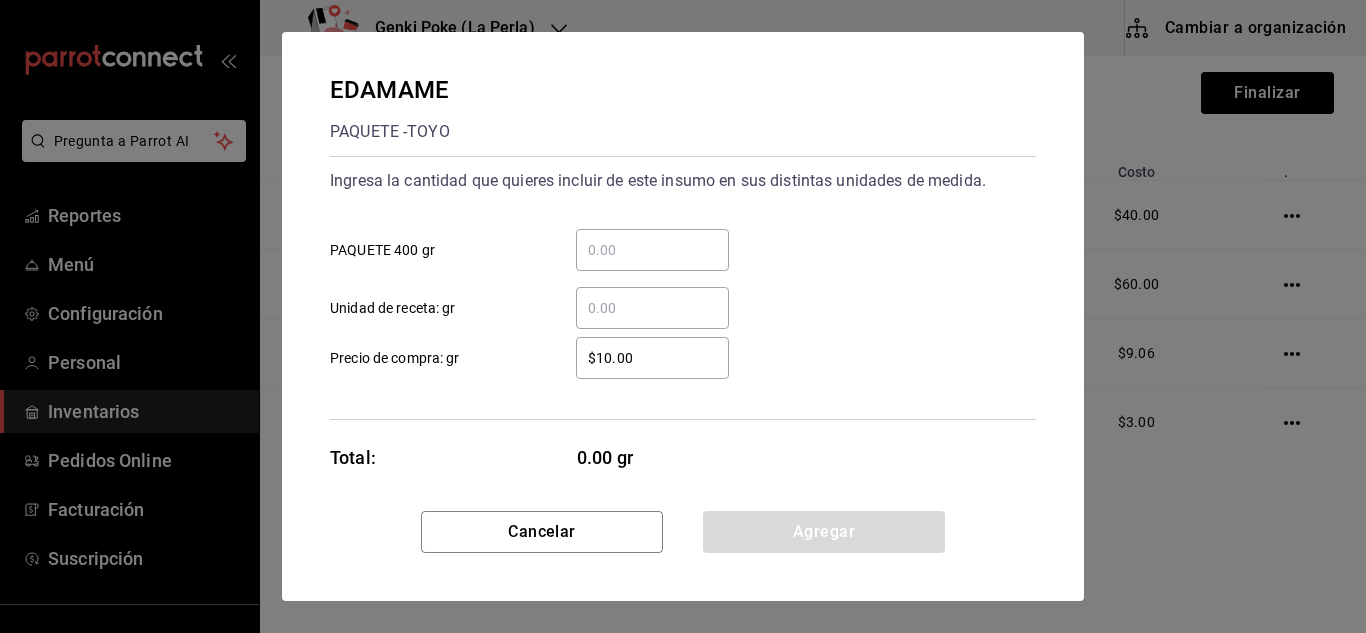 click on "​ PAQUETE 400 gr" at bounding box center (652, 250) 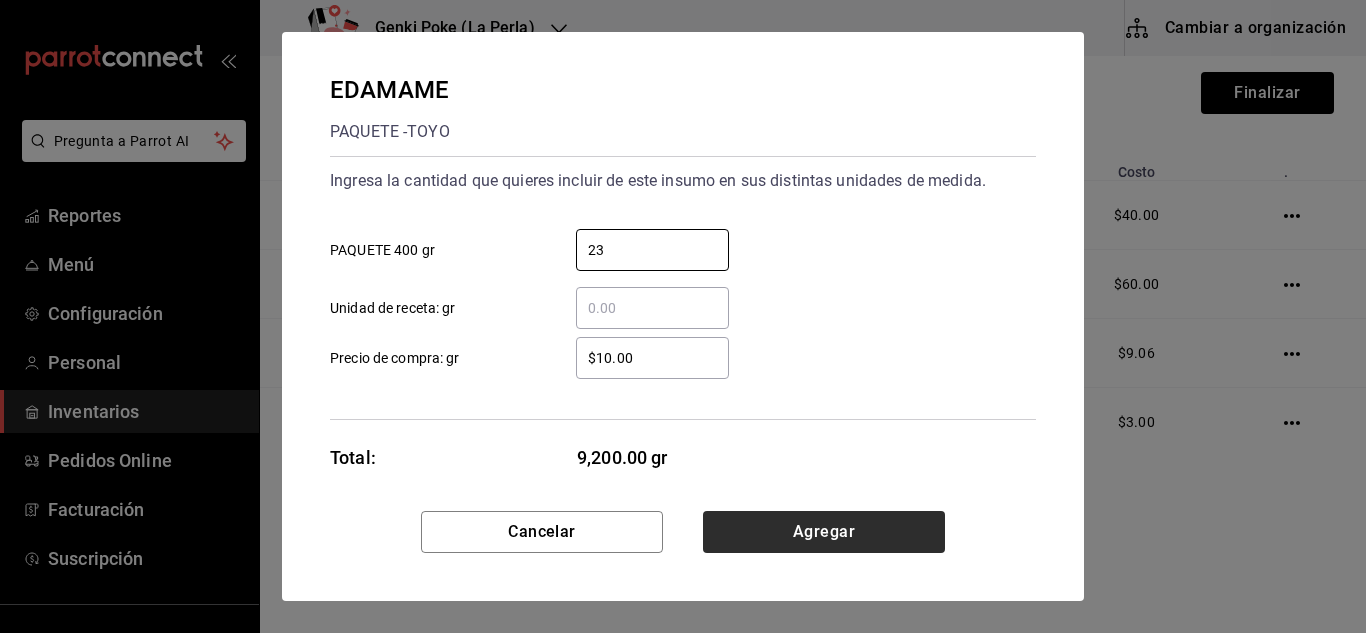 type on "23" 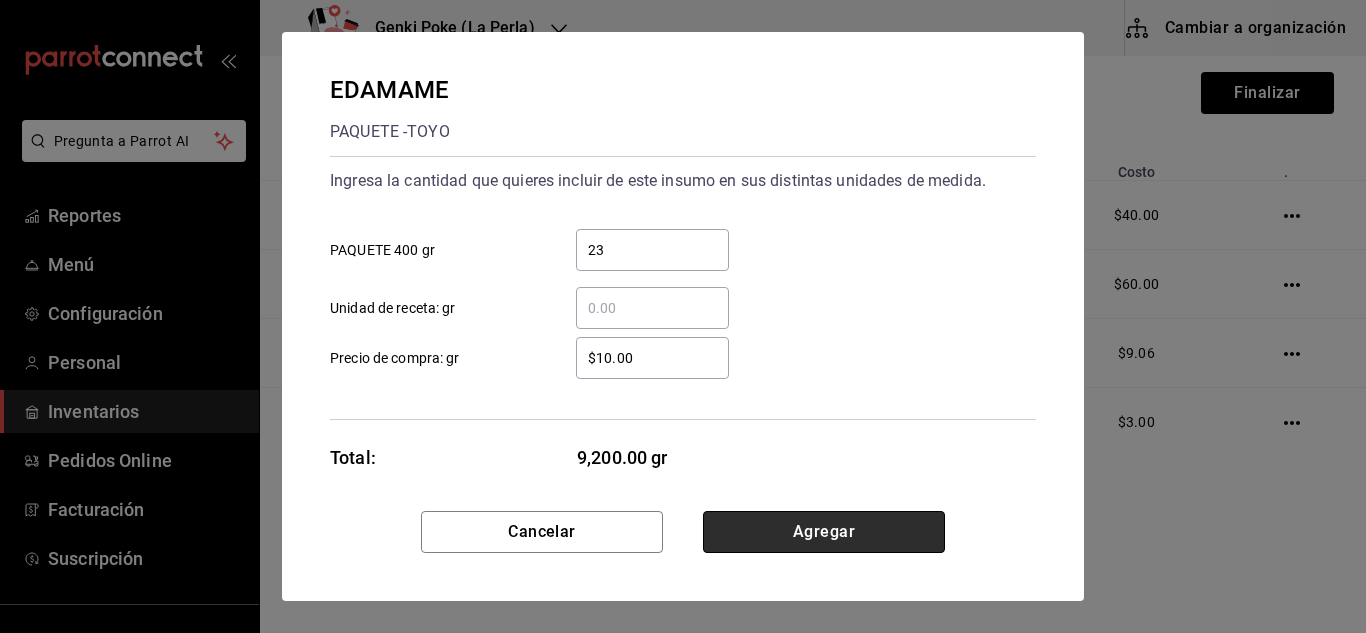 click on "Agregar" at bounding box center [824, 532] 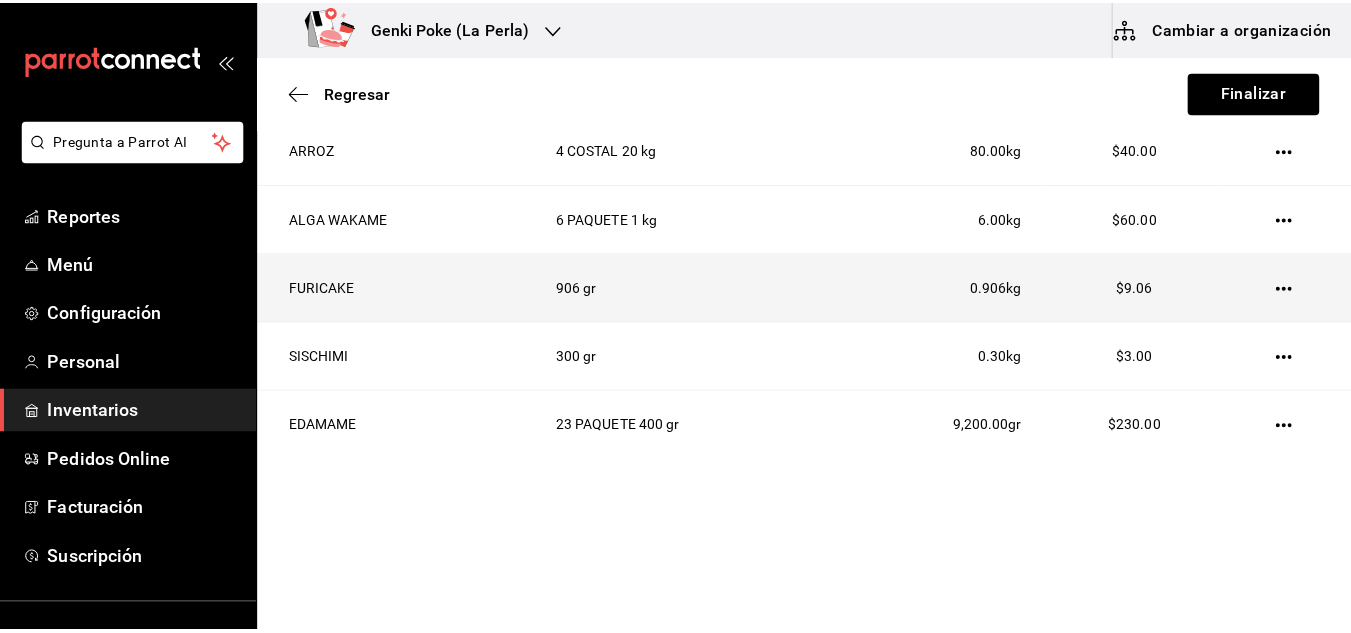 scroll, scrollTop: 0, scrollLeft: 0, axis: both 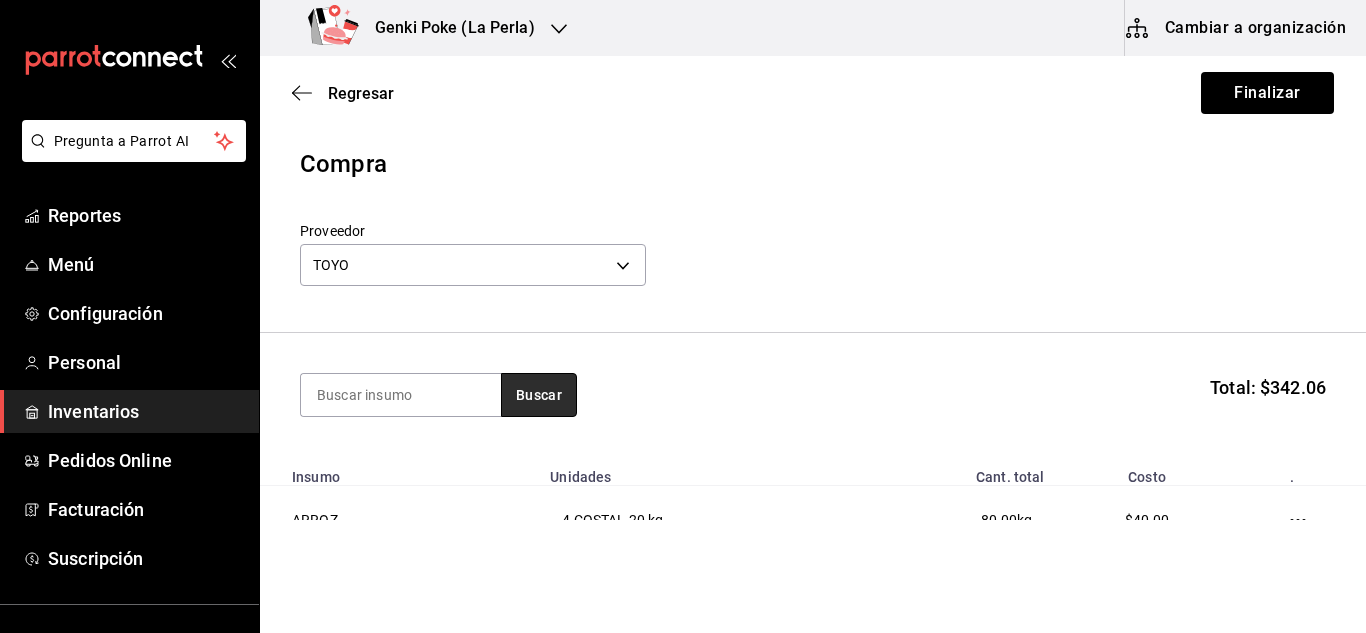click on "Buscar" at bounding box center (539, 395) 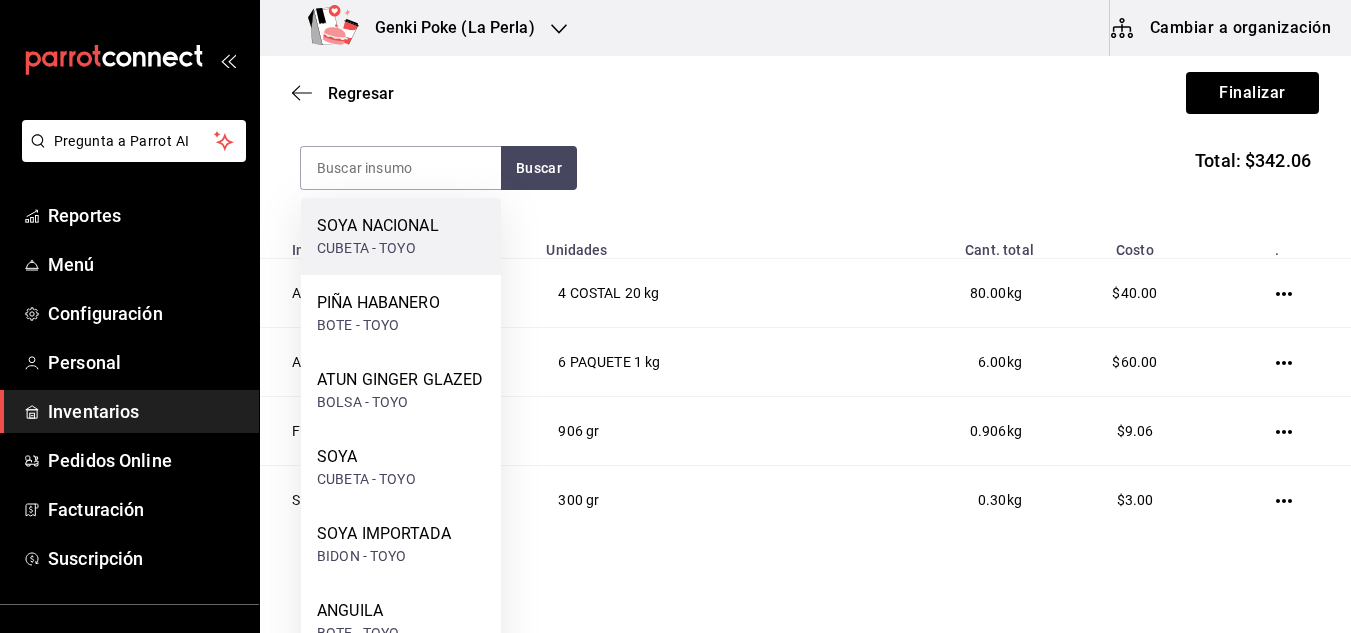 scroll, scrollTop: 375, scrollLeft: 0, axis: vertical 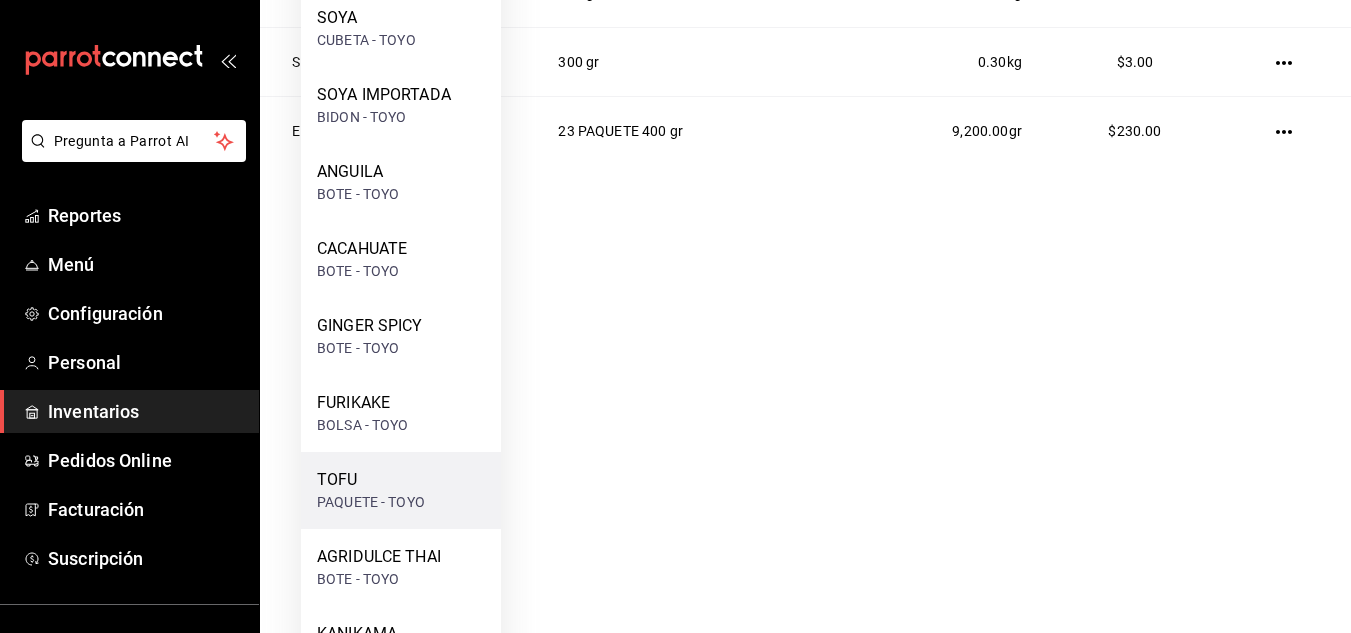 click on "TOFU" at bounding box center (371, 480) 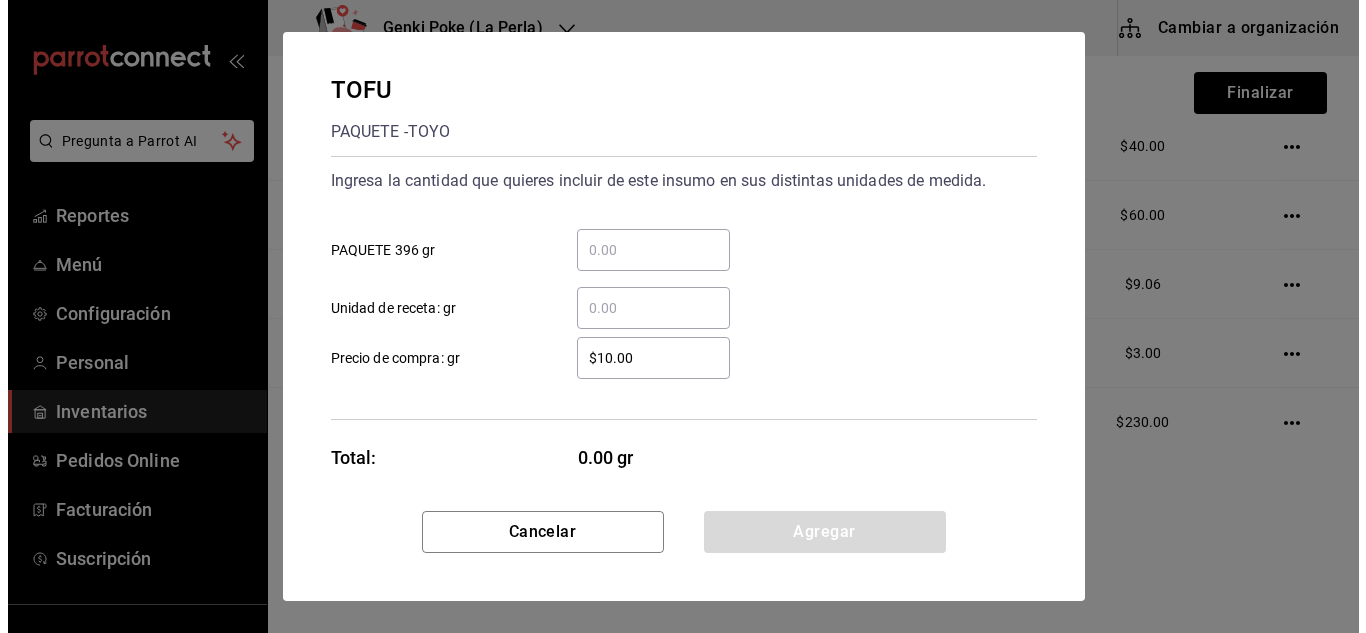 scroll, scrollTop: 0, scrollLeft: 0, axis: both 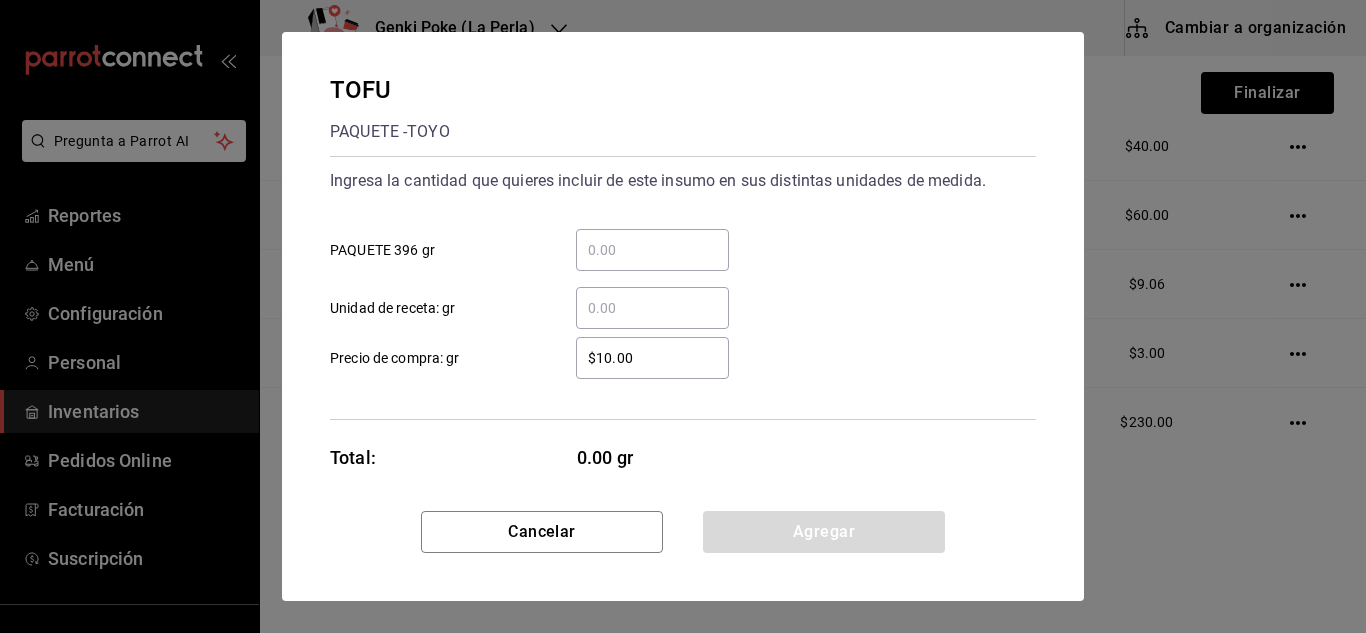 click on "​ PAQUETE 396 gr" at bounding box center [652, 250] 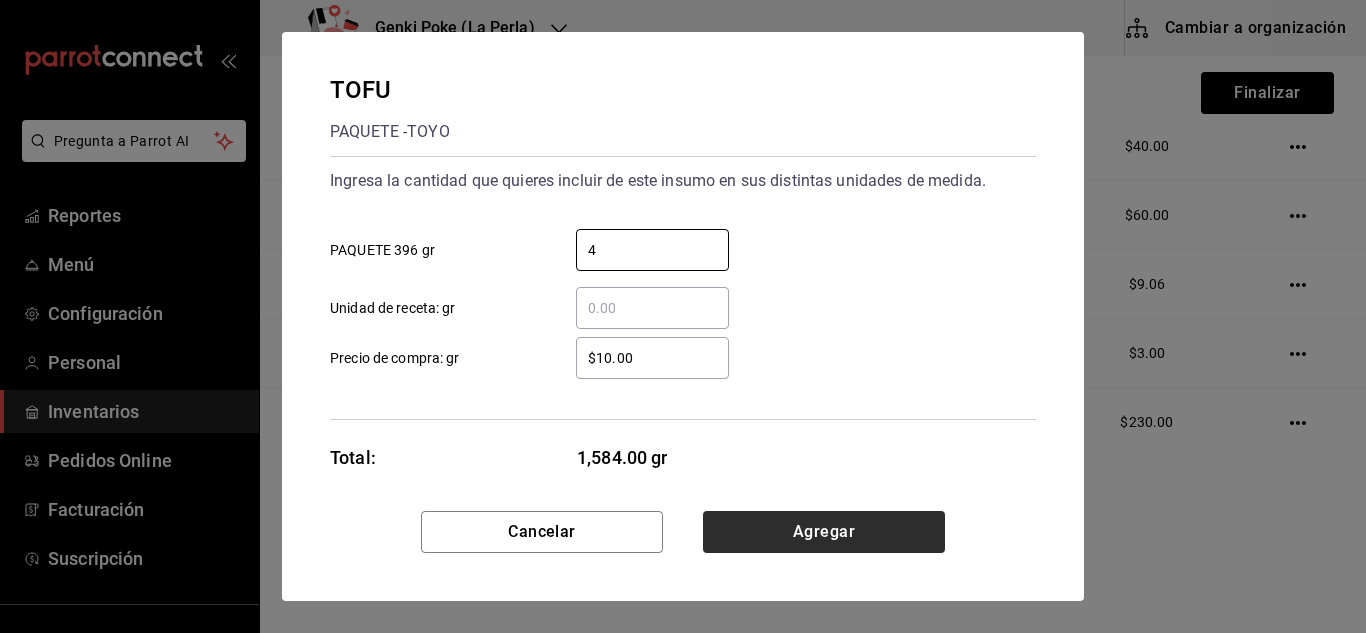 type on "4" 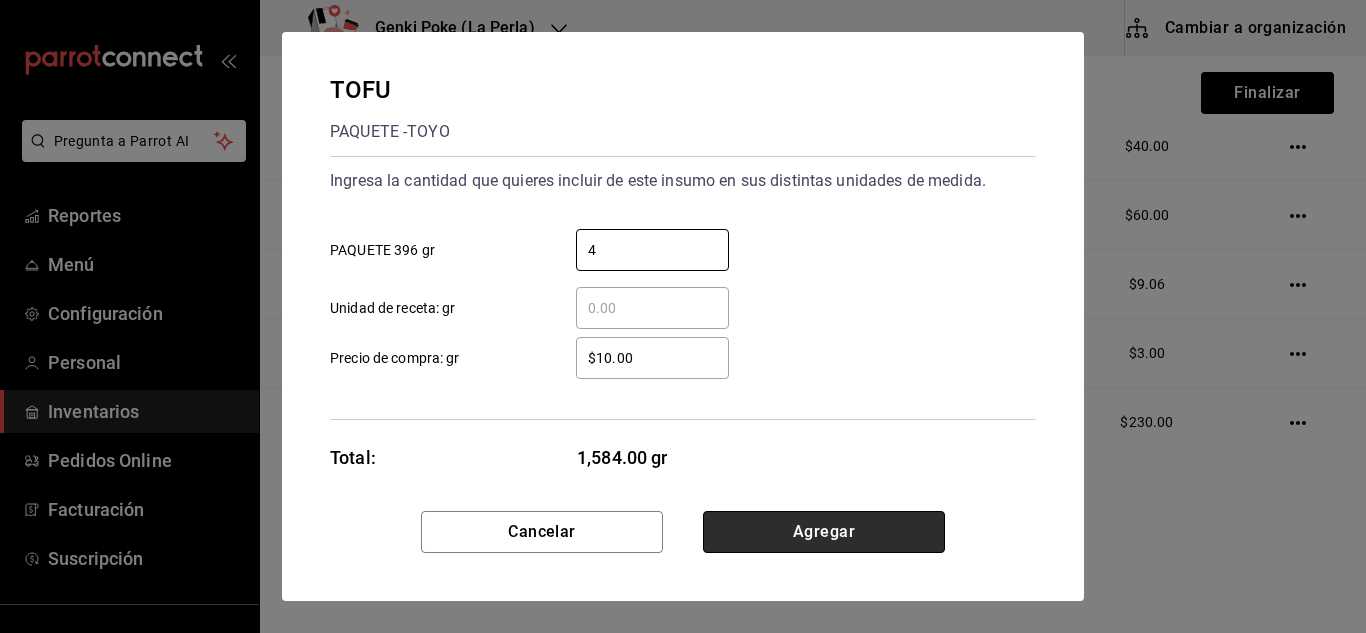 click on "Agregar" at bounding box center [824, 532] 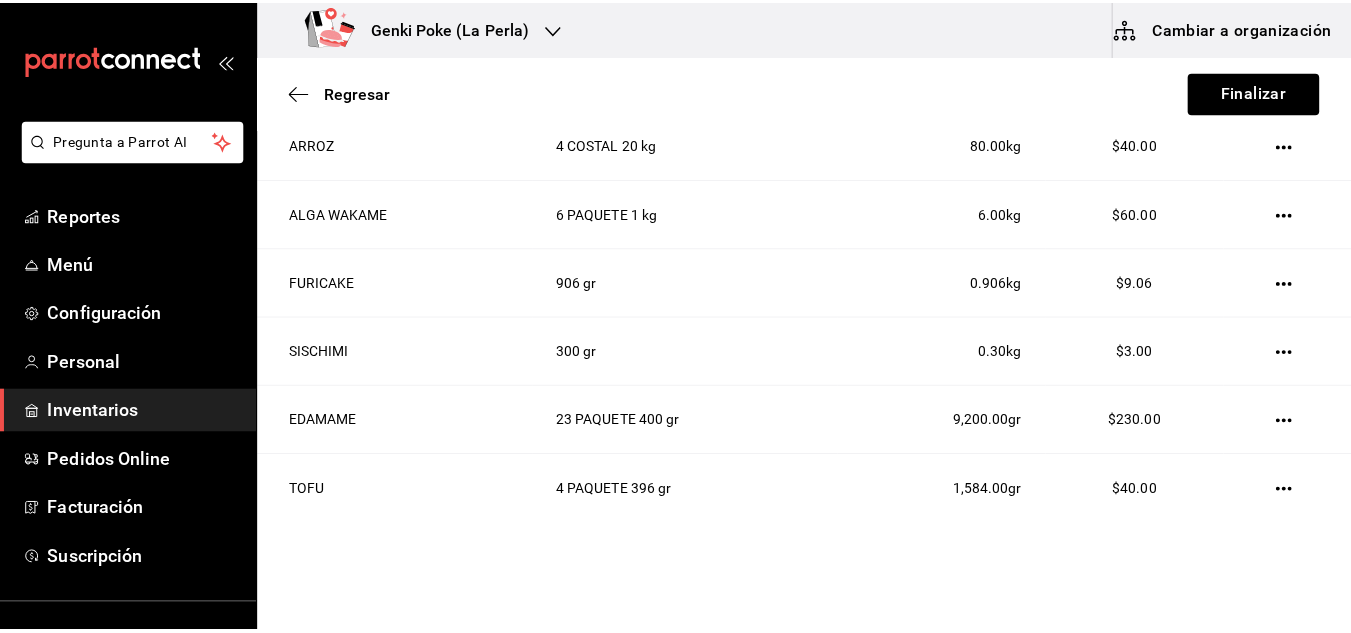 scroll, scrollTop: 107, scrollLeft: 0, axis: vertical 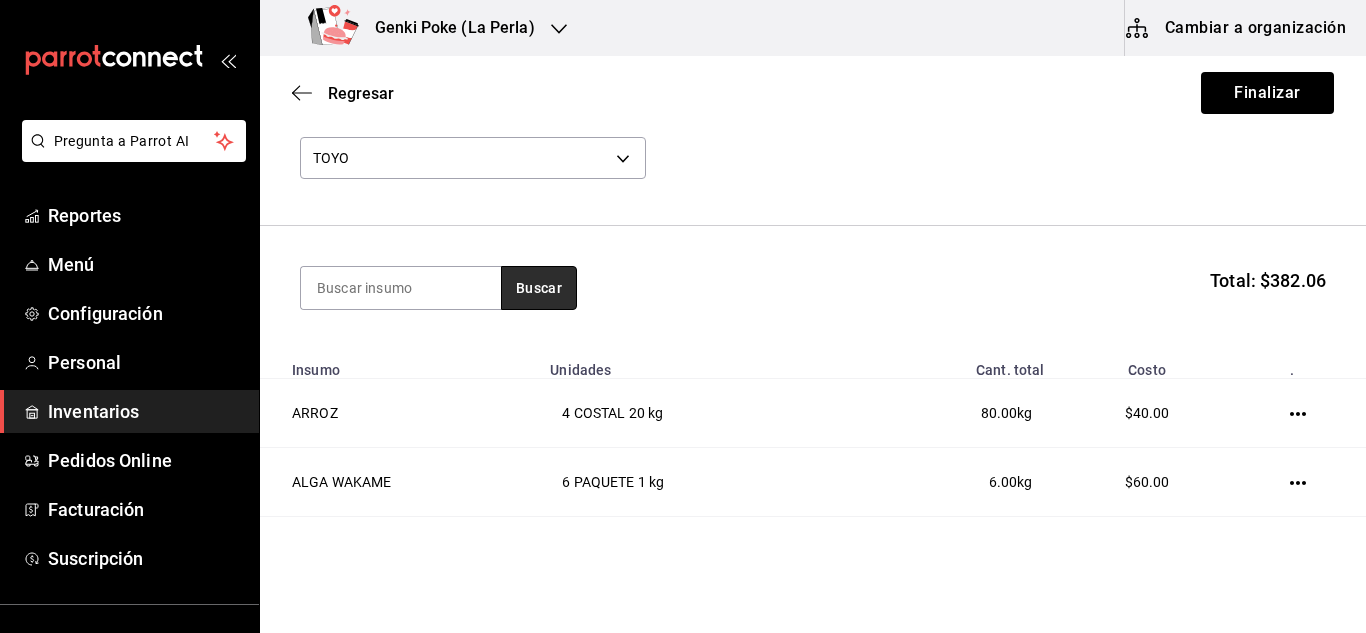 click on "Buscar" at bounding box center (539, 288) 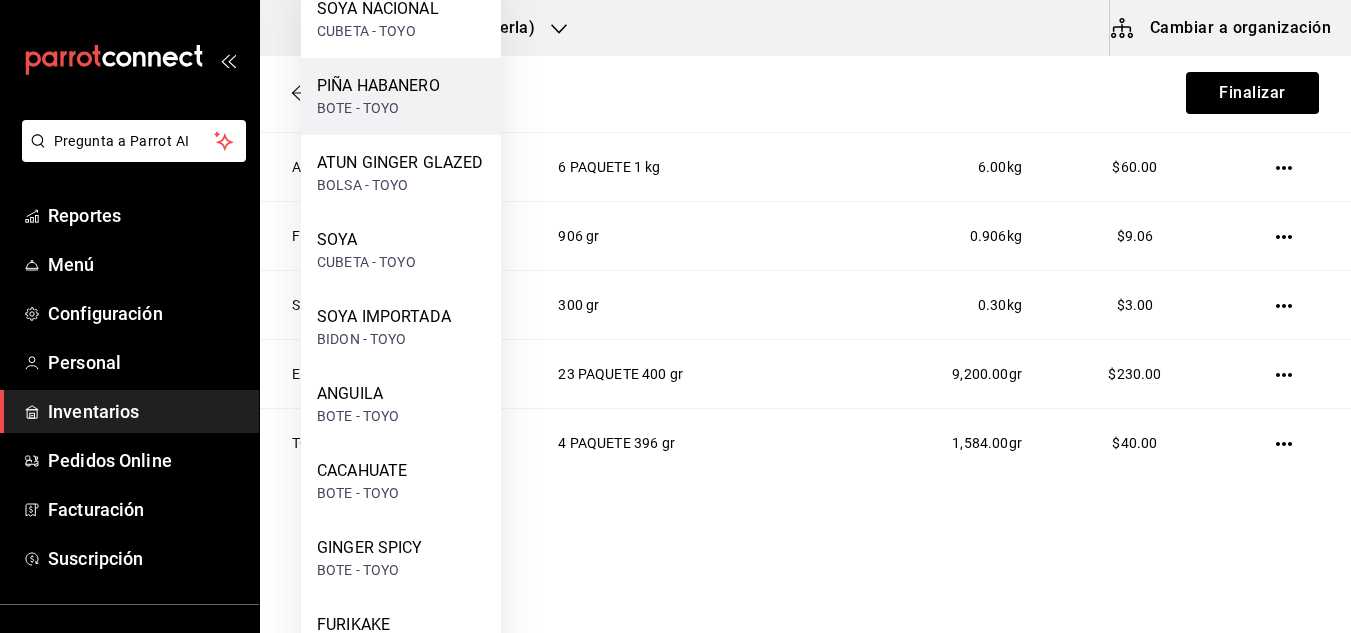 scroll, scrollTop: 444, scrollLeft: 0, axis: vertical 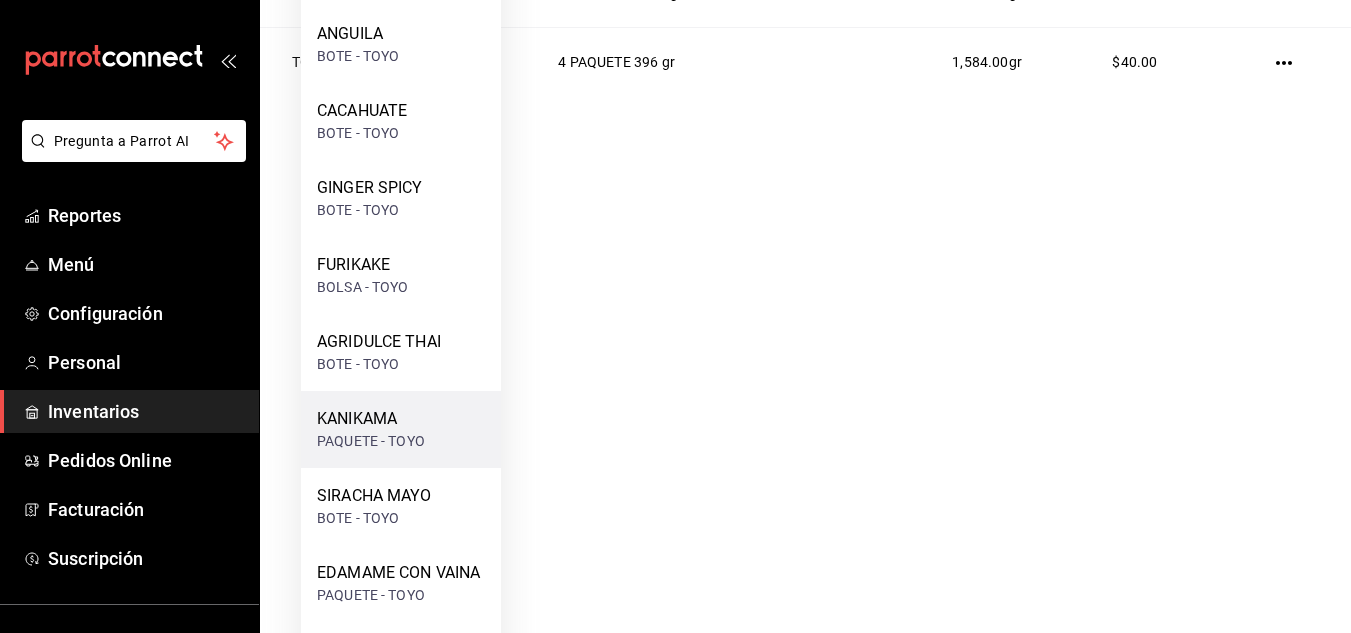 click on "KANIKAMA PAQUETE - TOYO" at bounding box center [401, 429] 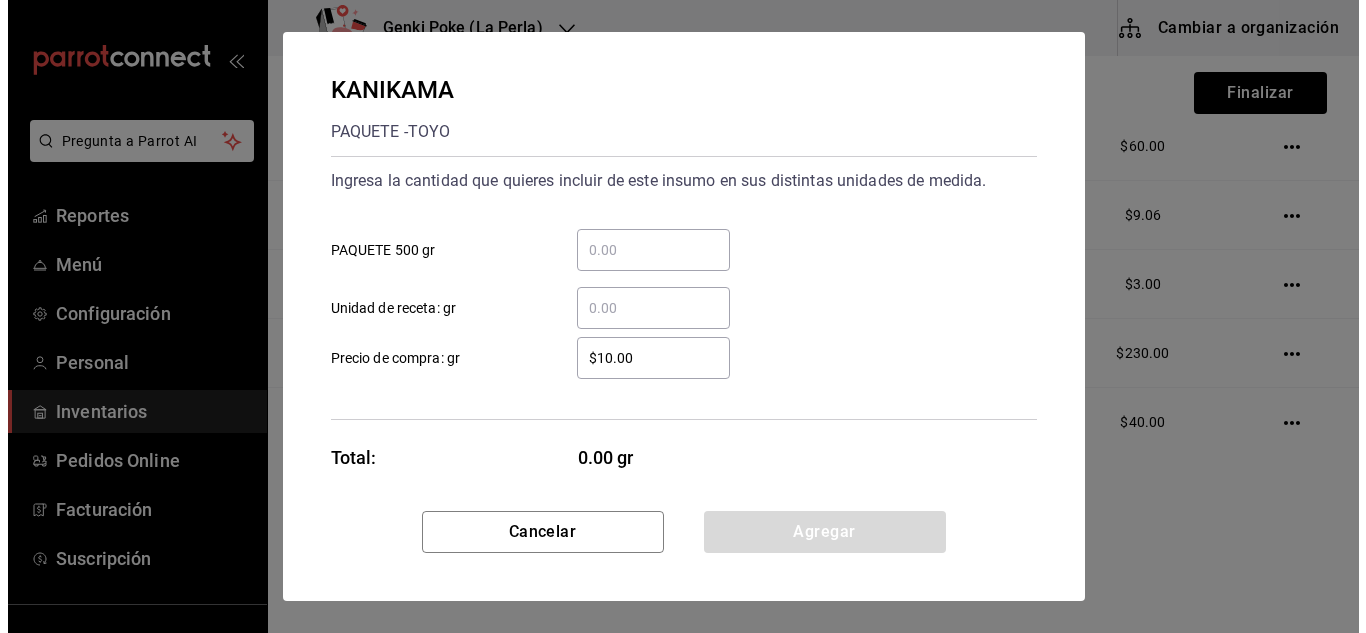 scroll, scrollTop: 0, scrollLeft: 0, axis: both 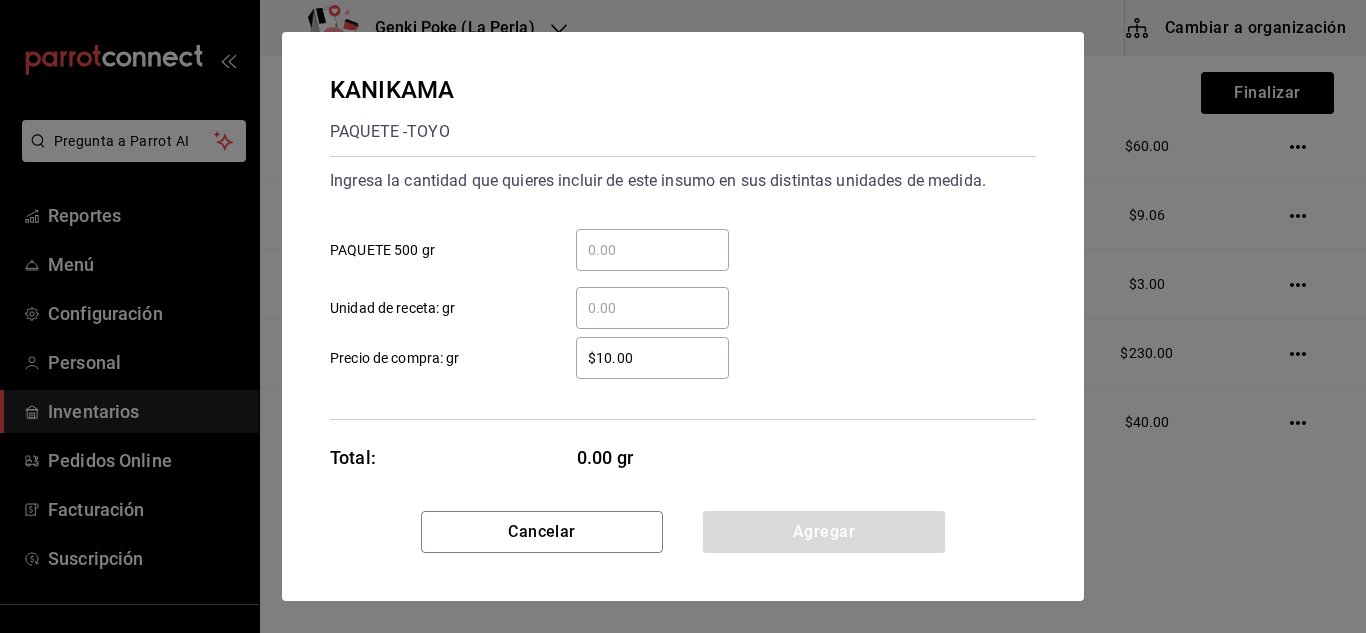 click on "​ PAQUETE 500 gr" at bounding box center (652, 250) 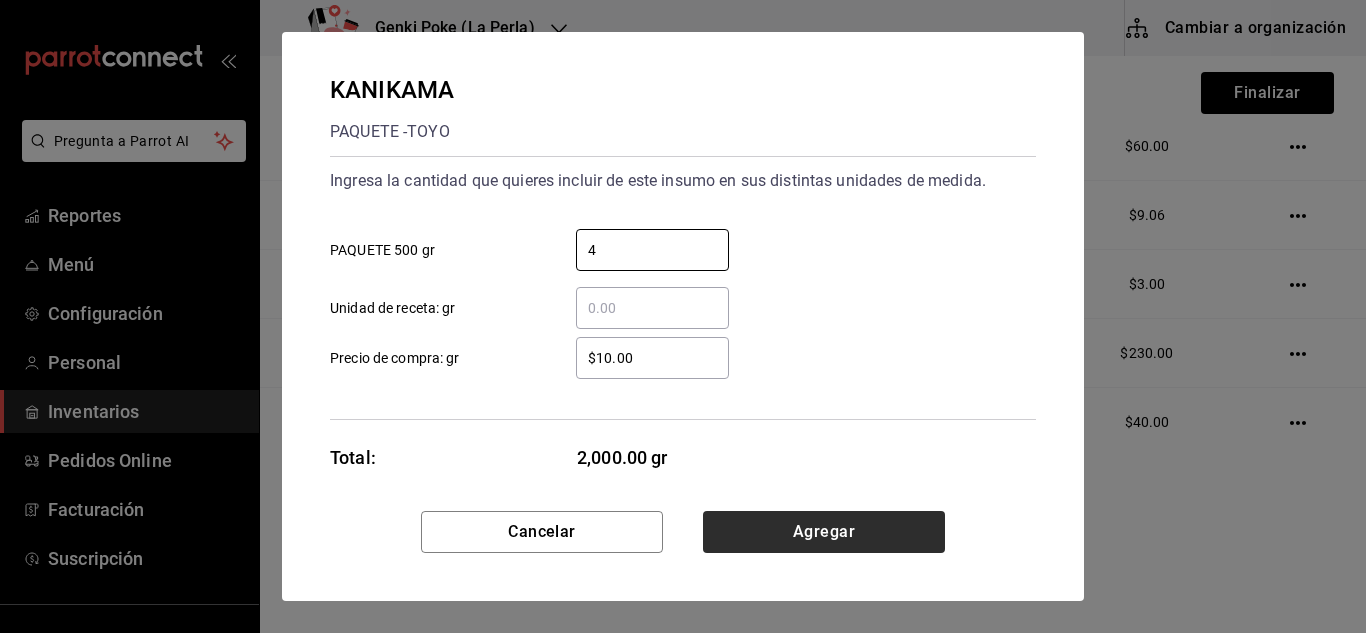 type on "4" 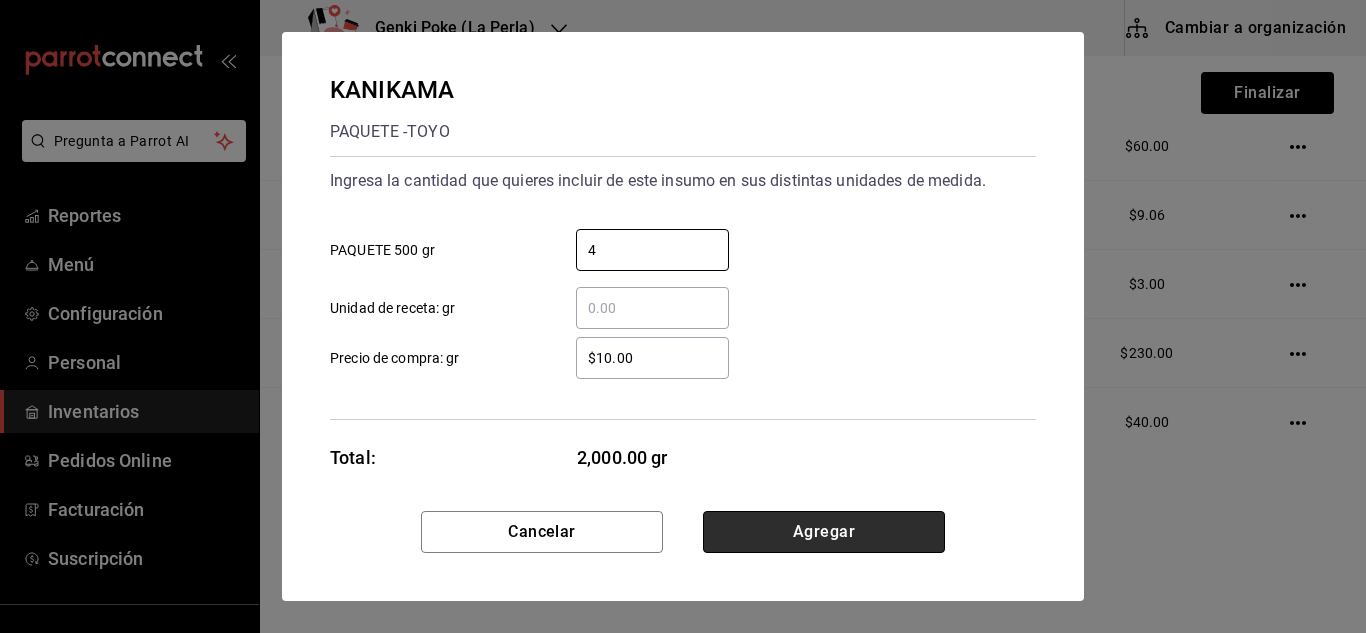click on "Agregar" at bounding box center (824, 532) 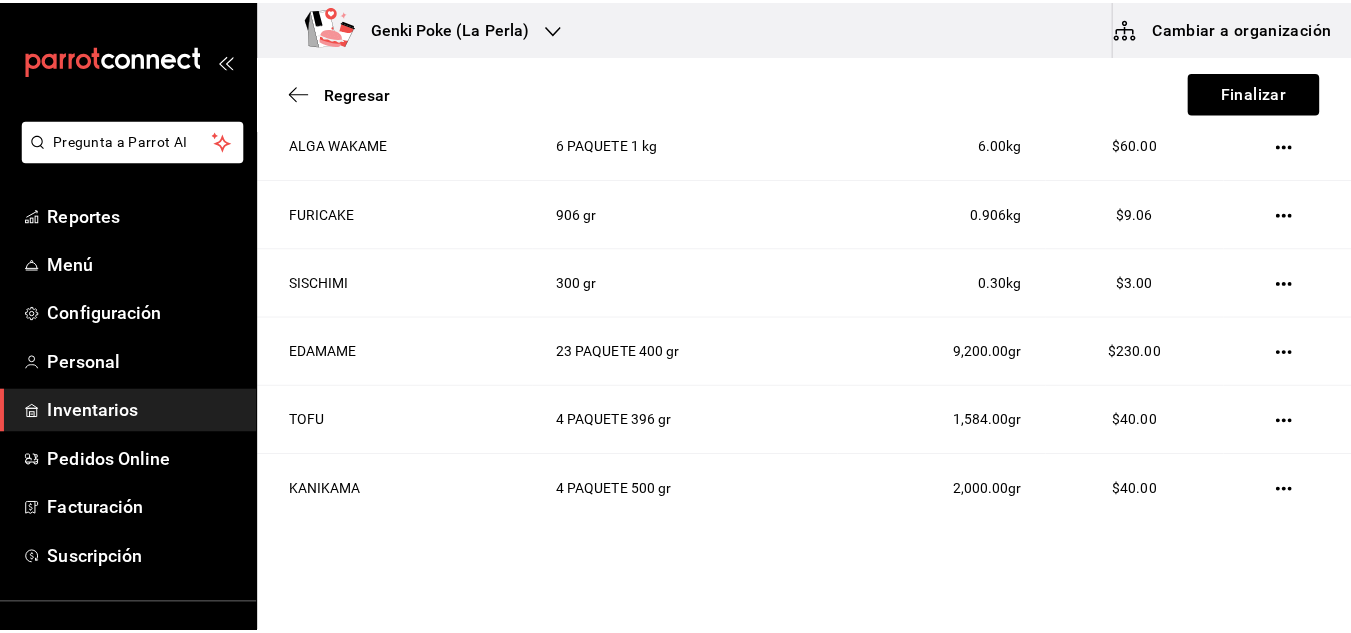 scroll, scrollTop: 107, scrollLeft: 0, axis: vertical 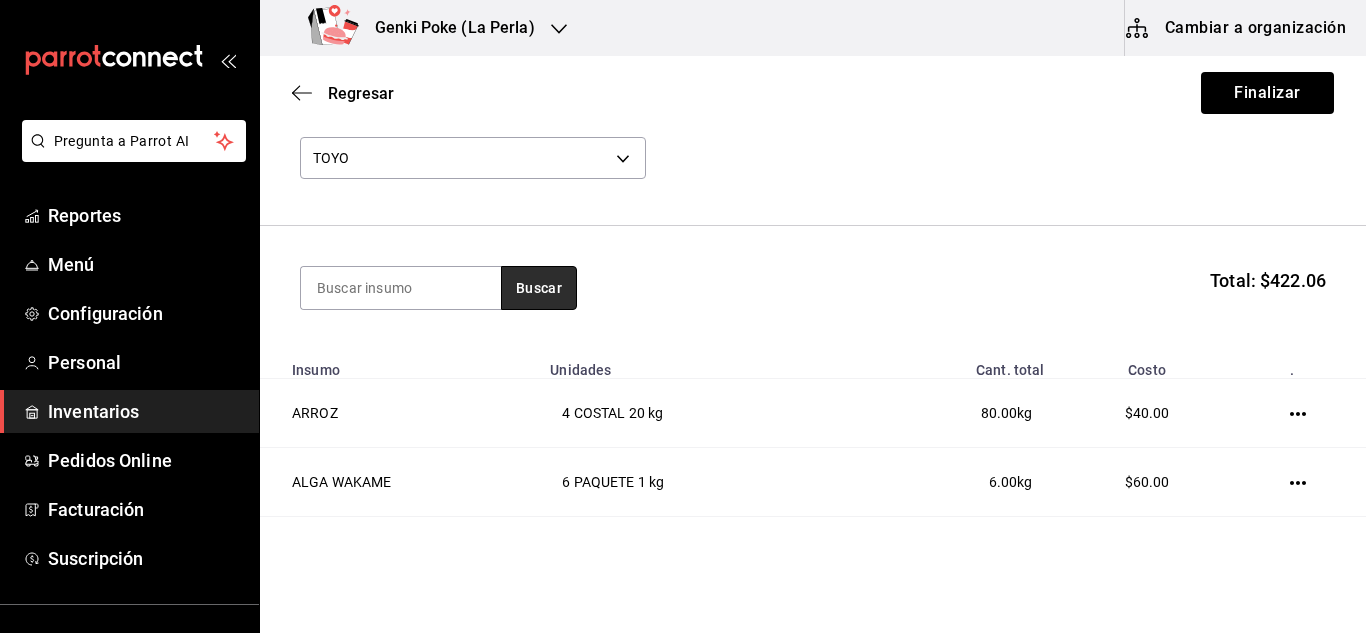 click on "Buscar" at bounding box center [539, 288] 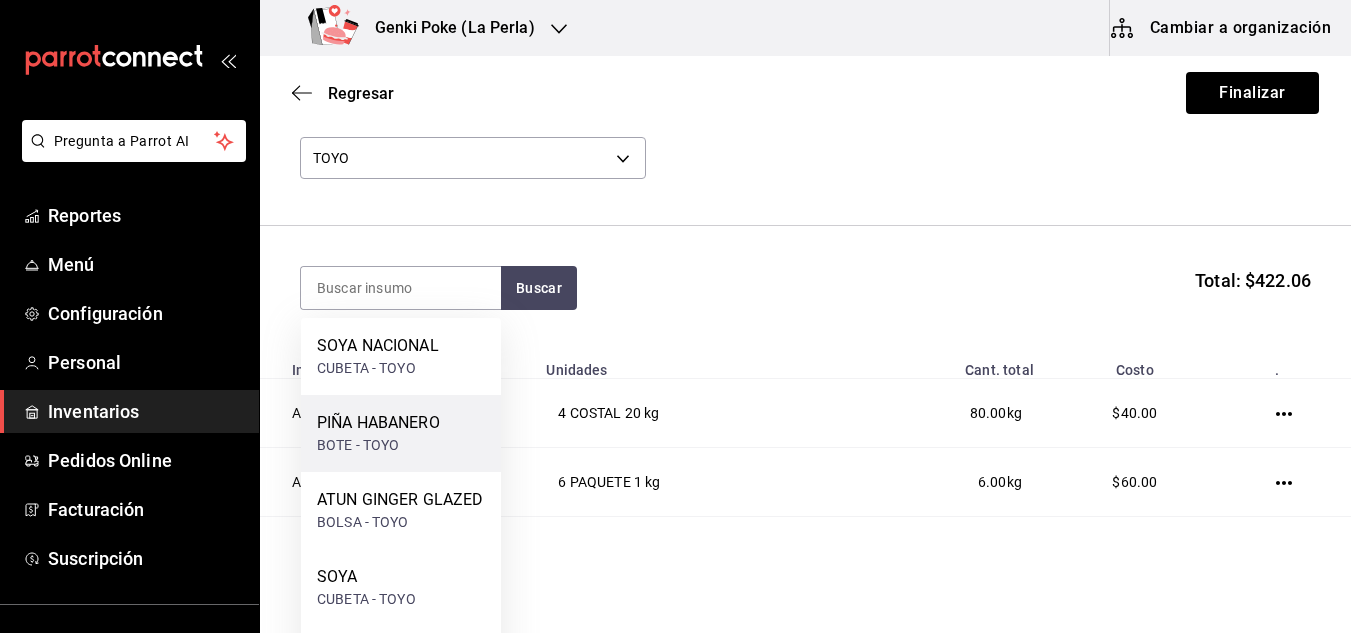 scroll, scrollTop: 513, scrollLeft: 0, axis: vertical 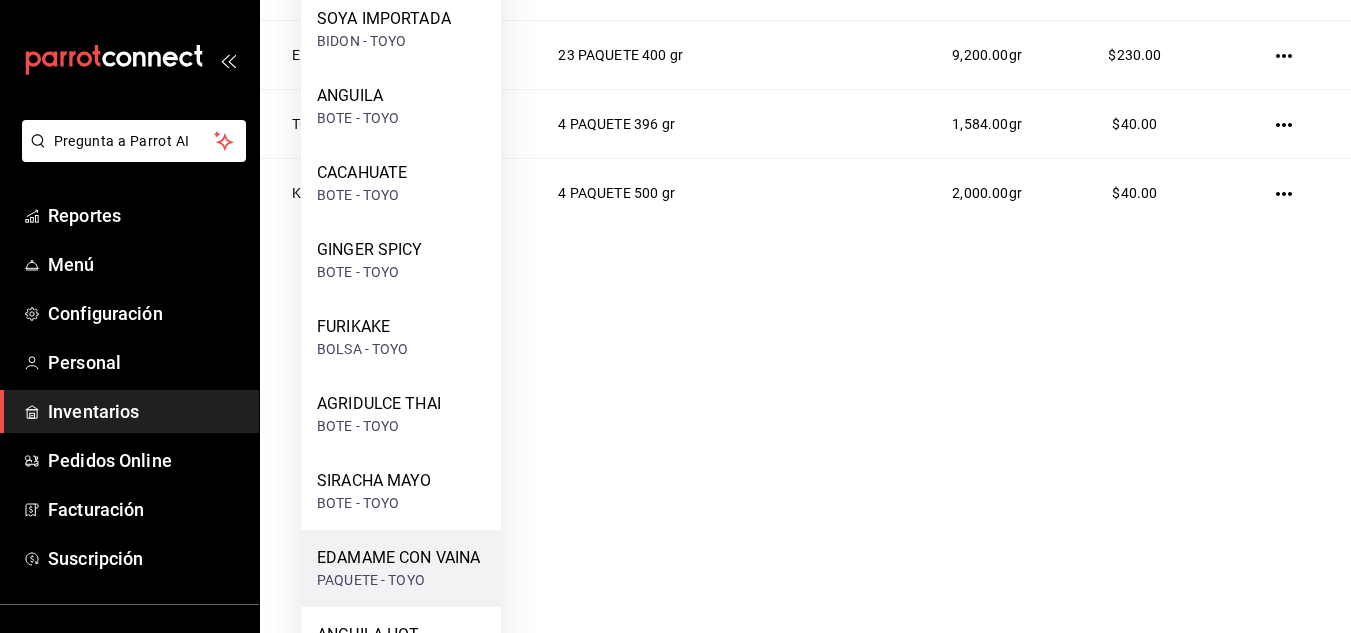 click on "PAQUETE - TOYO" at bounding box center (398, 580) 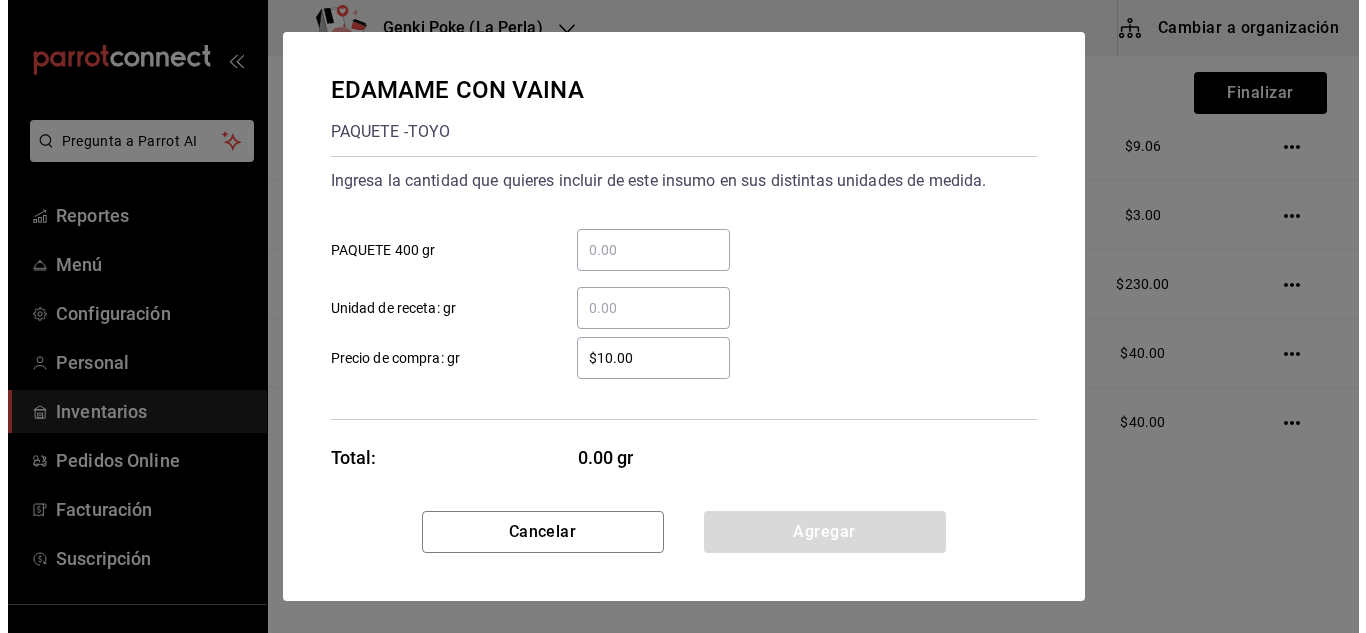 scroll, scrollTop: 0, scrollLeft: 0, axis: both 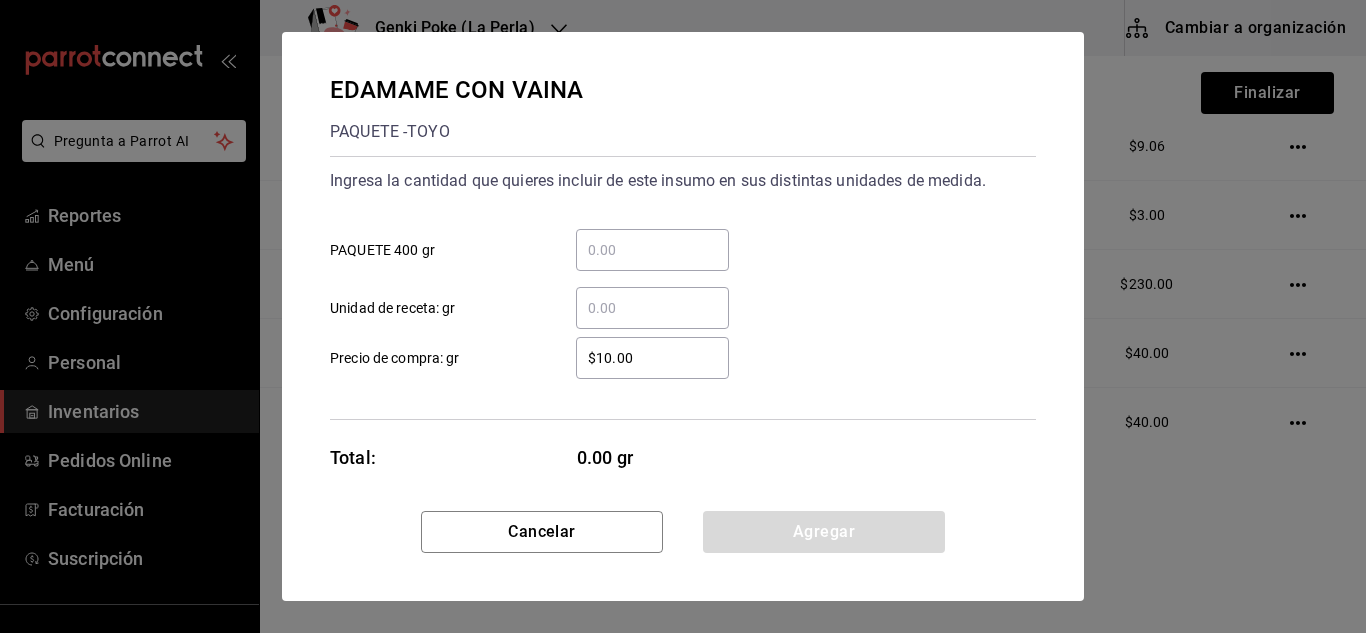 click on "​ PAQUETE 400 gr" at bounding box center [652, 250] 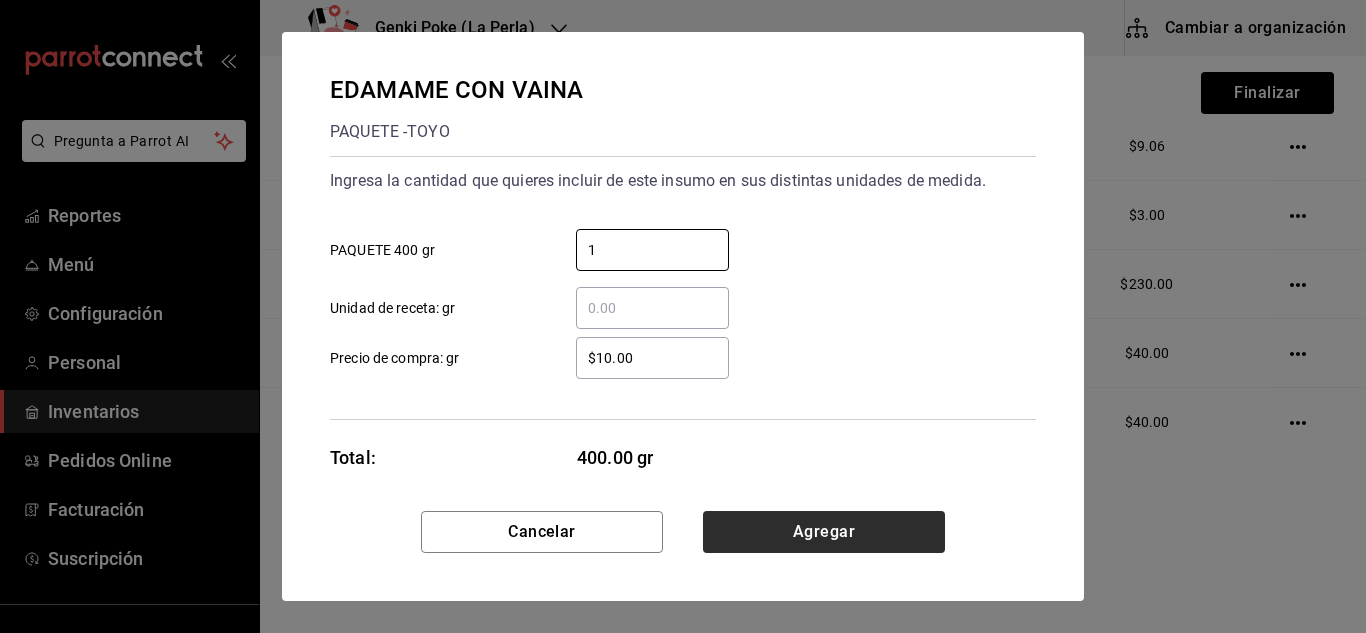 type on "1" 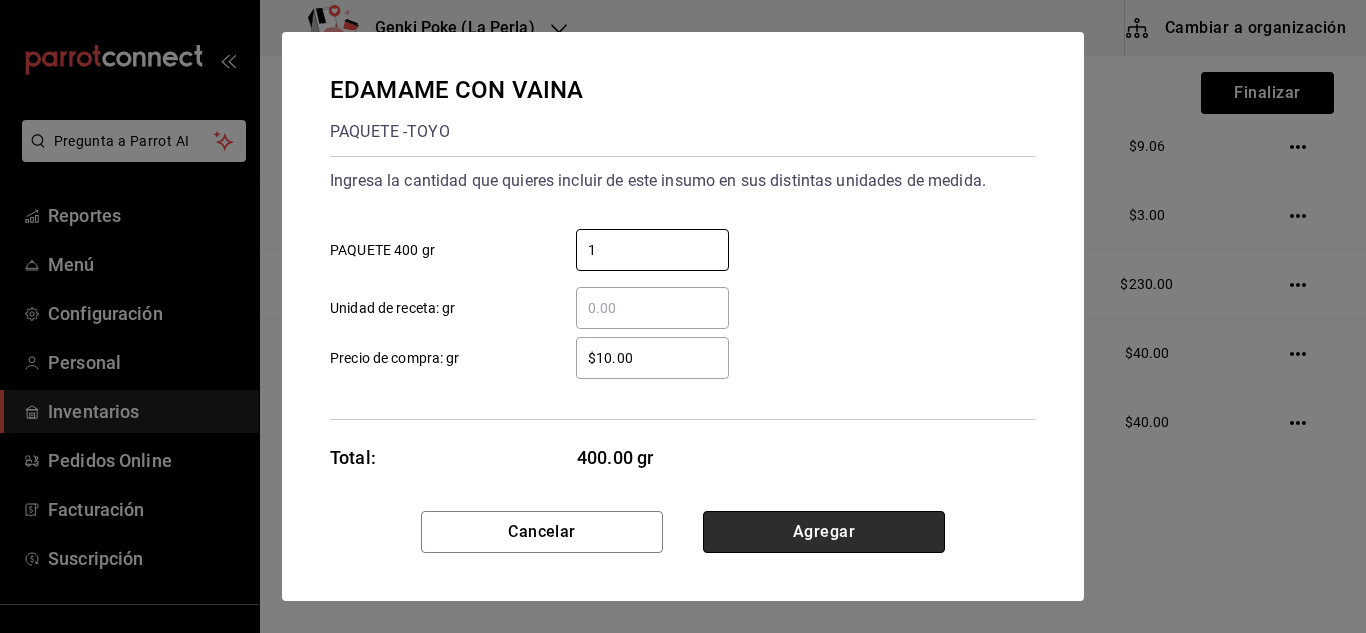 click on "Agregar" at bounding box center [824, 532] 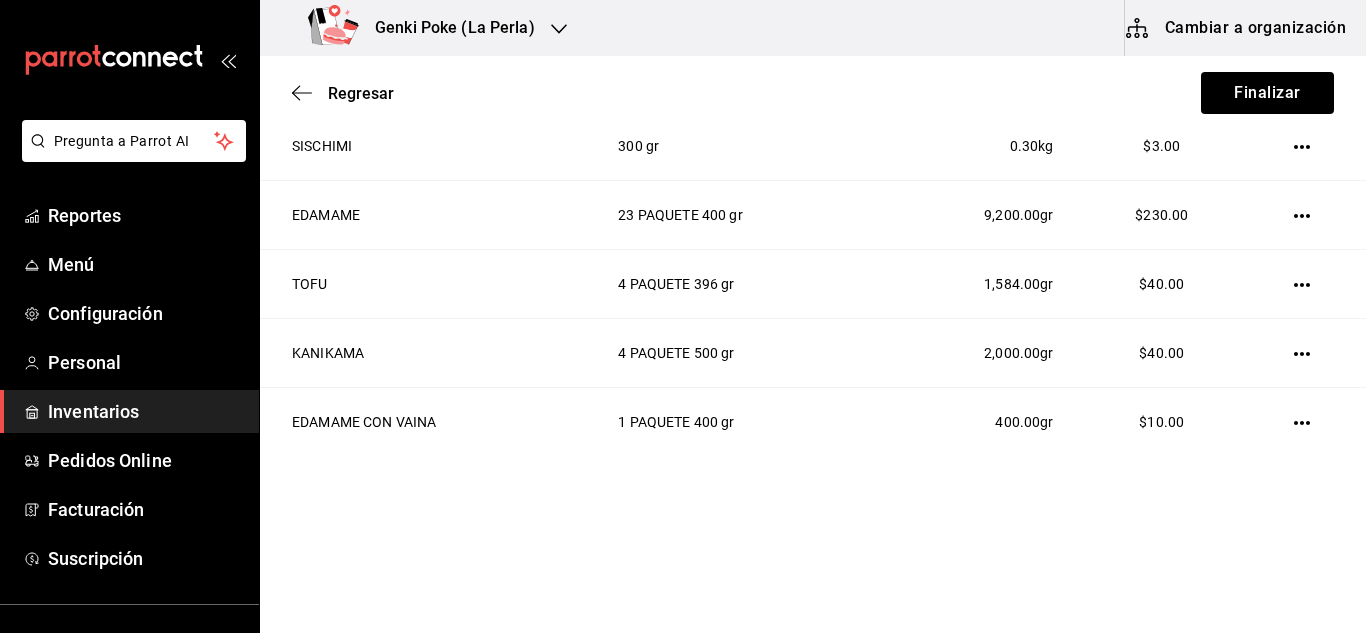 scroll, scrollTop: 0, scrollLeft: 0, axis: both 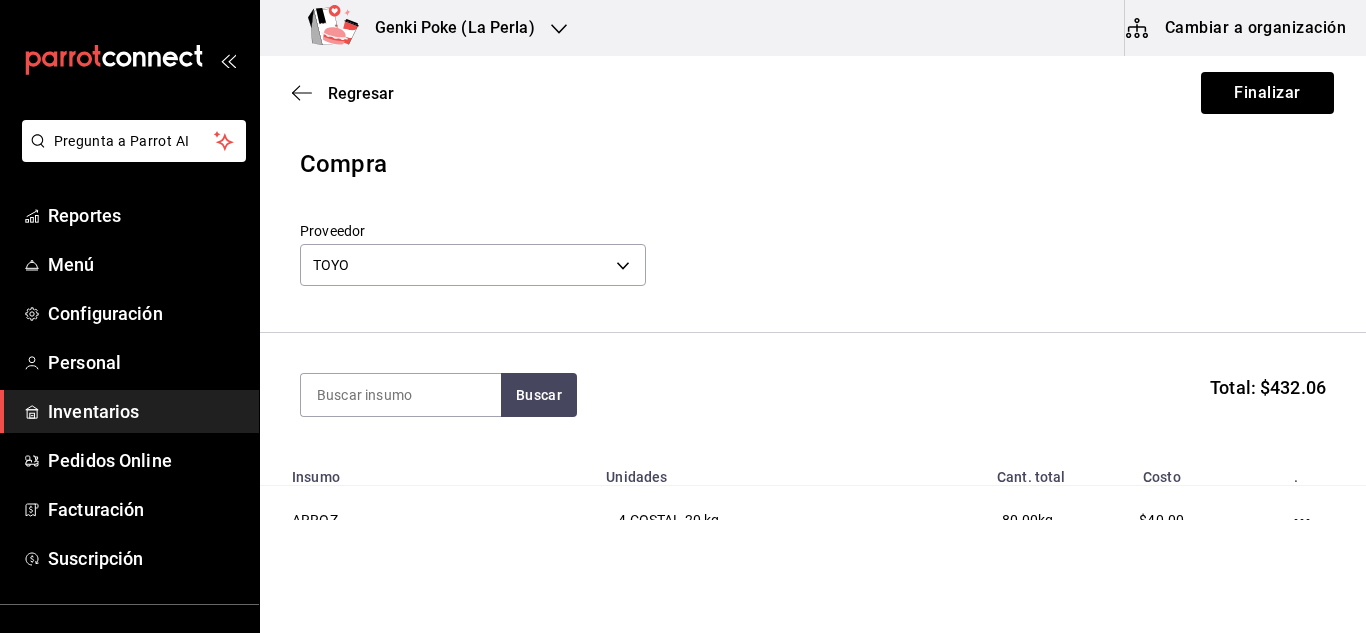 click on "Regresar Finalizar" at bounding box center [813, 93] 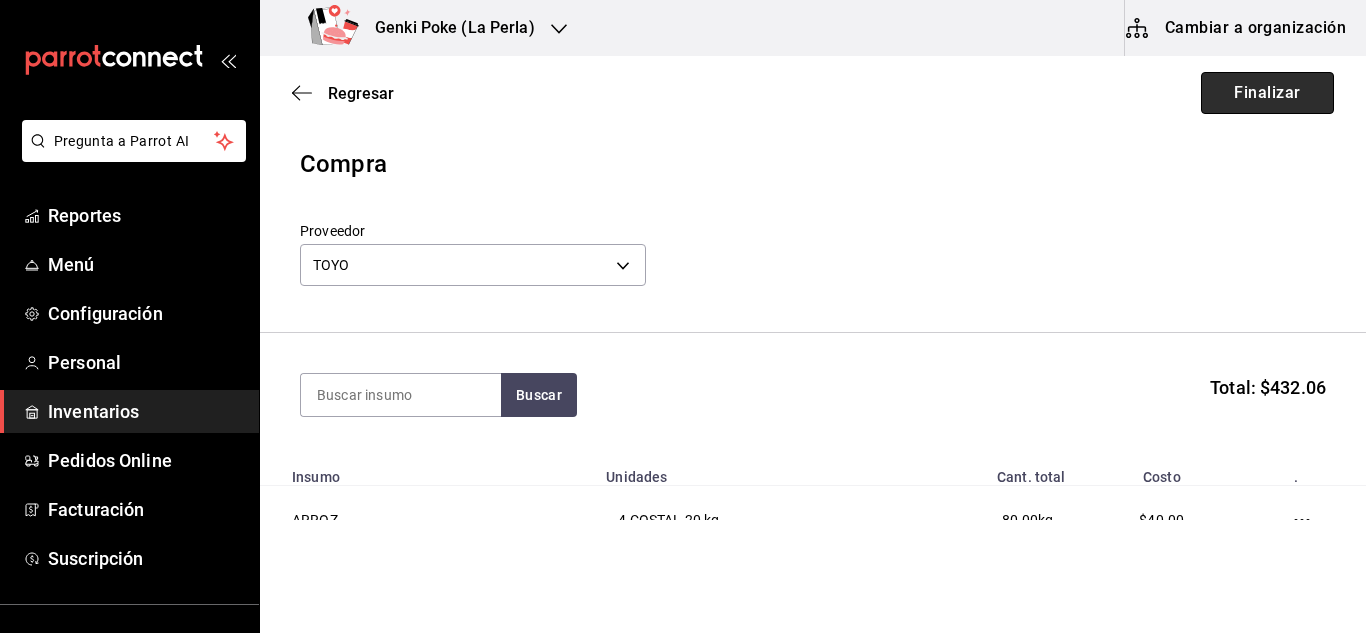 click on "Finalizar" at bounding box center [1267, 93] 